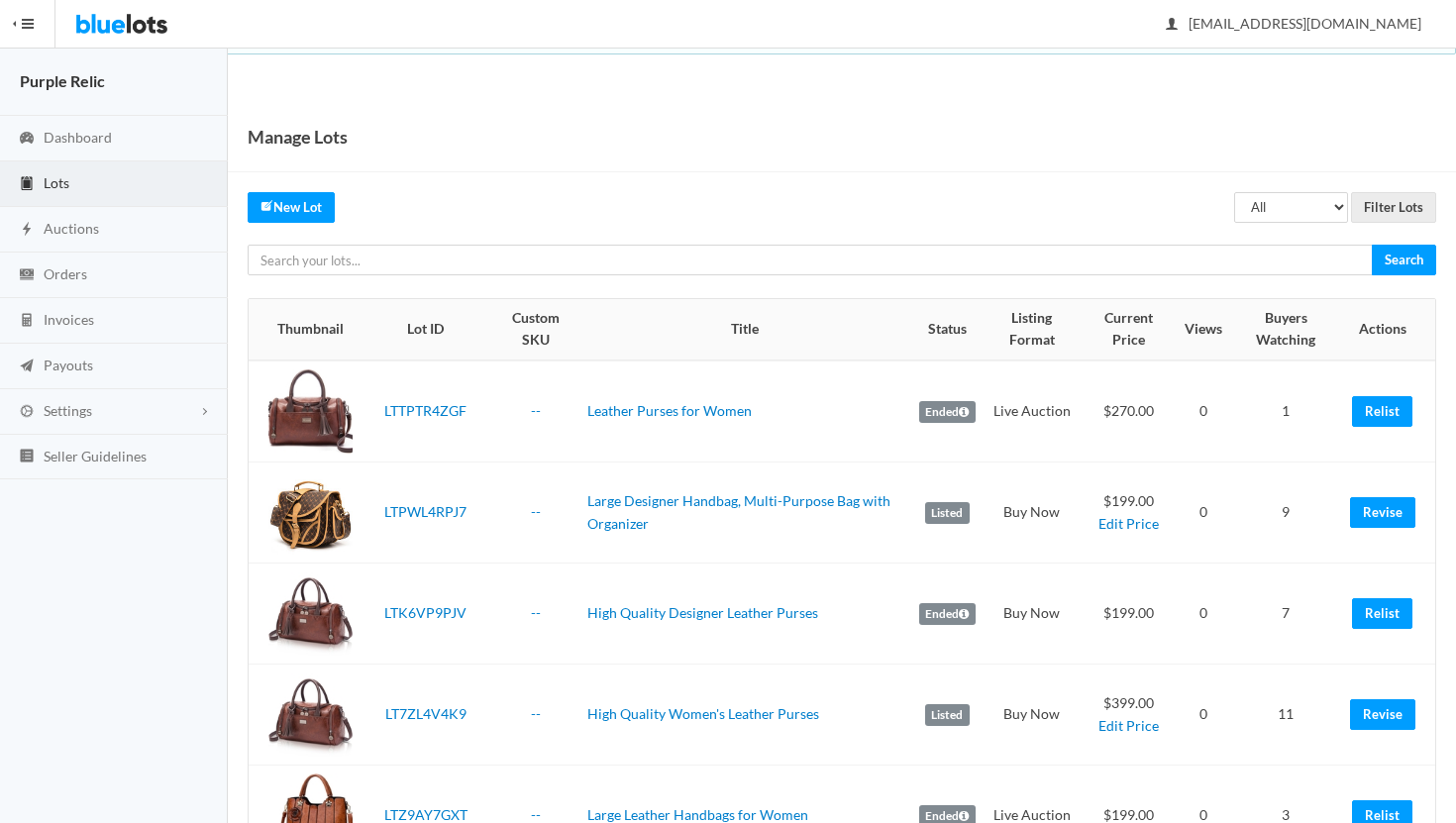 scroll, scrollTop: 0, scrollLeft: 0, axis: both 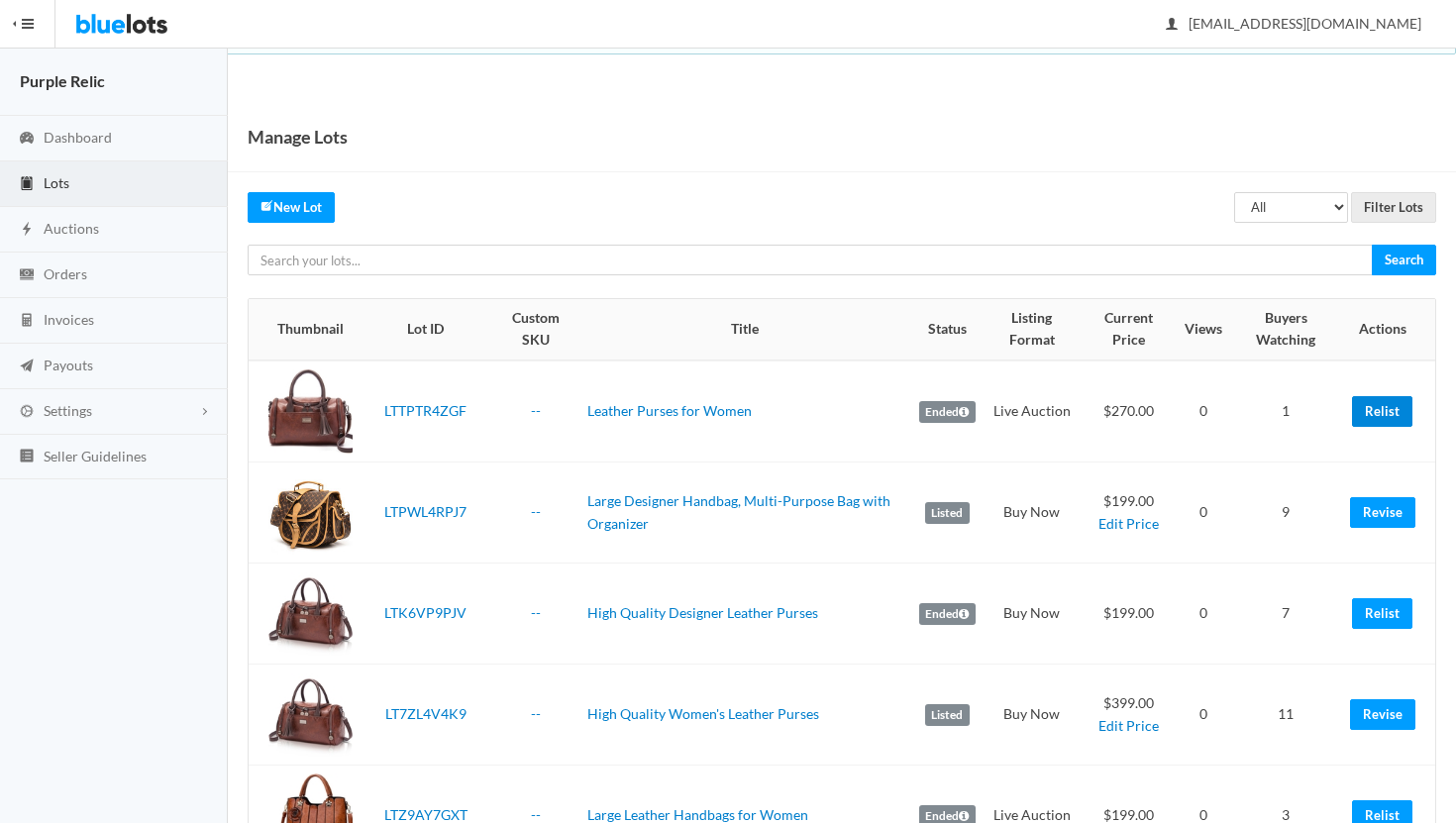click on "Relist" at bounding box center [1382, 411] 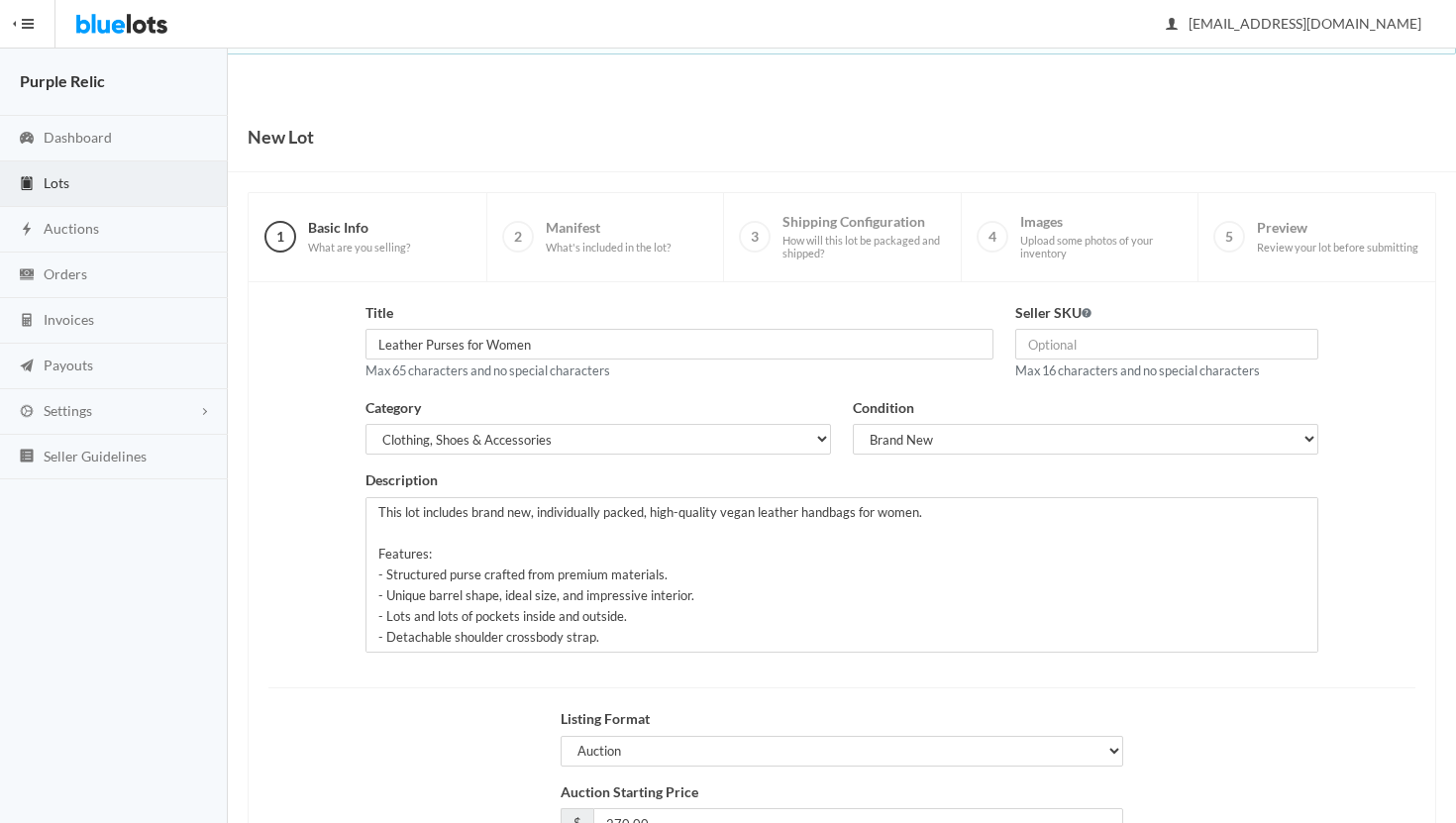 scroll, scrollTop: 168, scrollLeft: 0, axis: vertical 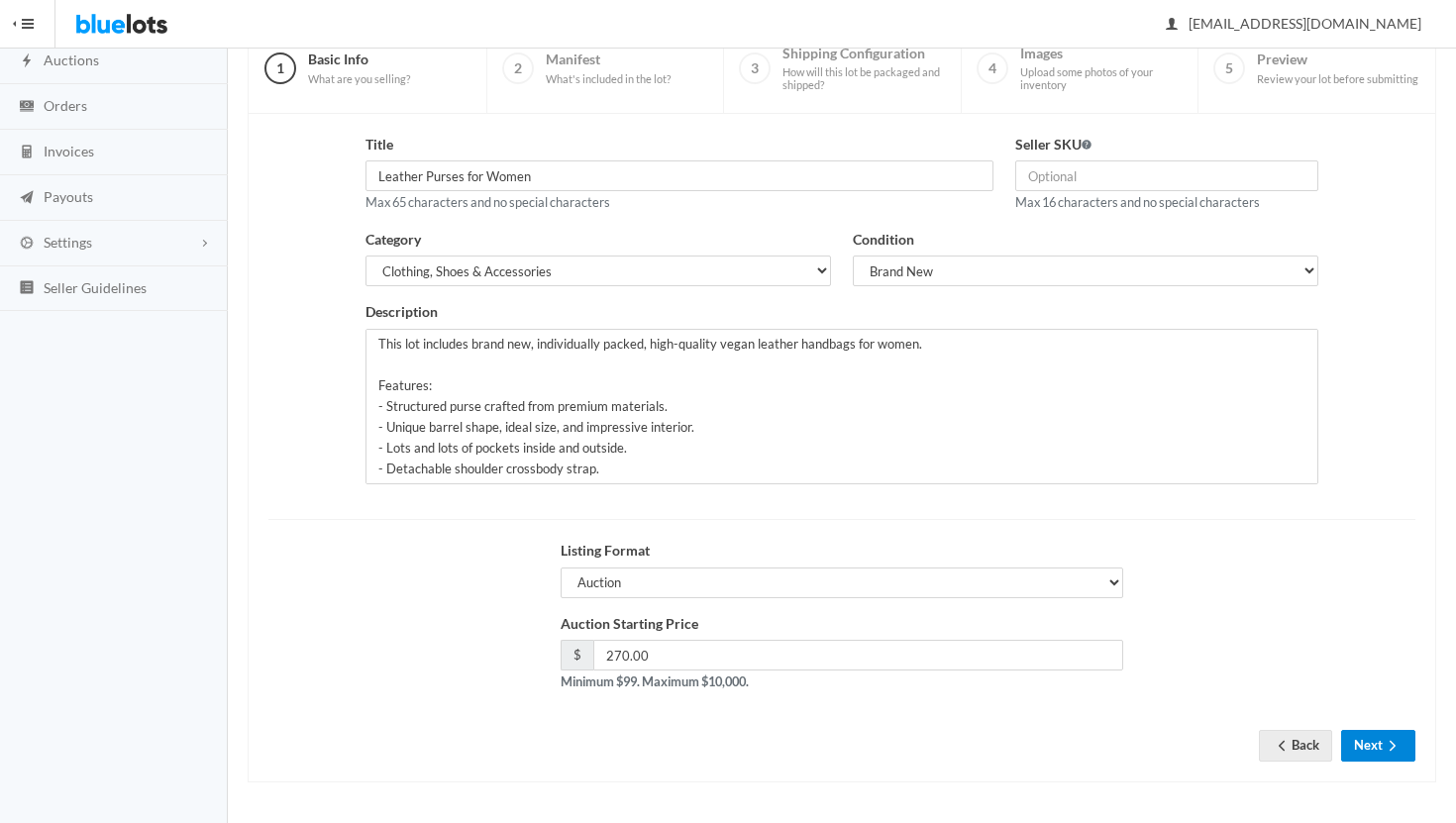 click 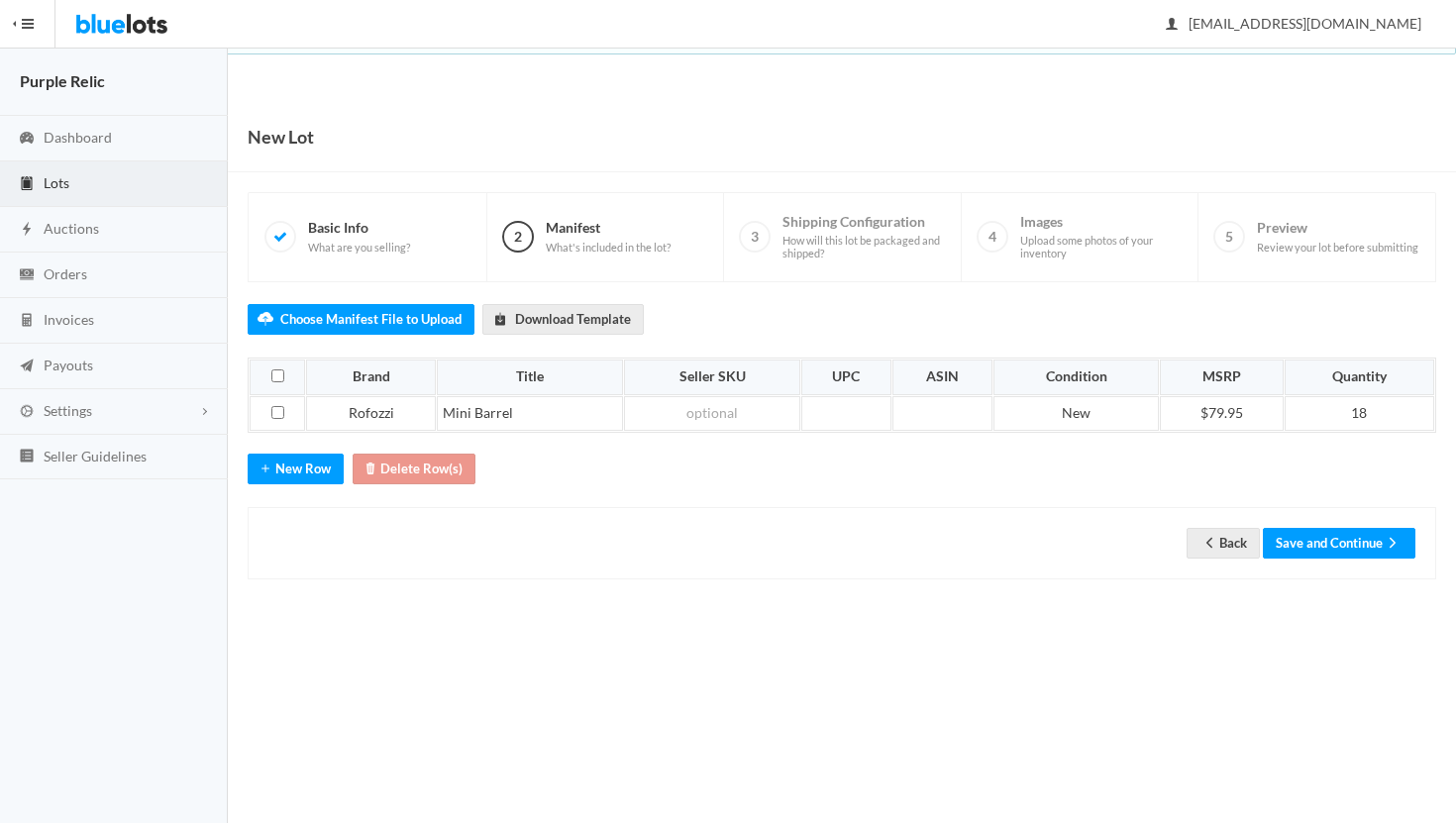 scroll, scrollTop: 0, scrollLeft: 0, axis: both 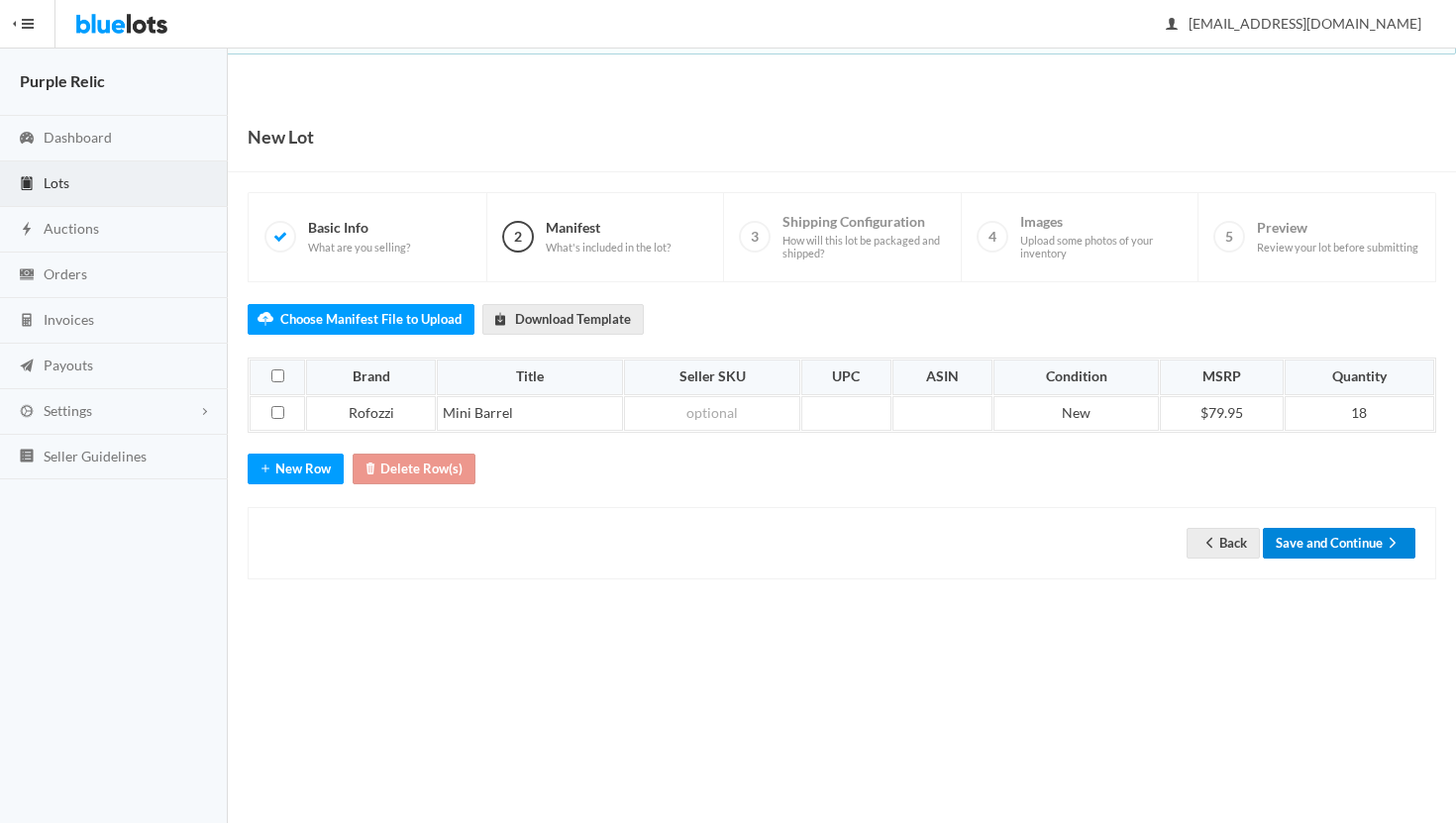 click on "Save and Continue" at bounding box center [1339, 543] 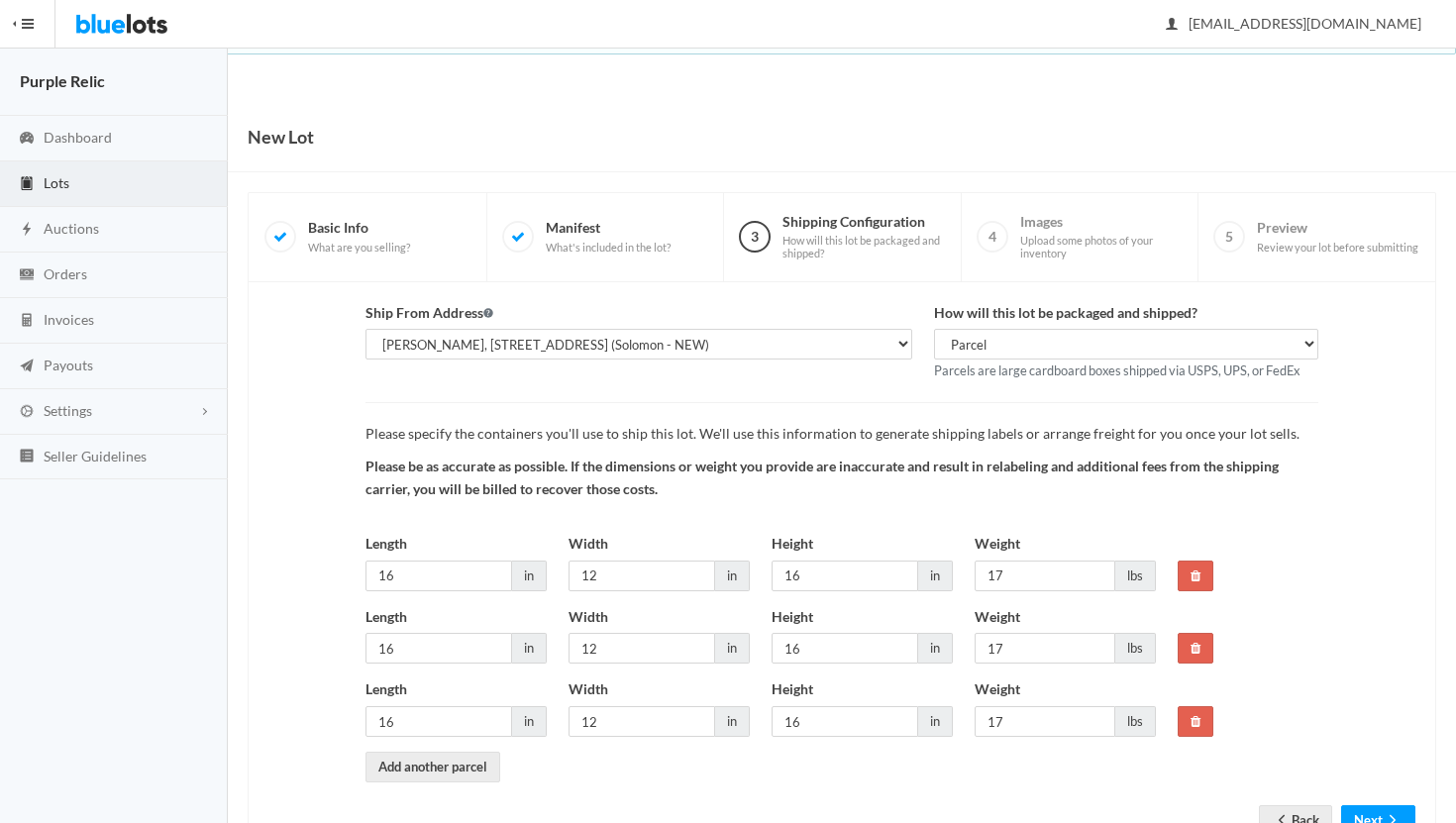 scroll, scrollTop: 74, scrollLeft: 0, axis: vertical 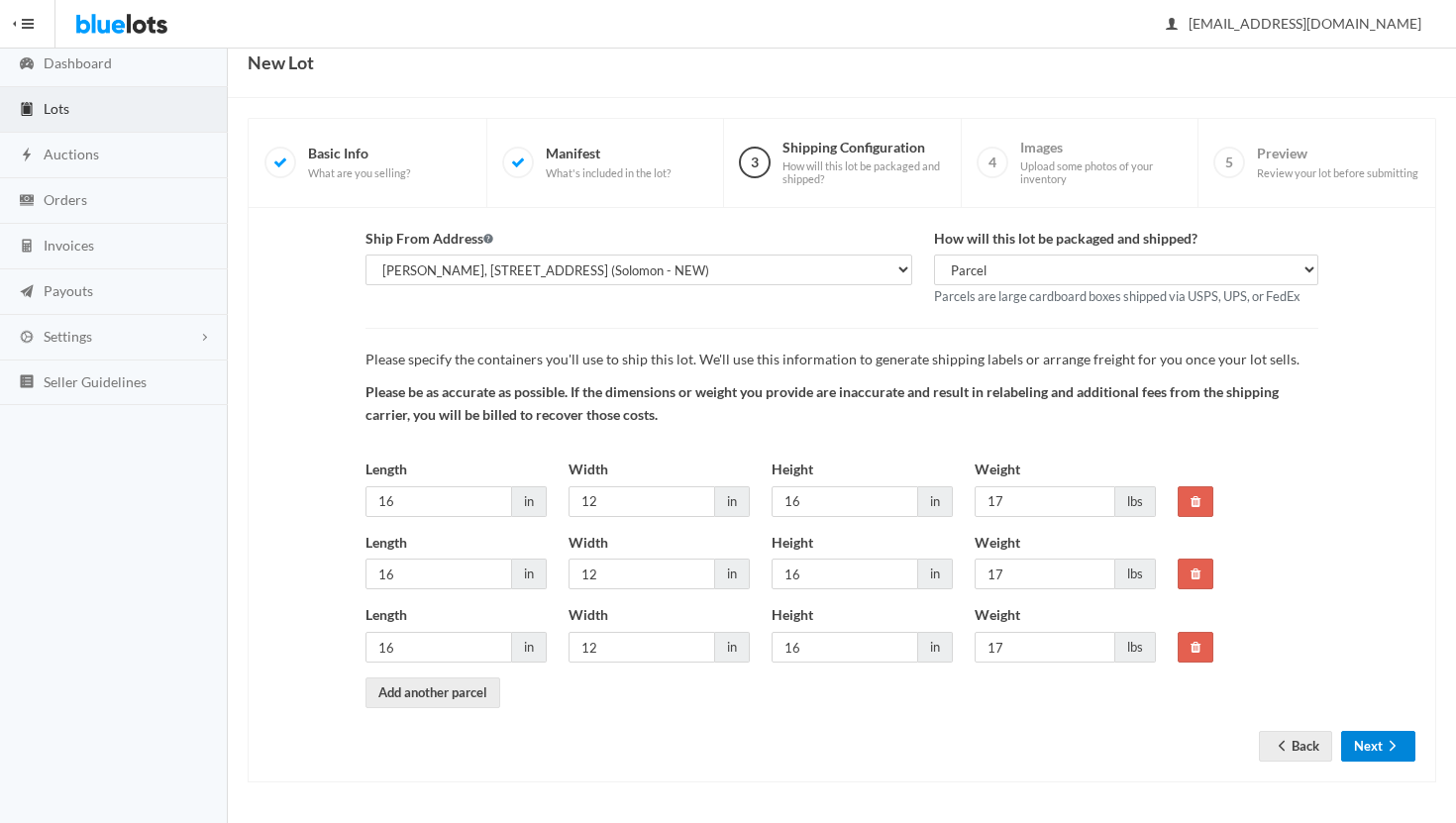 click on "Next" at bounding box center (1378, 746) 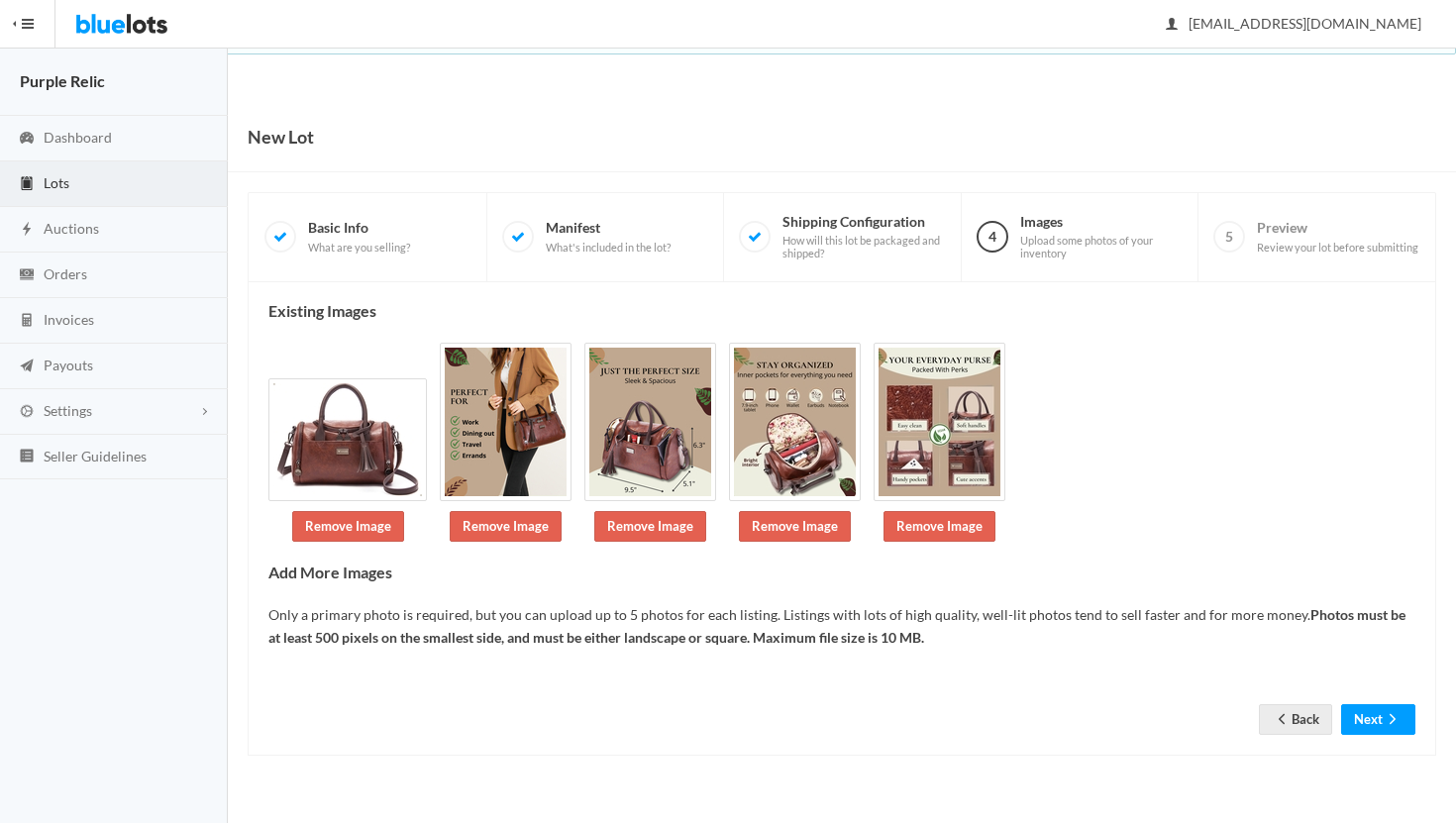 scroll, scrollTop: 0, scrollLeft: 0, axis: both 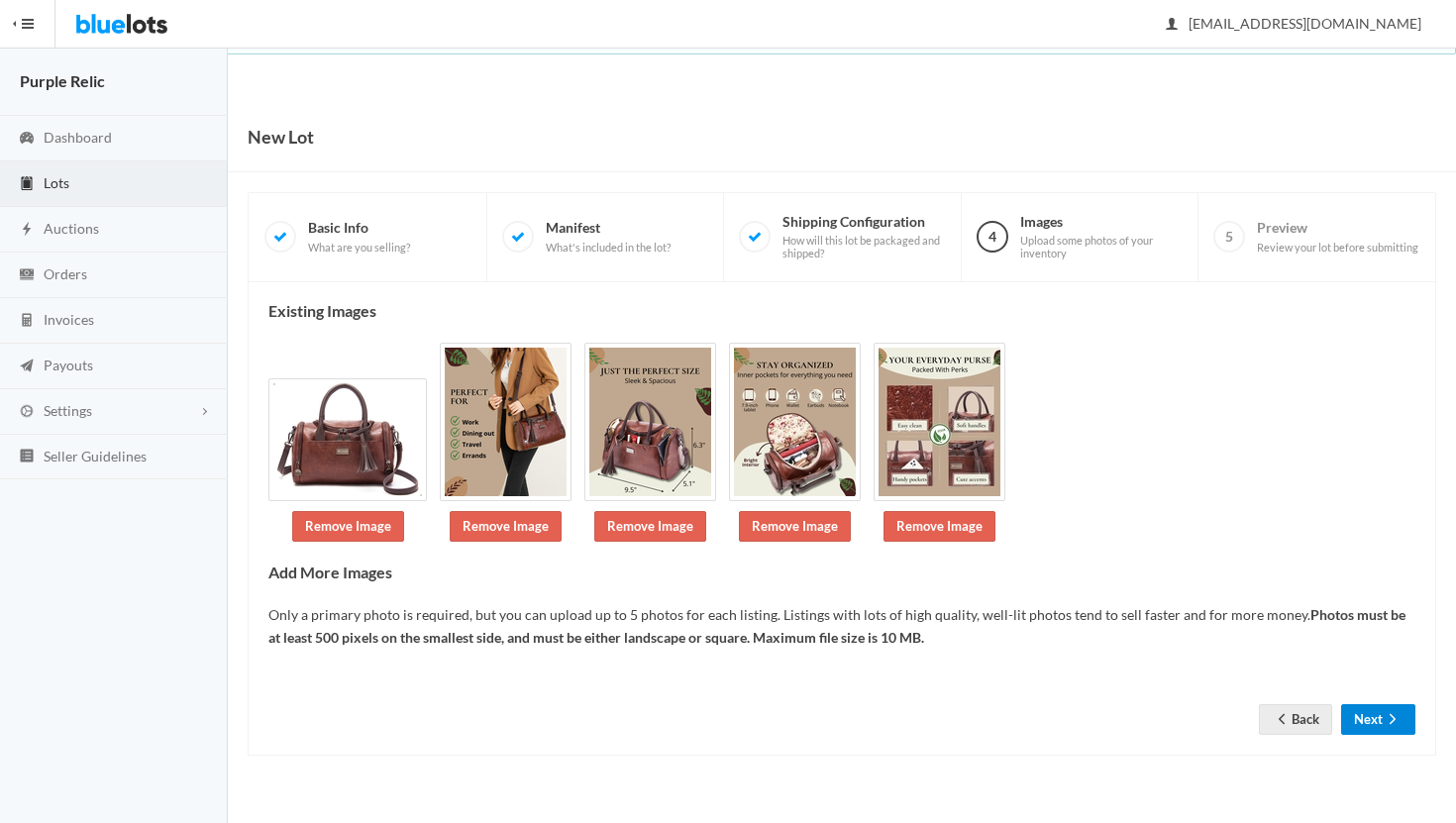 click on "Next" at bounding box center (1378, 719) 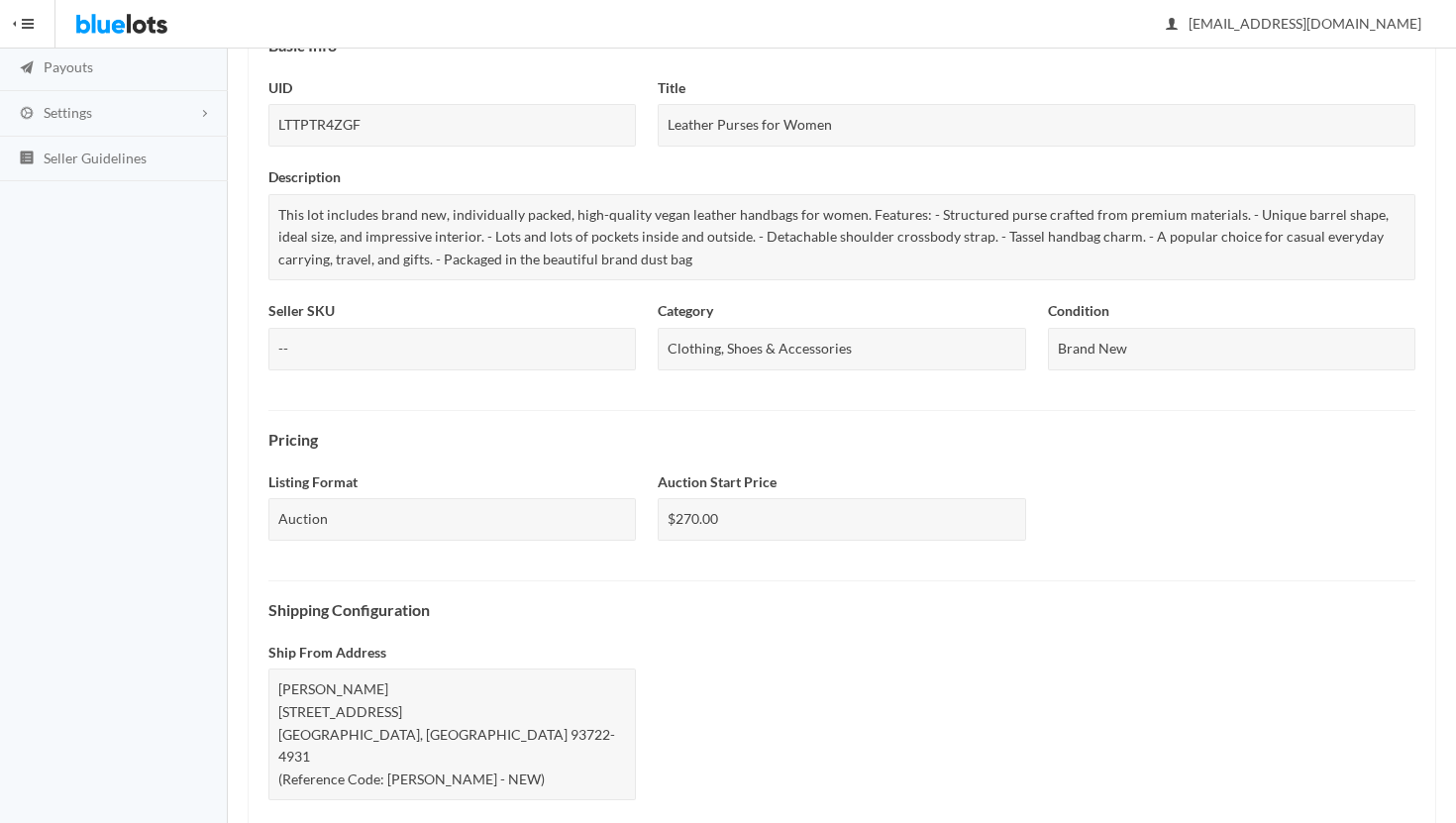 scroll, scrollTop: 764, scrollLeft: 0, axis: vertical 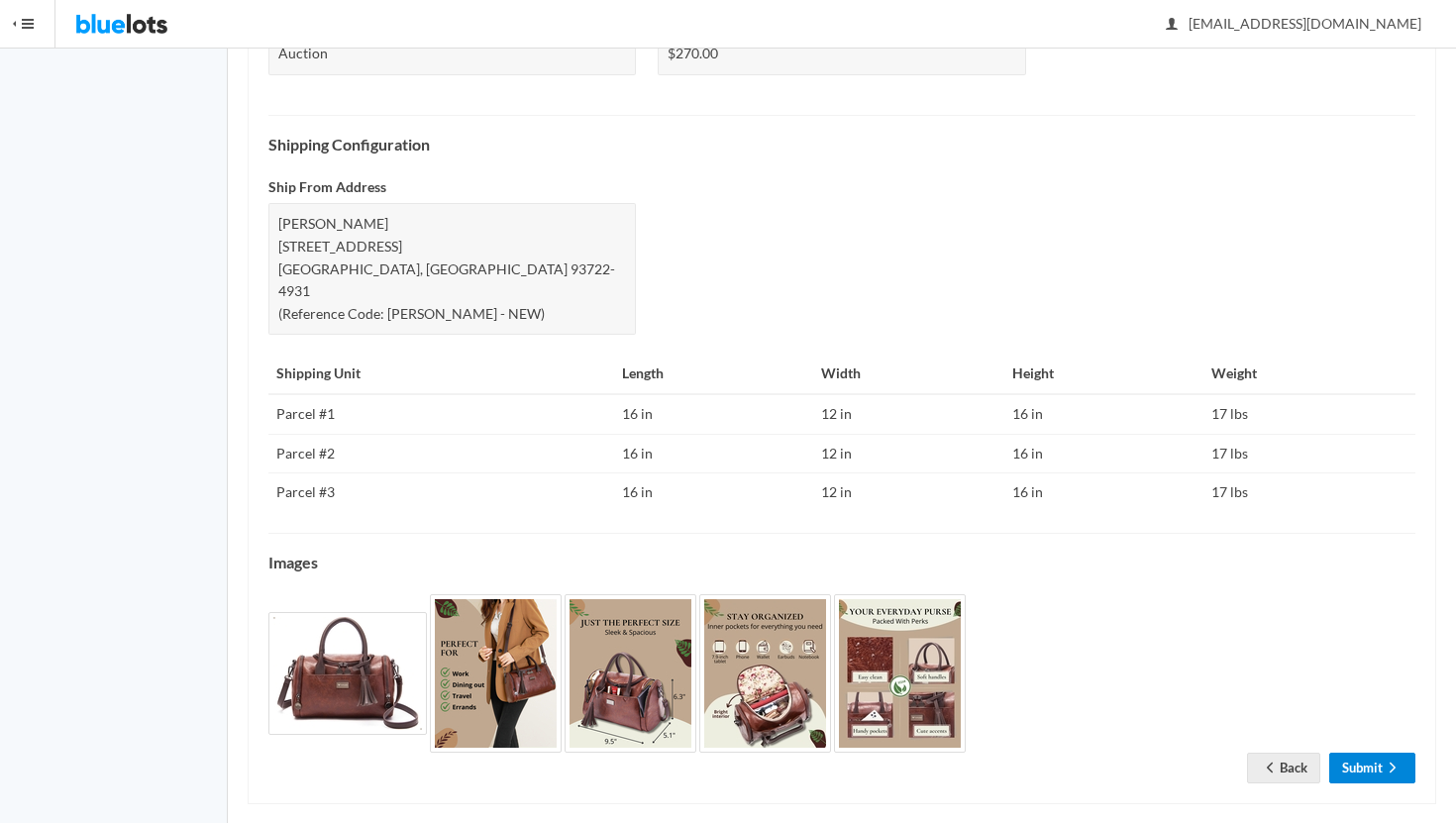 click on "Submit" at bounding box center (1372, 768) 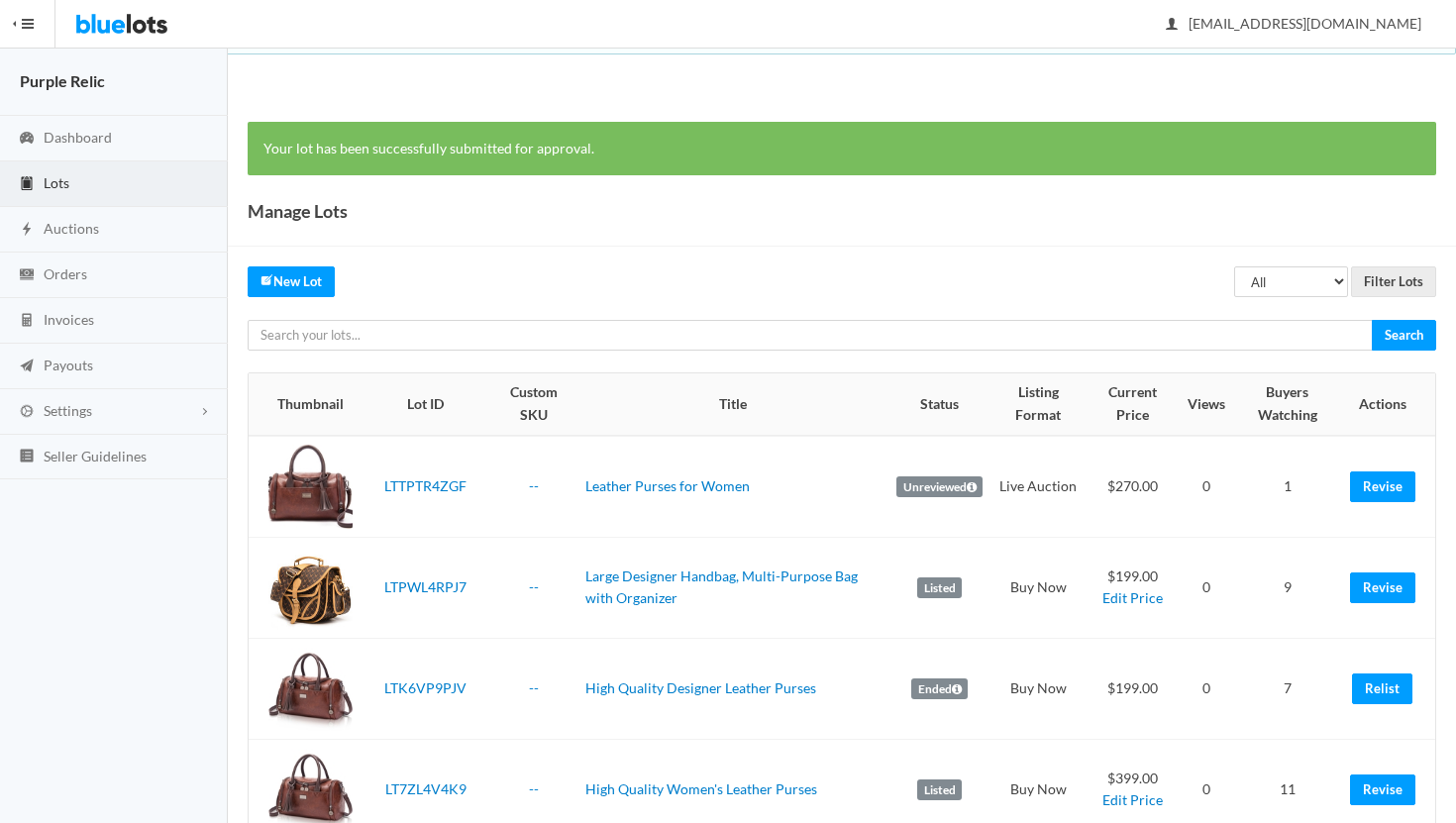 scroll, scrollTop: 0, scrollLeft: 0, axis: both 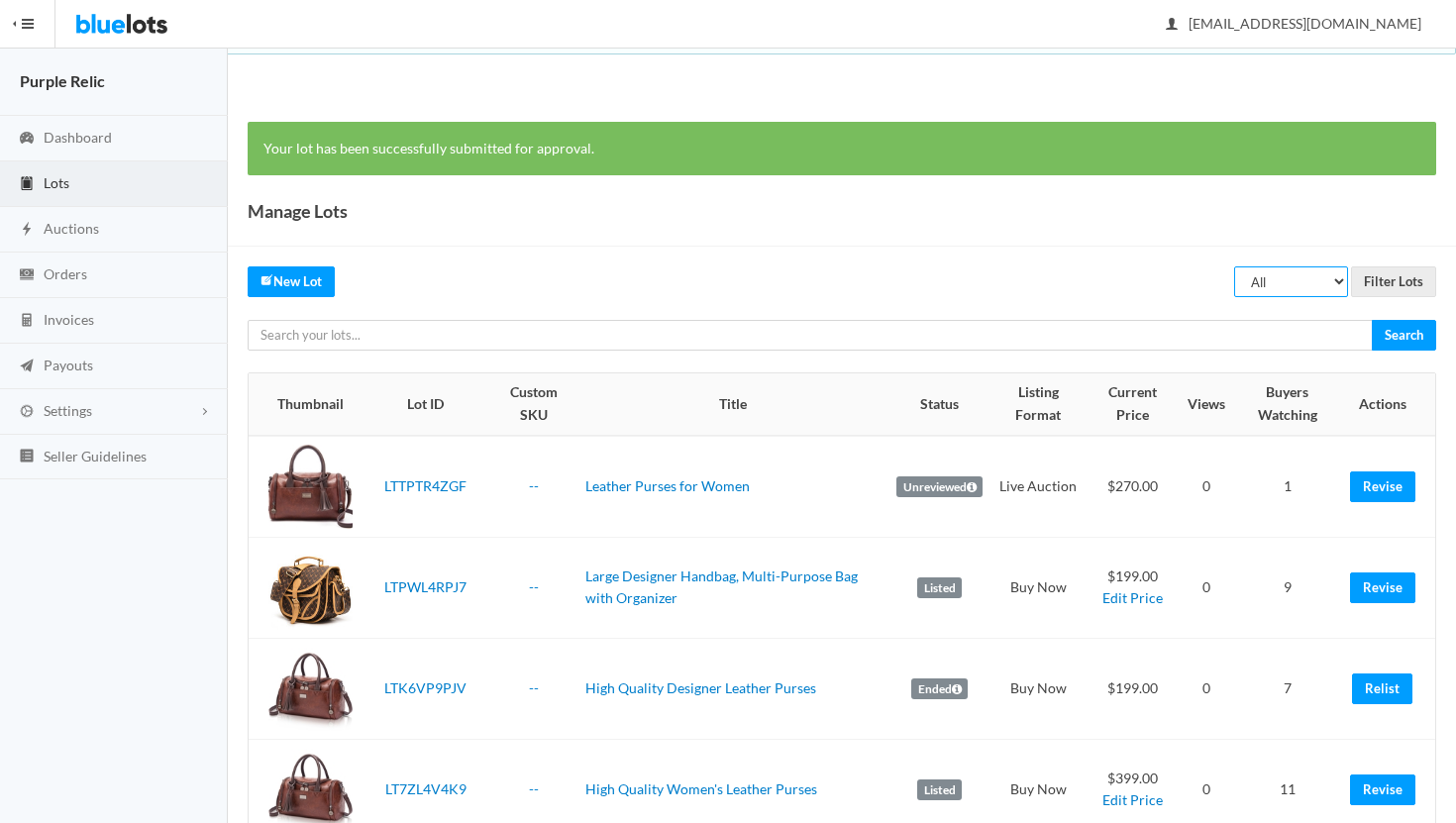click on "All Draft
Unreviewed
Rejected
Scheduled
Listed
Sold
Ended" at bounding box center (1291, 281) 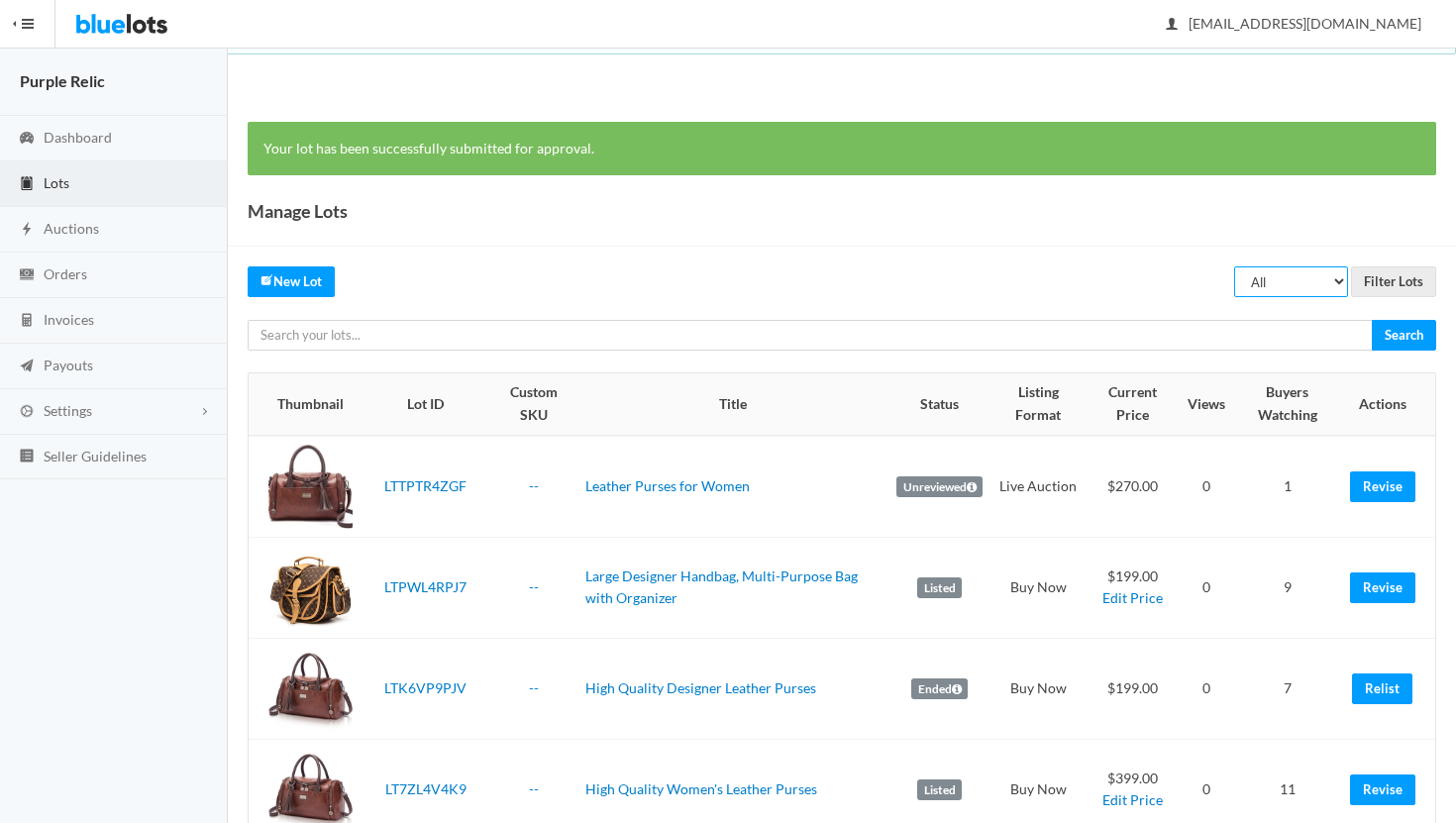select on "ended" 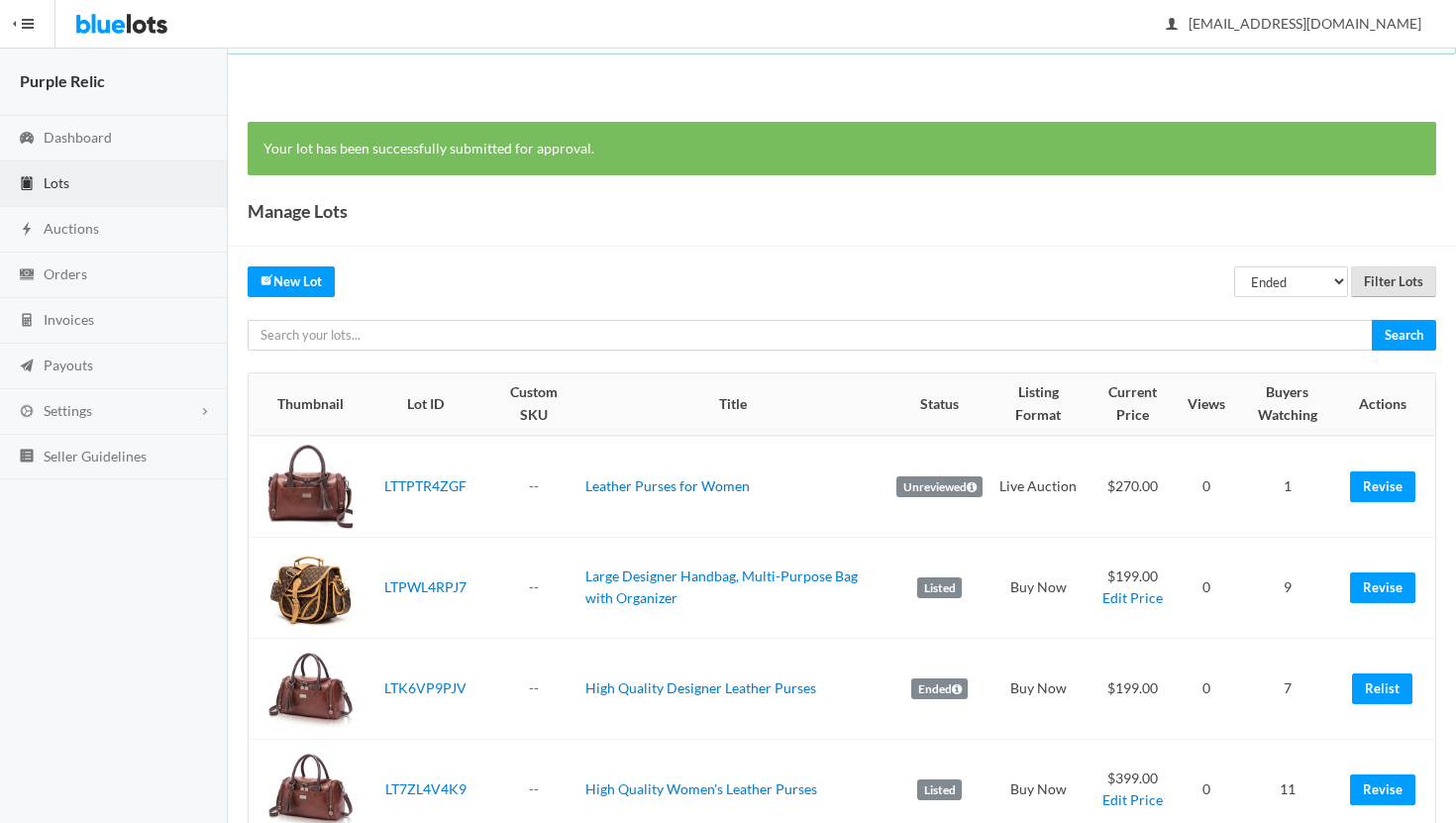 click on "Filter Lots" at bounding box center (1394, 281) 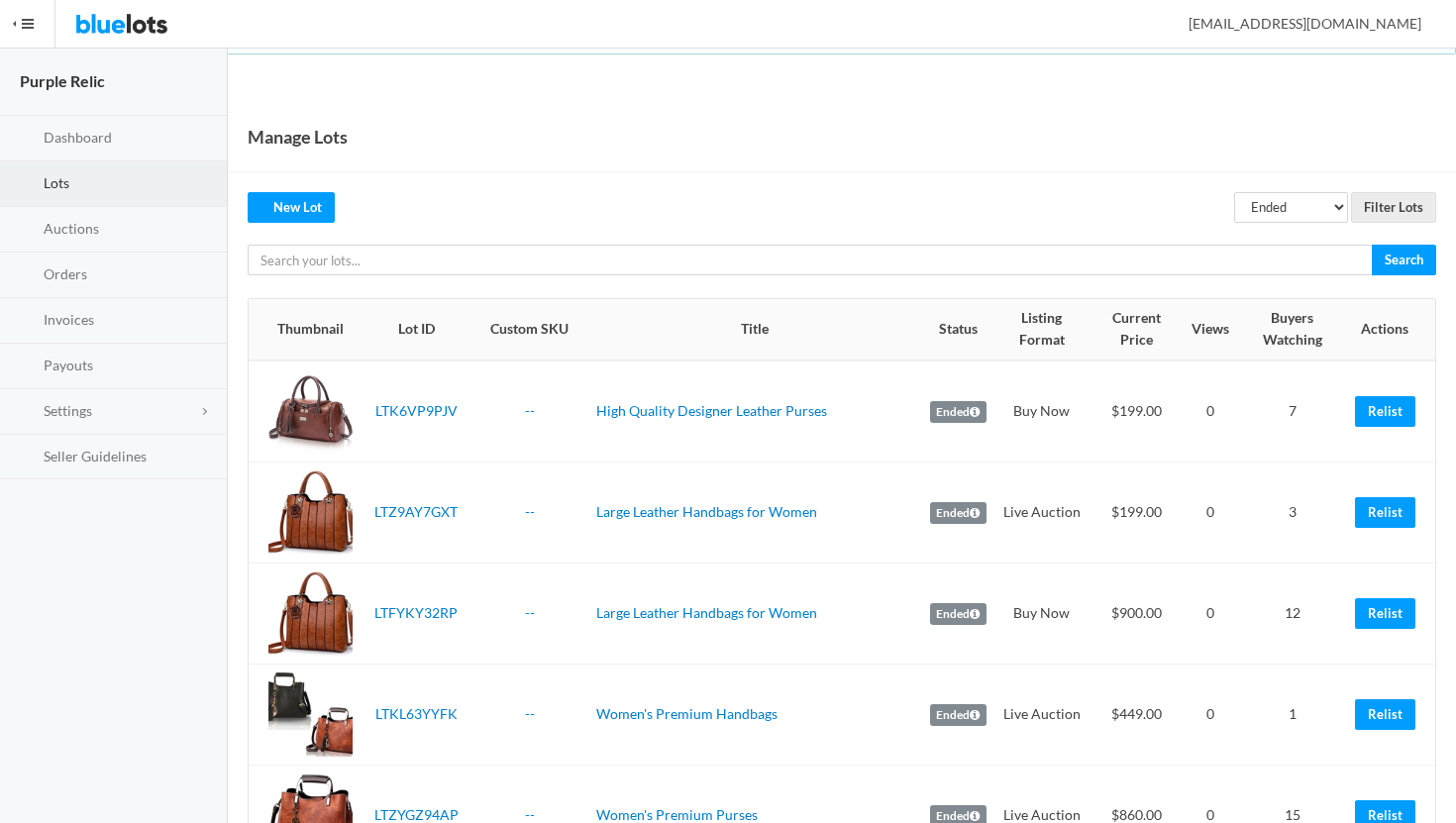 scroll, scrollTop: 0, scrollLeft: 0, axis: both 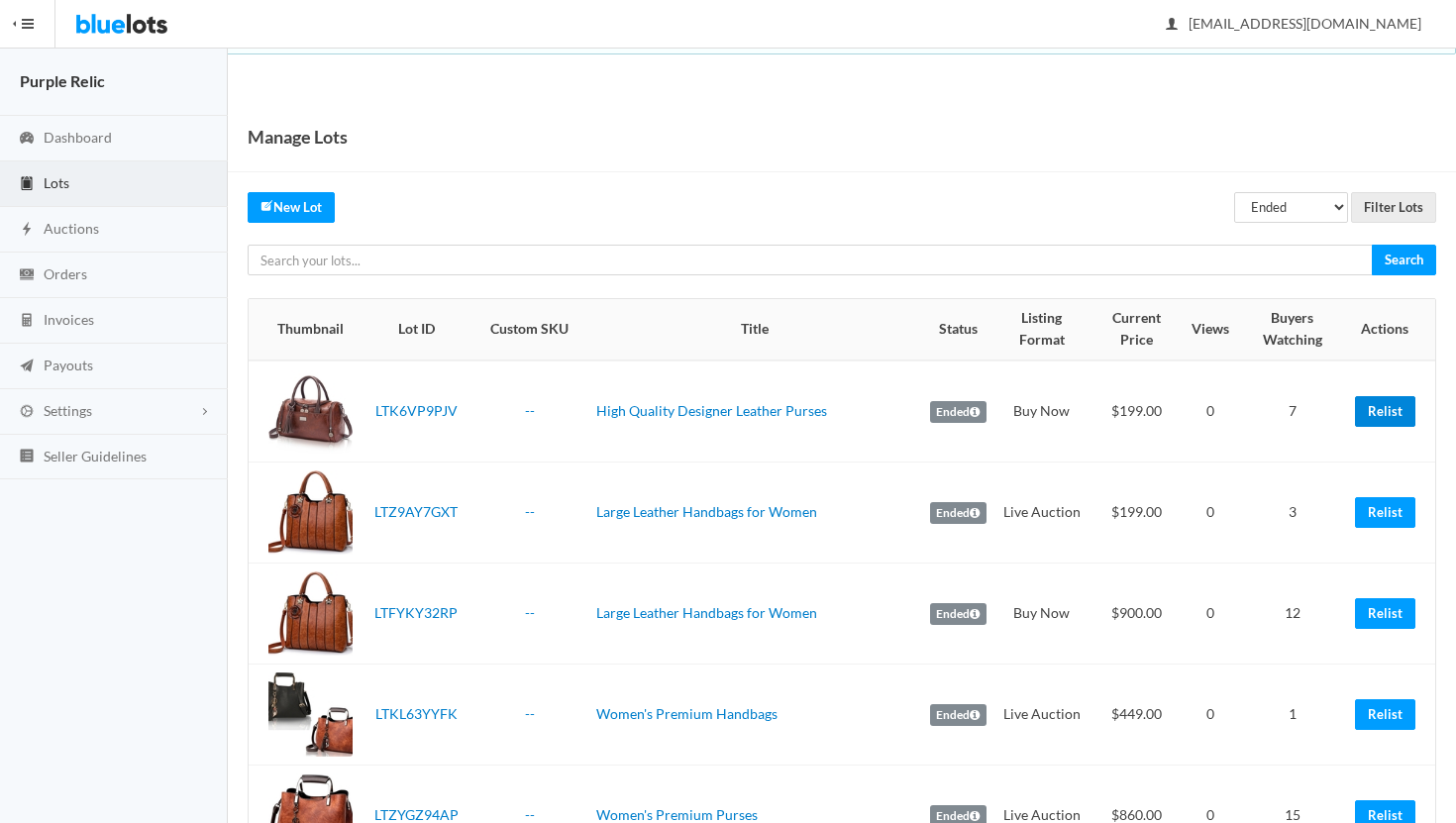 click on "Relist" at bounding box center [1385, 411] 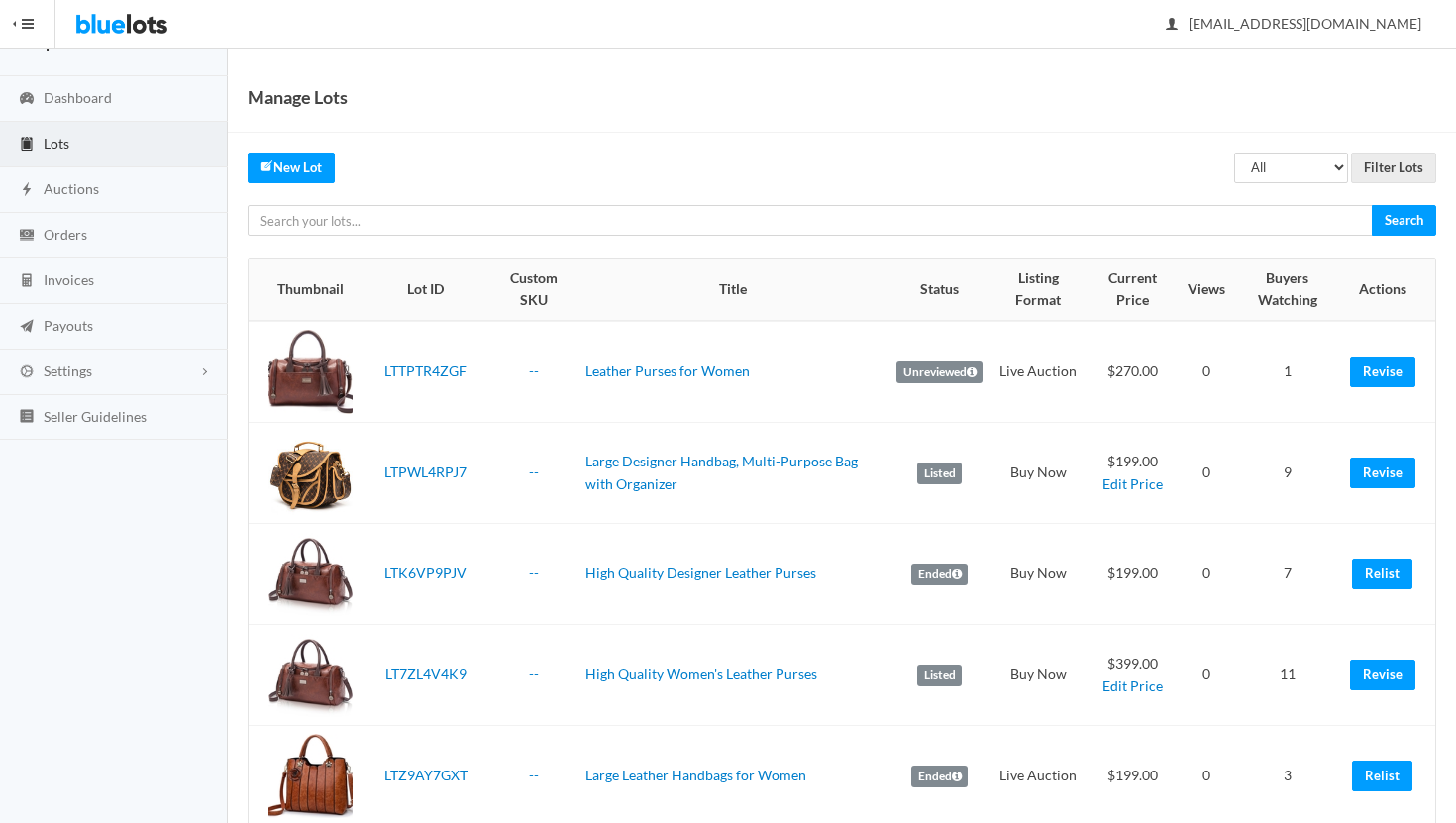 scroll, scrollTop: 45, scrollLeft: 0, axis: vertical 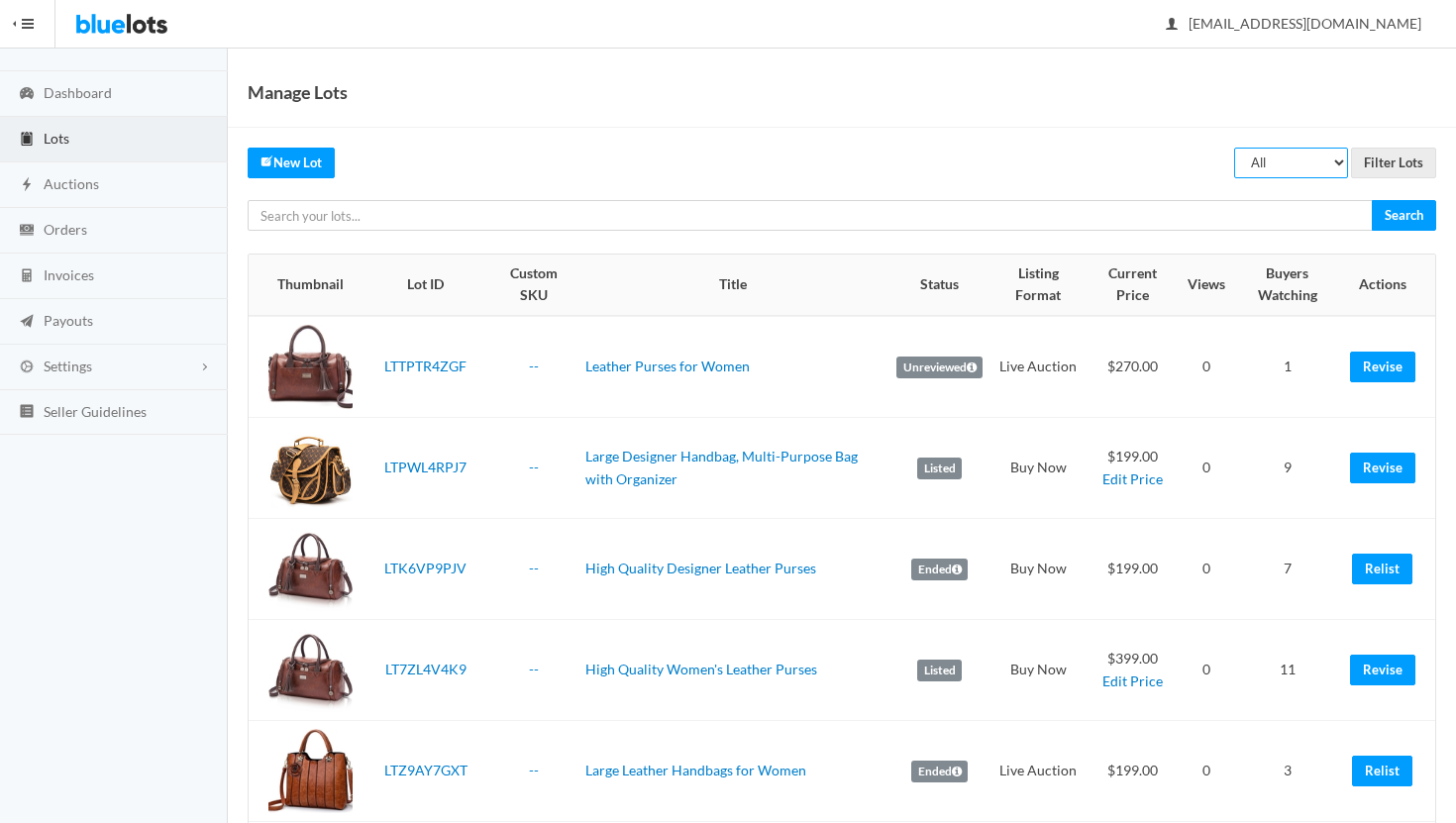 click on "All Draft
Unreviewed
Rejected
Scheduled
Listed
Sold
Ended" at bounding box center (1291, 162) 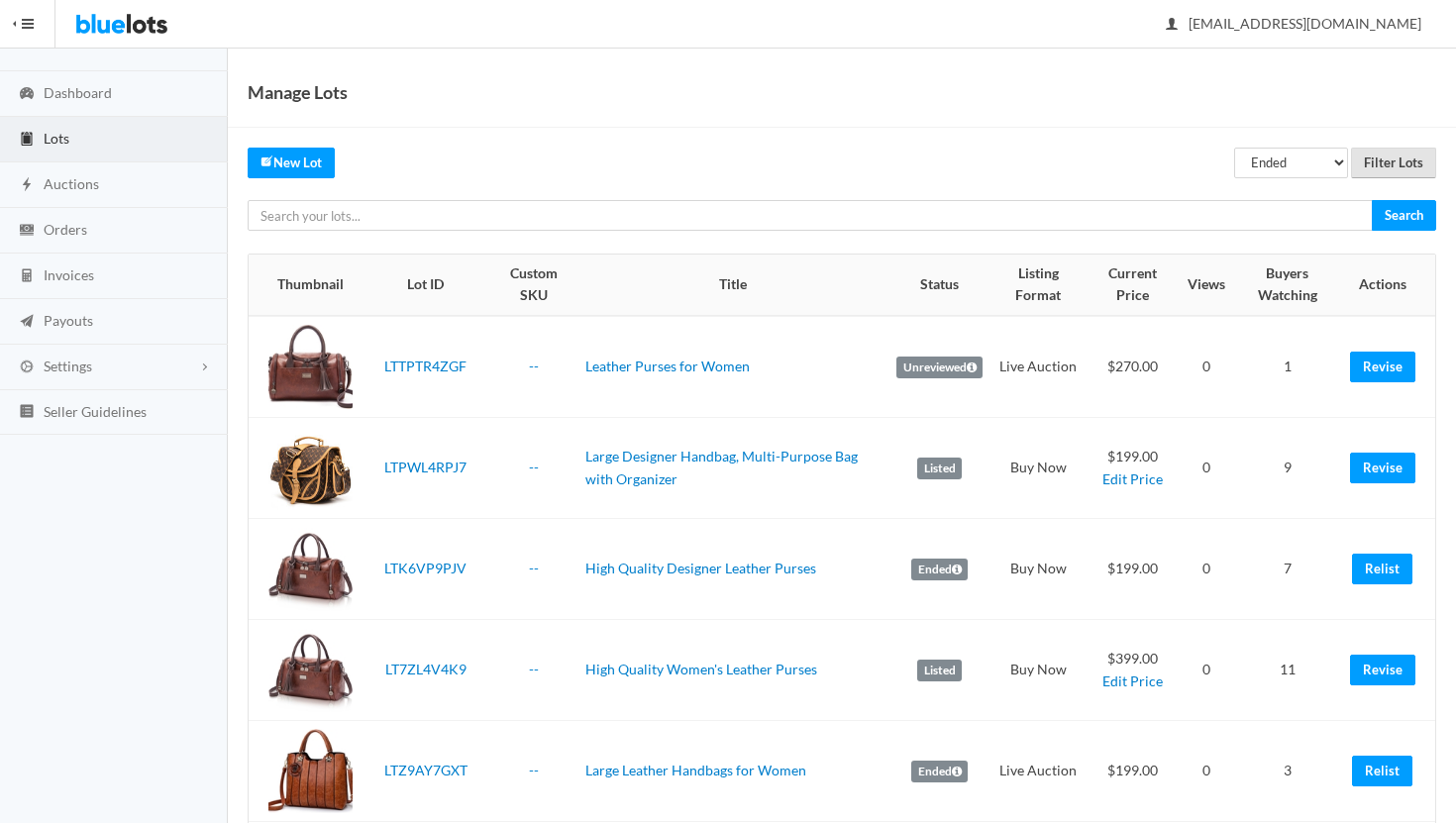 click on "Filter Lots" at bounding box center [1394, 162] 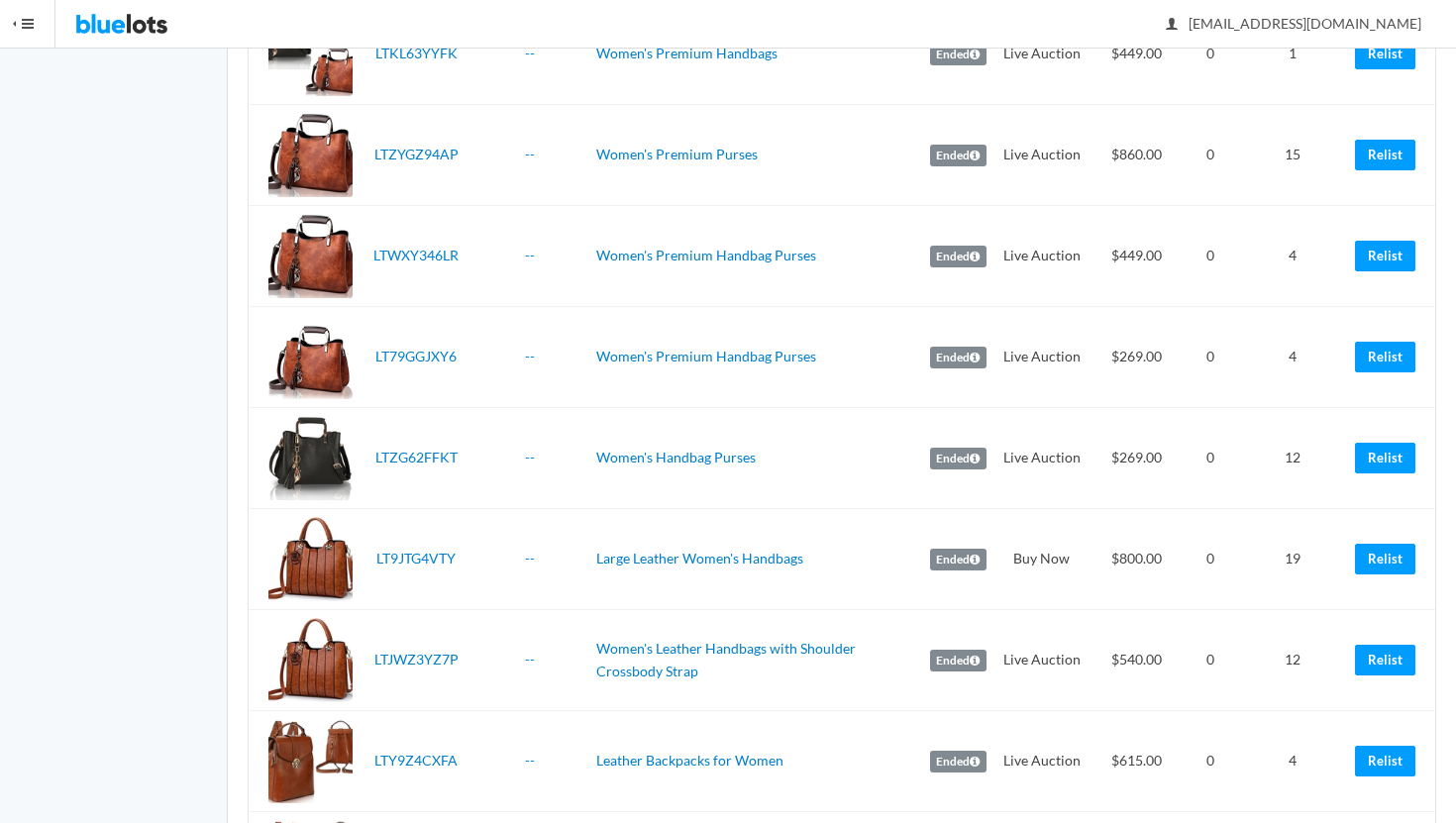 scroll, scrollTop: 681, scrollLeft: 0, axis: vertical 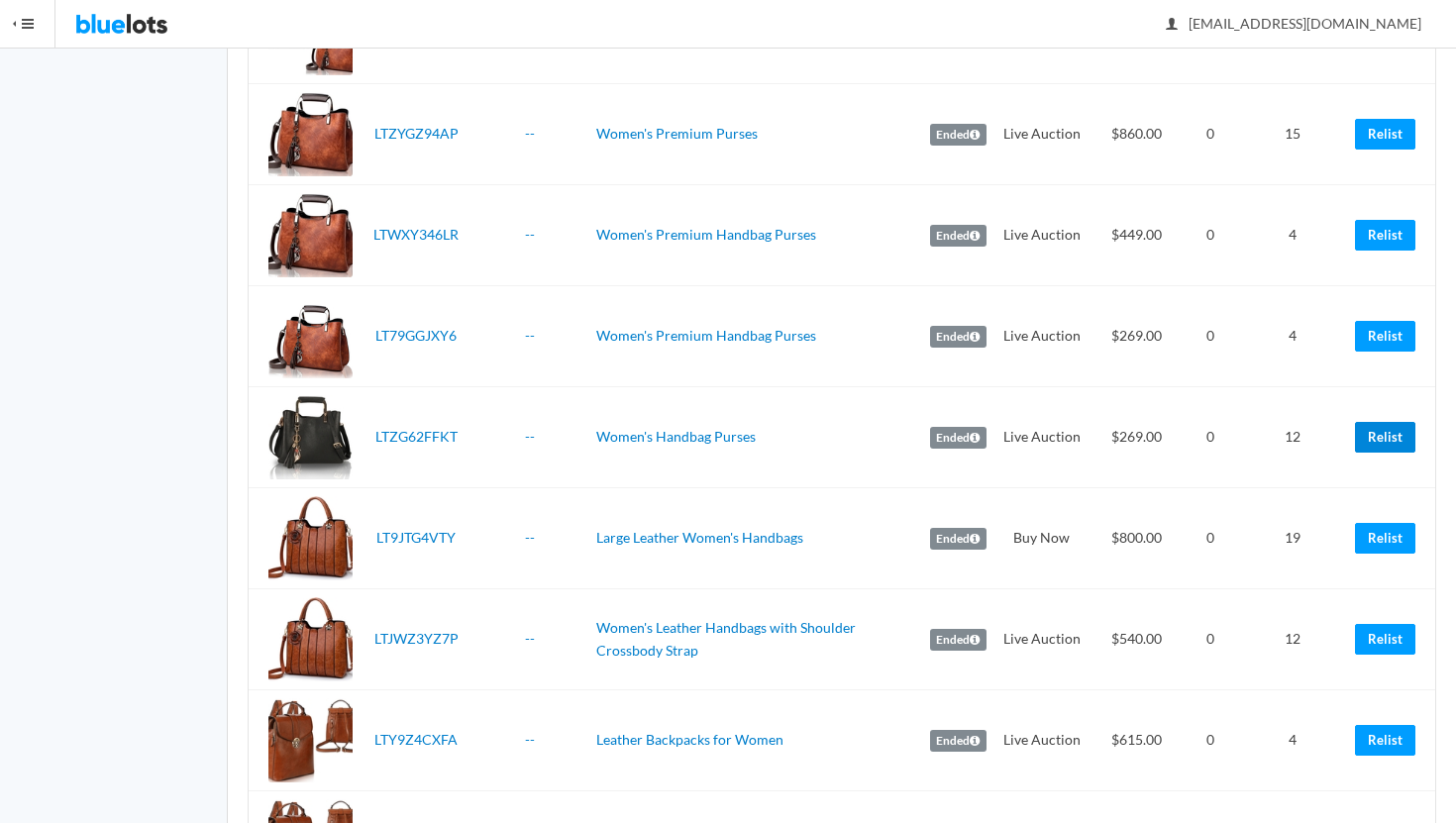 click on "Relist" at bounding box center (1385, 437) 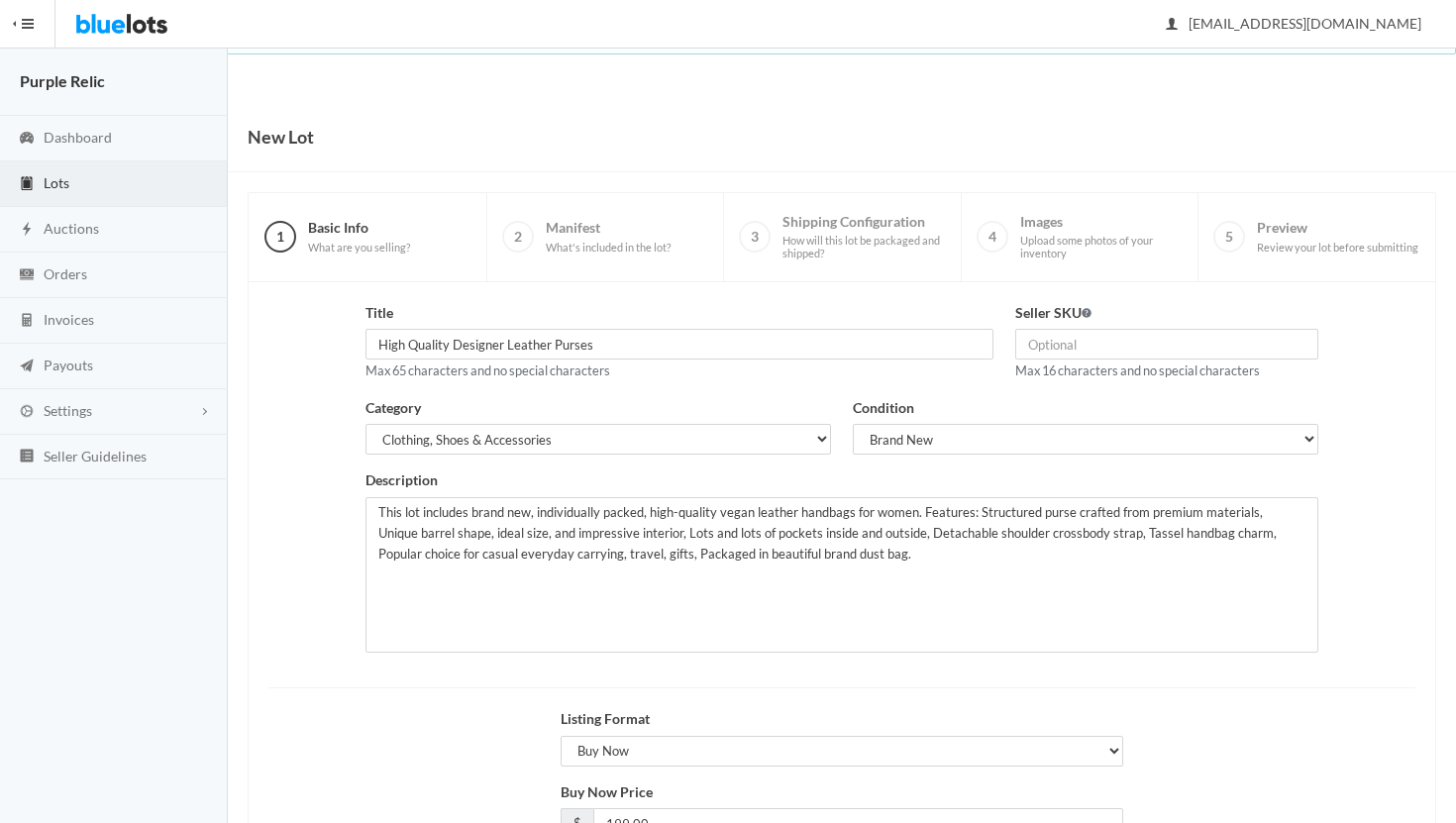 scroll, scrollTop: 168, scrollLeft: 0, axis: vertical 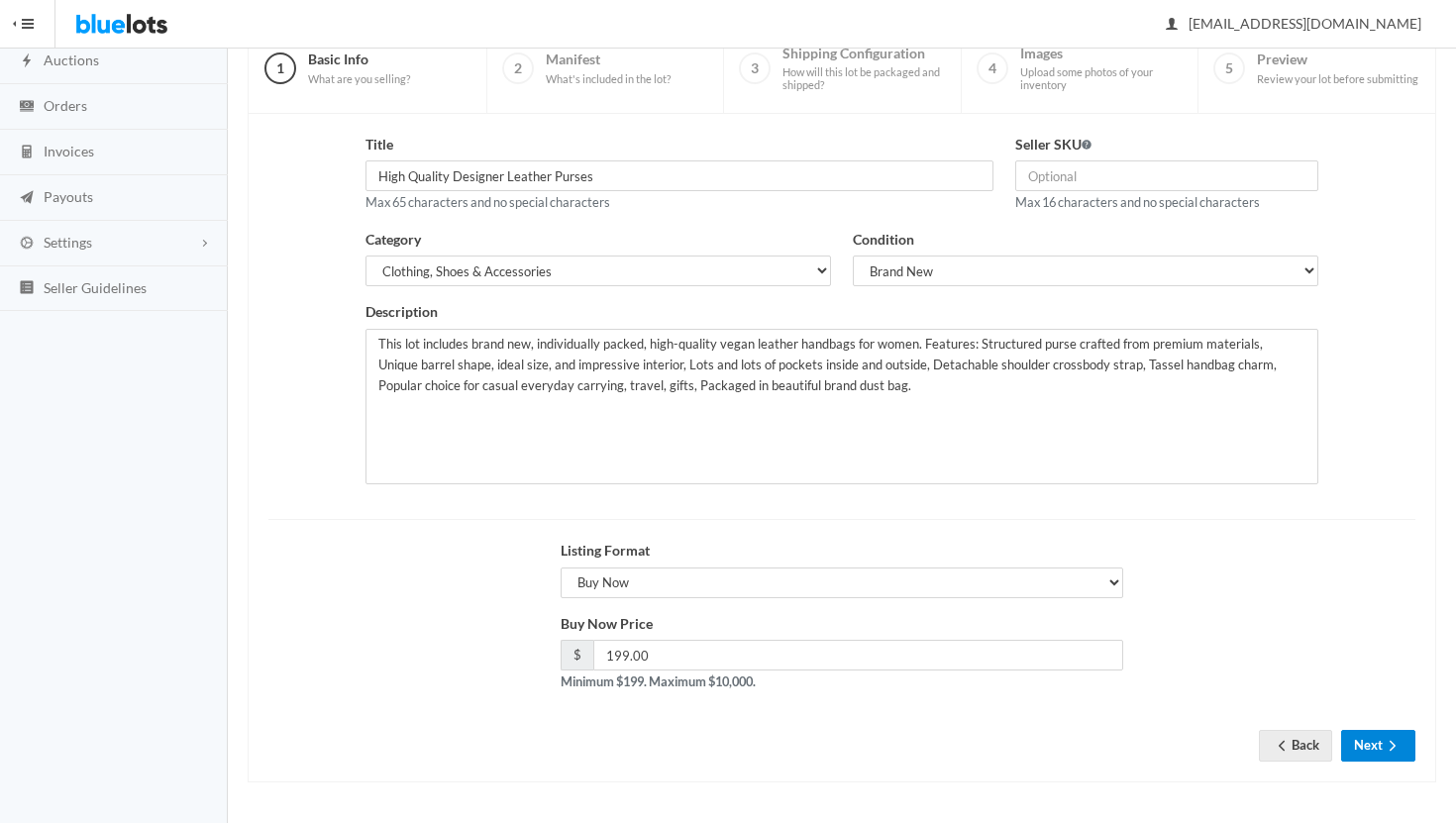 click on "Next" at bounding box center [1378, 745] 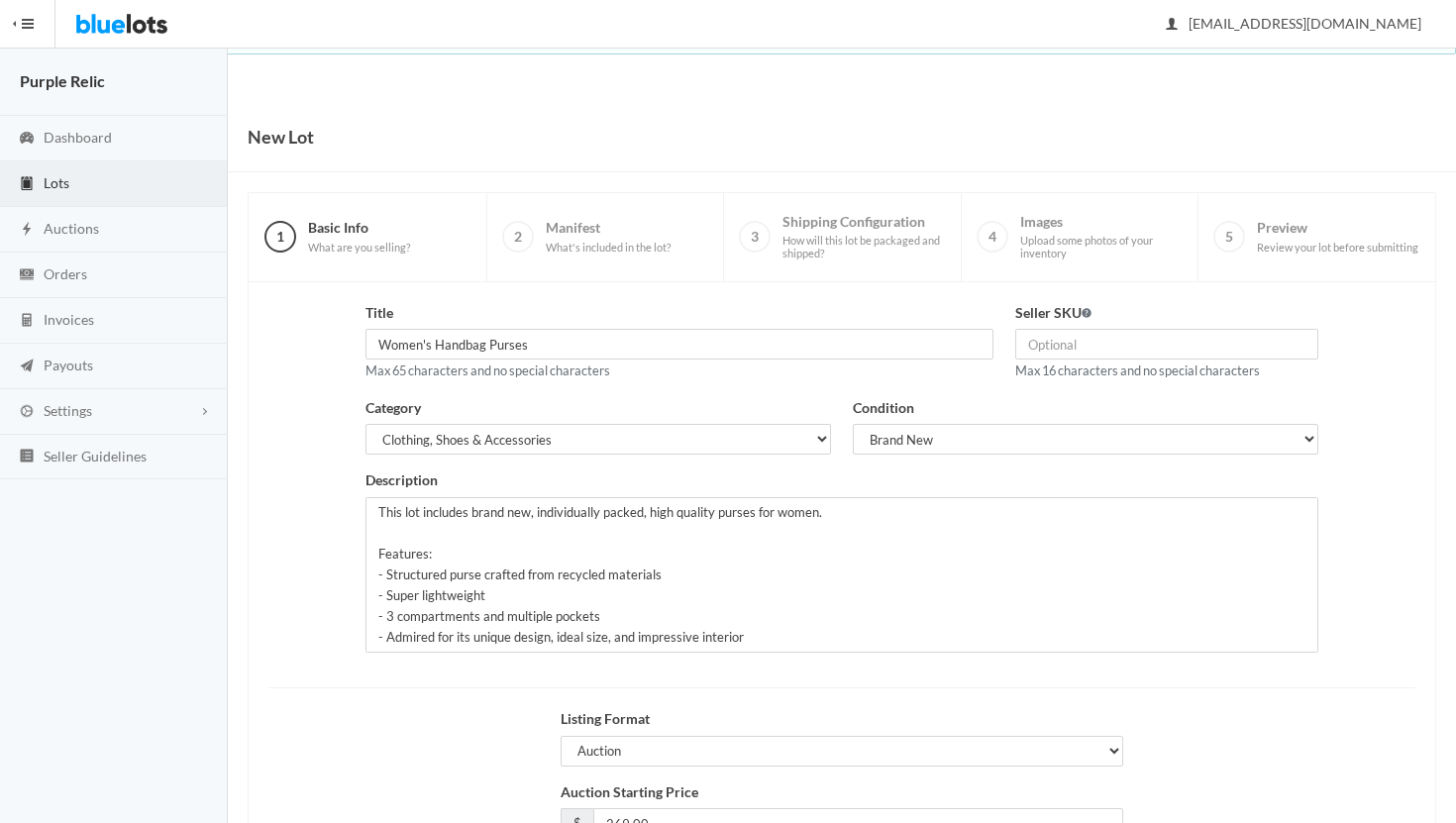 scroll, scrollTop: 168, scrollLeft: 0, axis: vertical 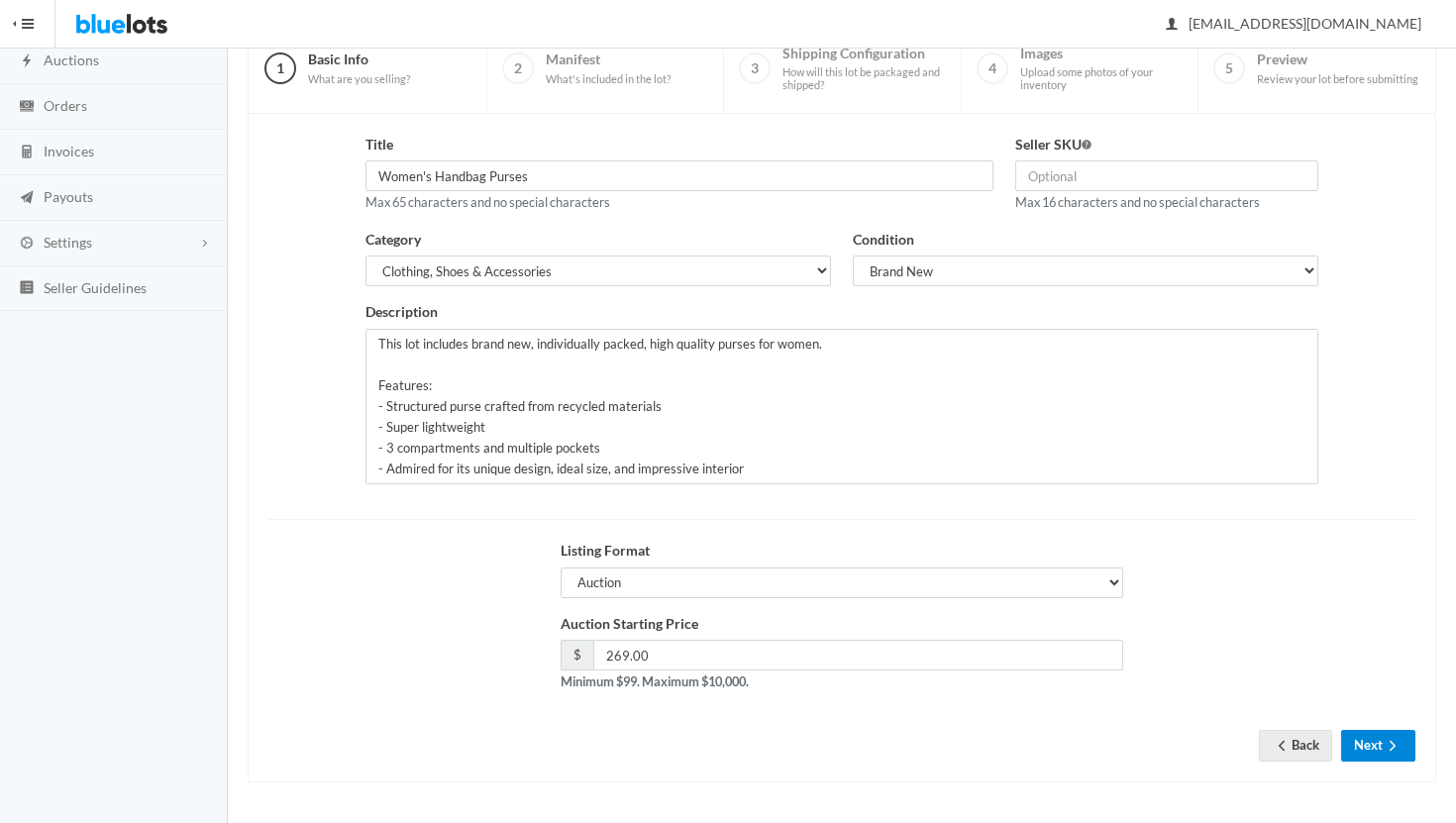 click on "Next" at bounding box center [1378, 745] 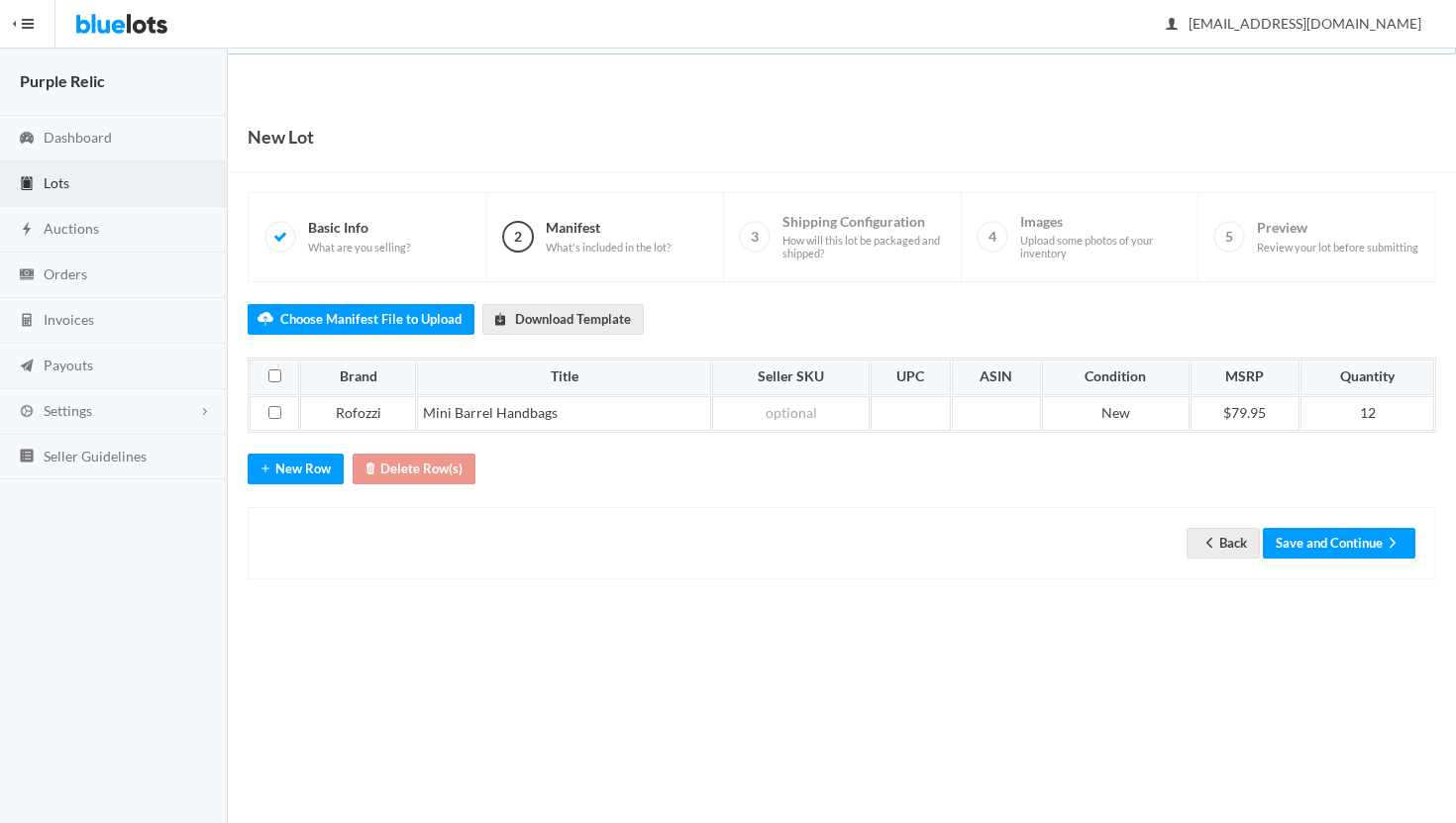 scroll, scrollTop: 0, scrollLeft: 0, axis: both 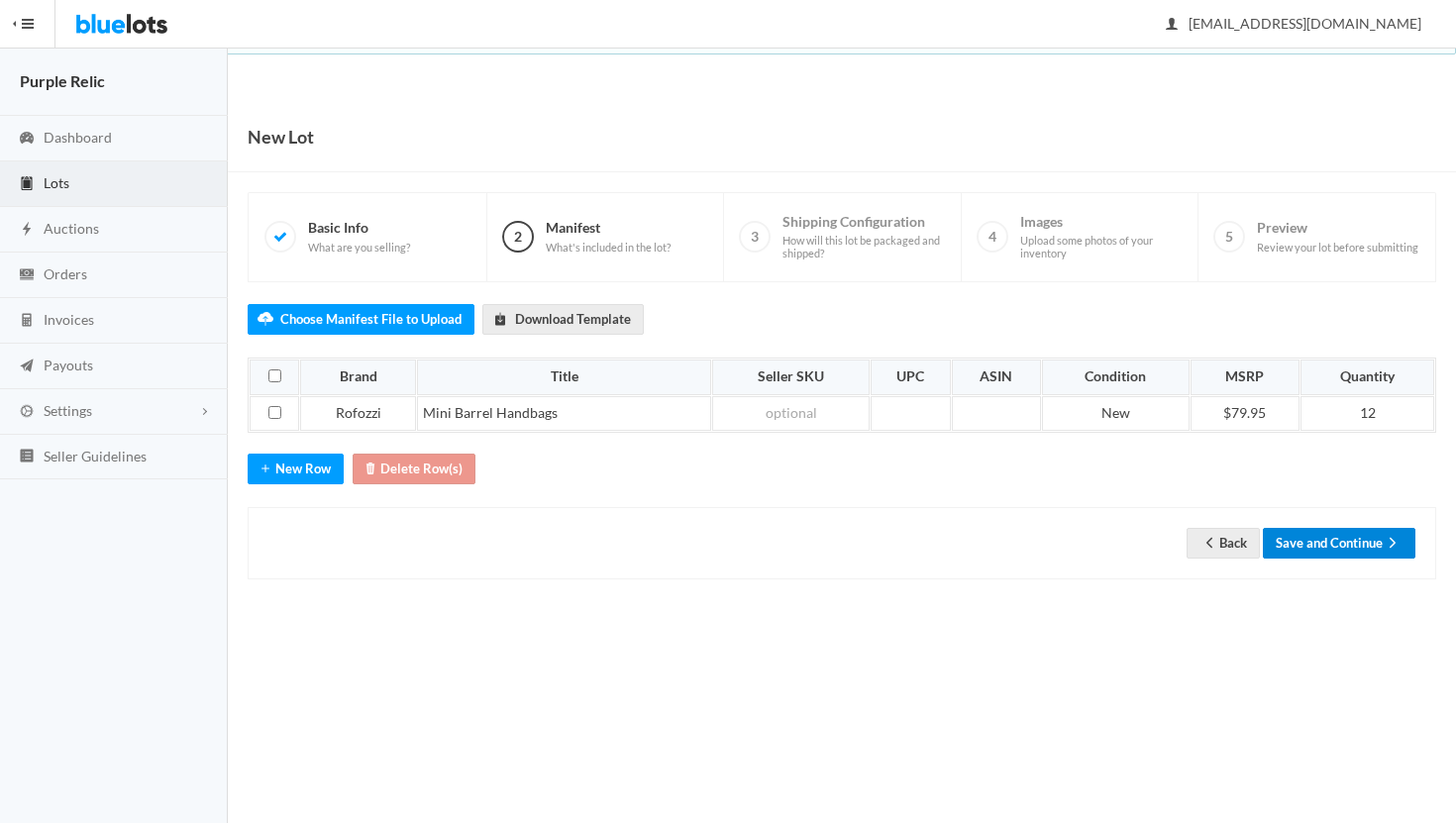 click on "Save and Continue" at bounding box center (1339, 543) 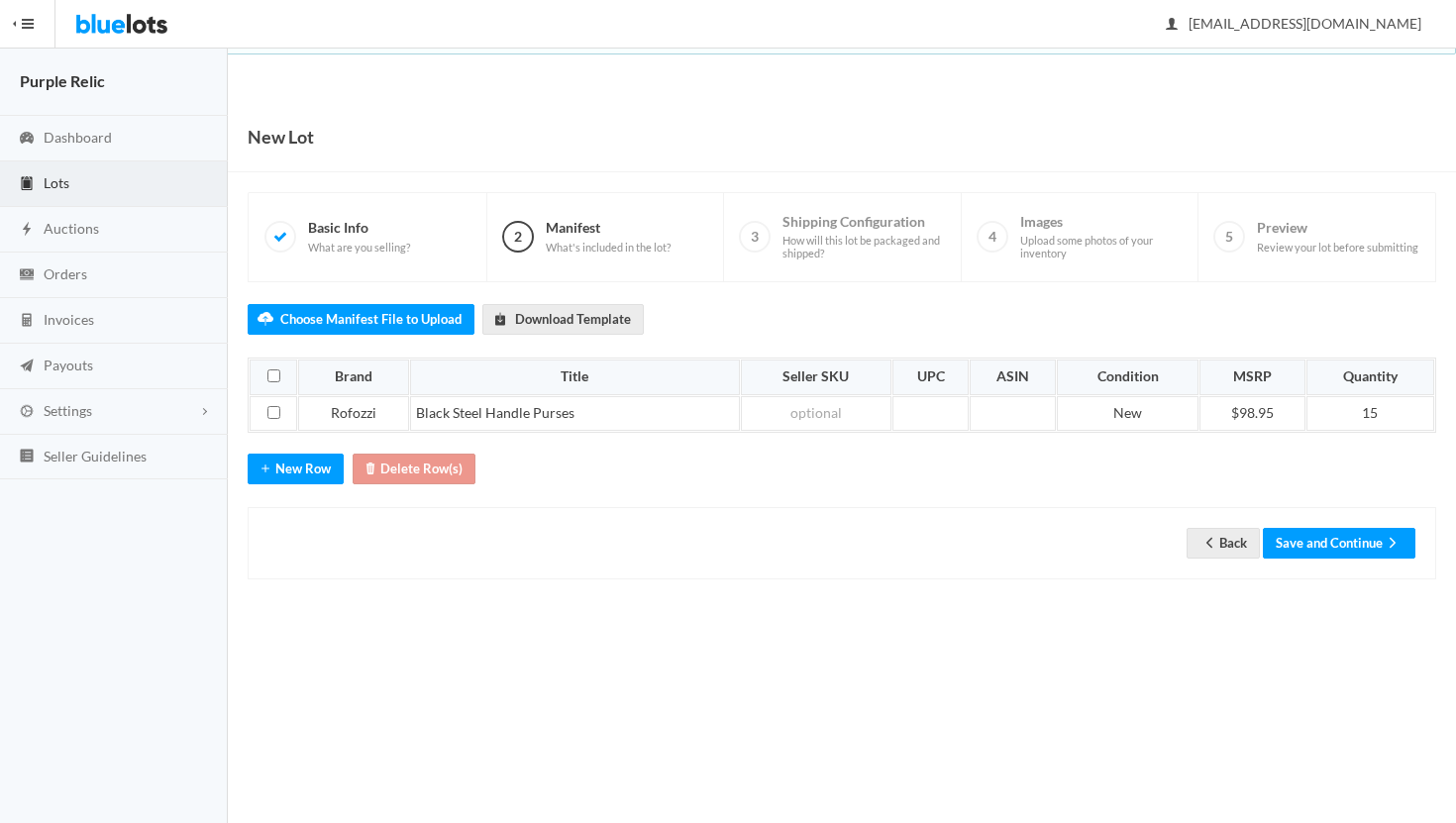 scroll, scrollTop: 0, scrollLeft: 0, axis: both 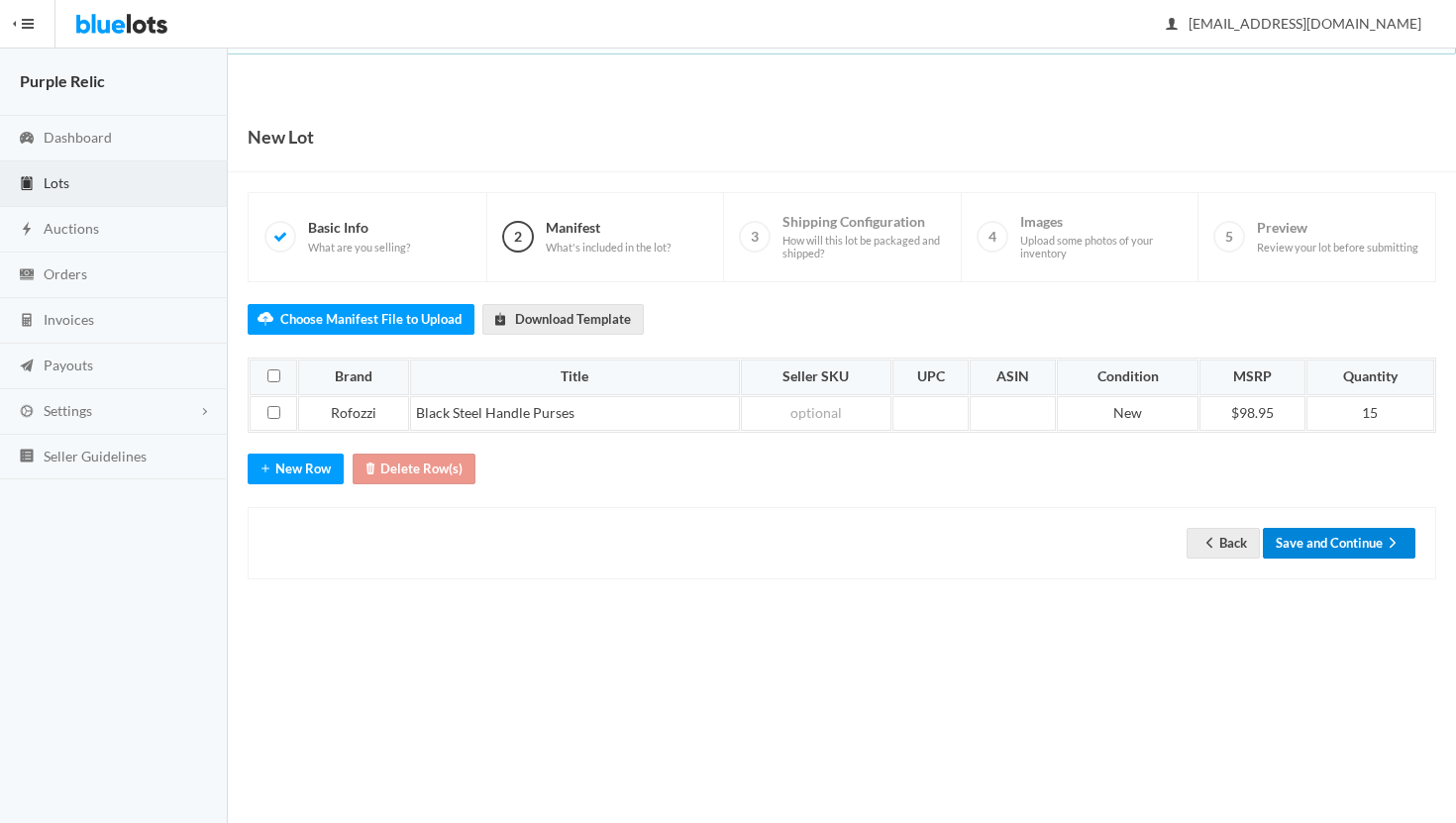 click on "Save and Continue" at bounding box center (1339, 543) 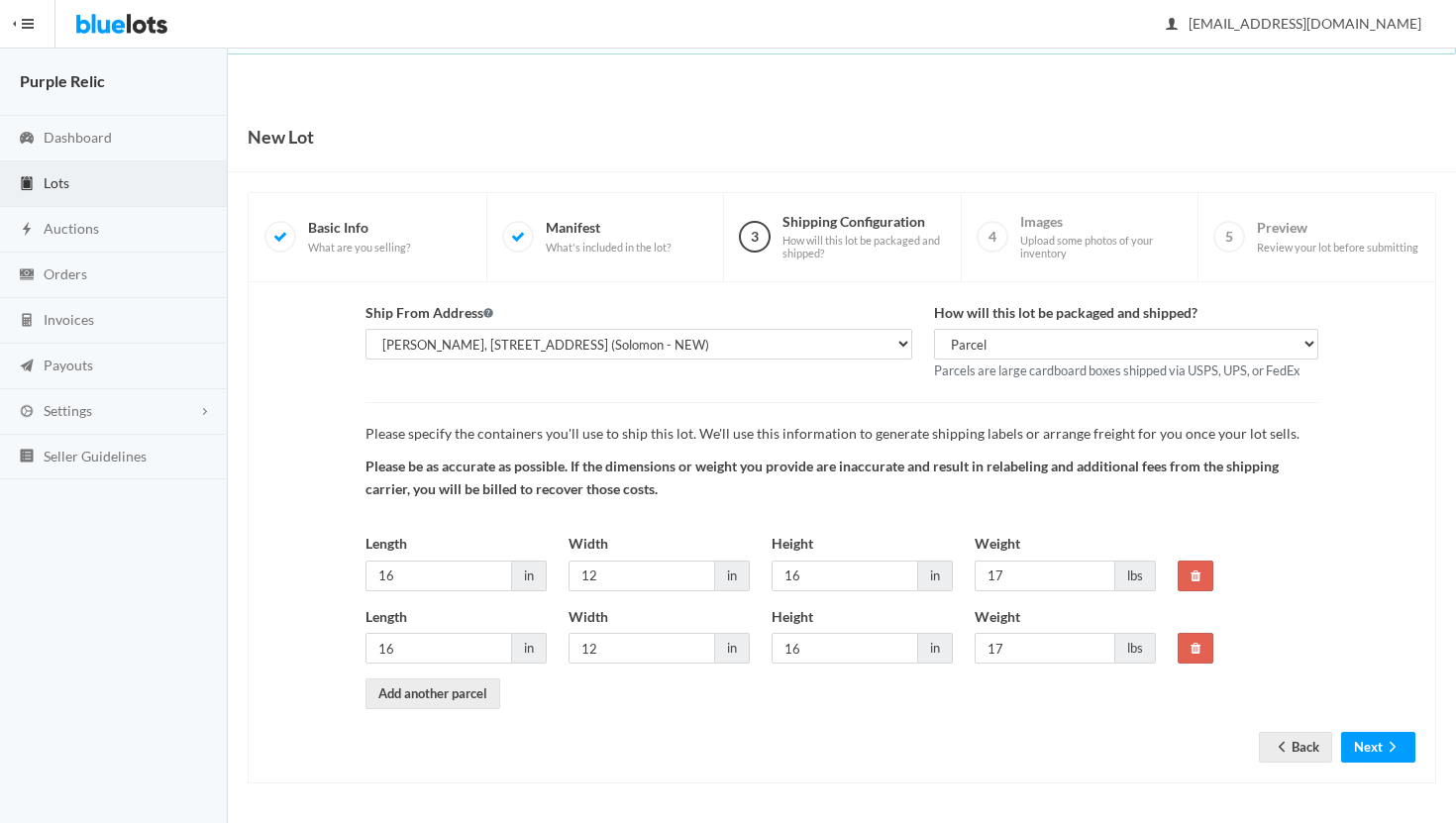 scroll, scrollTop: 0, scrollLeft: 0, axis: both 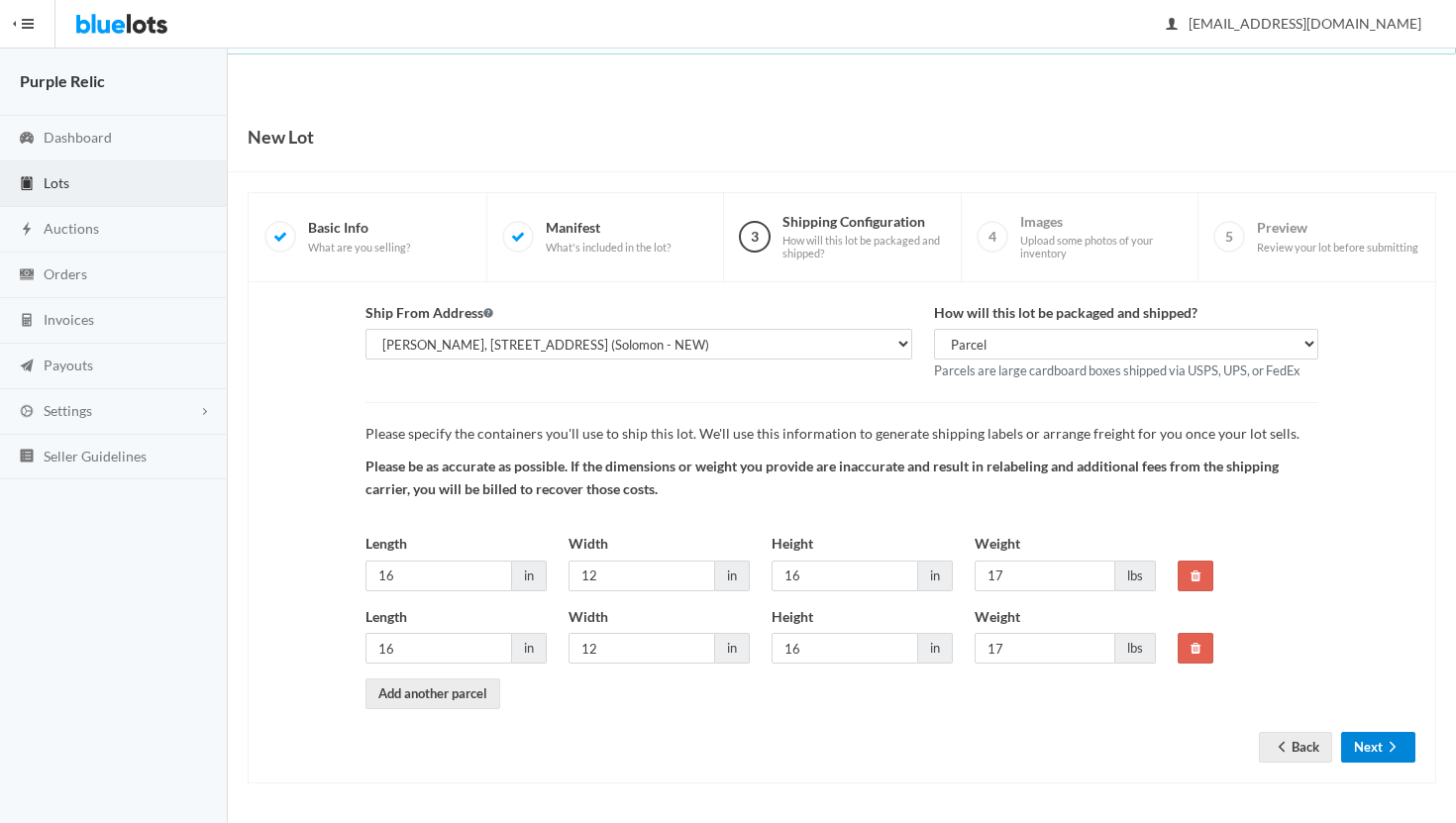 click 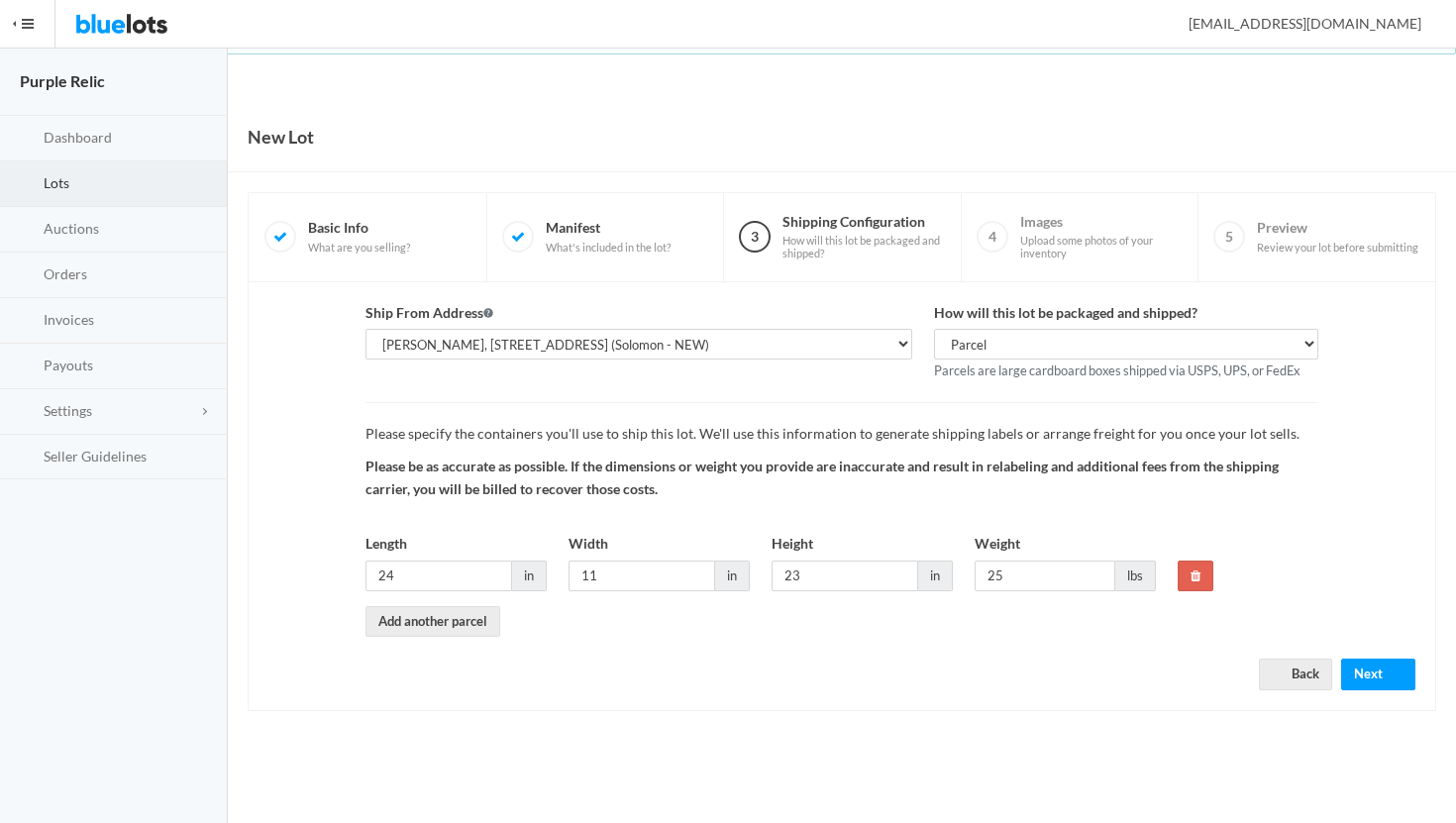 scroll, scrollTop: 0, scrollLeft: 0, axis: both 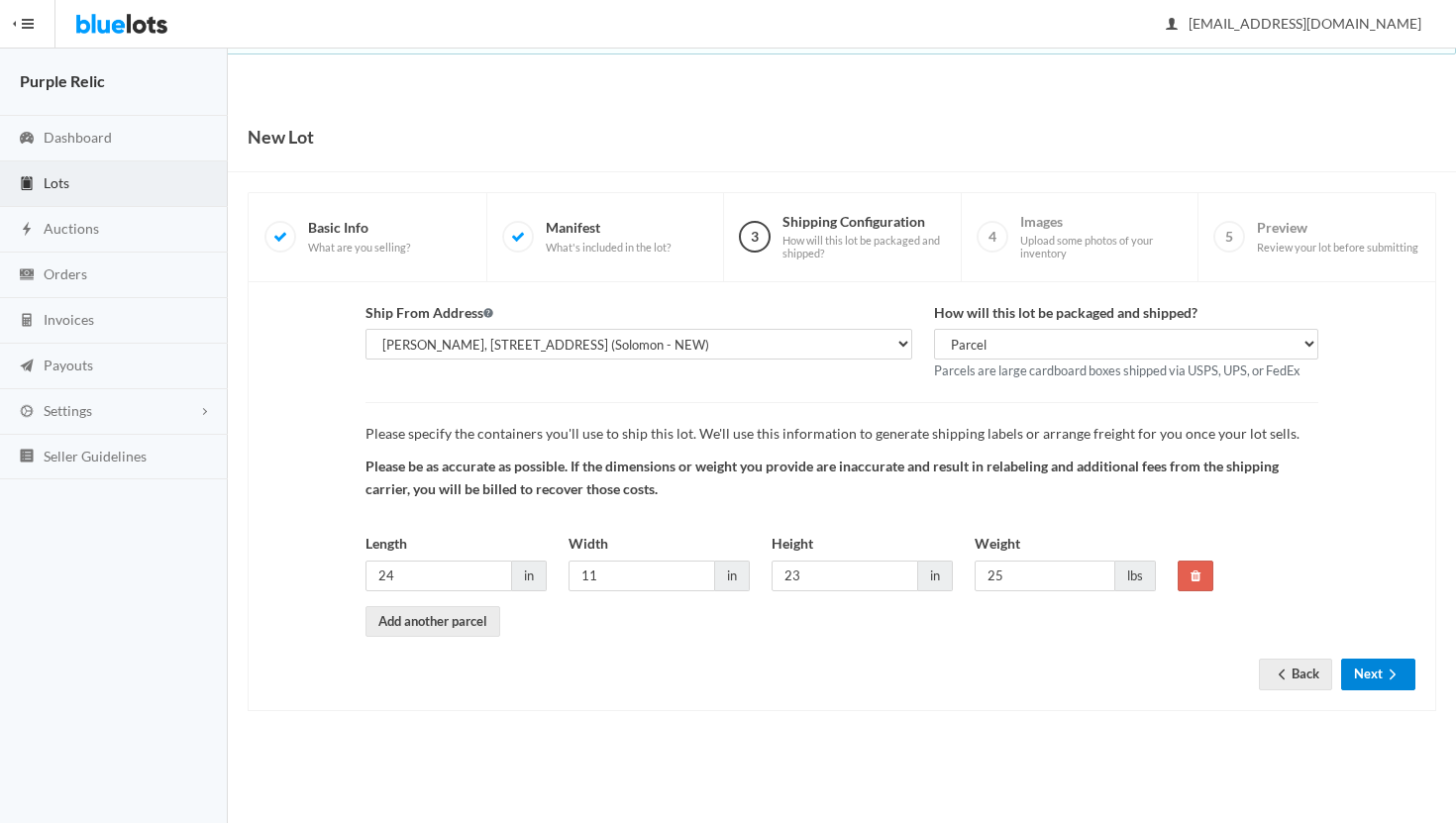 click 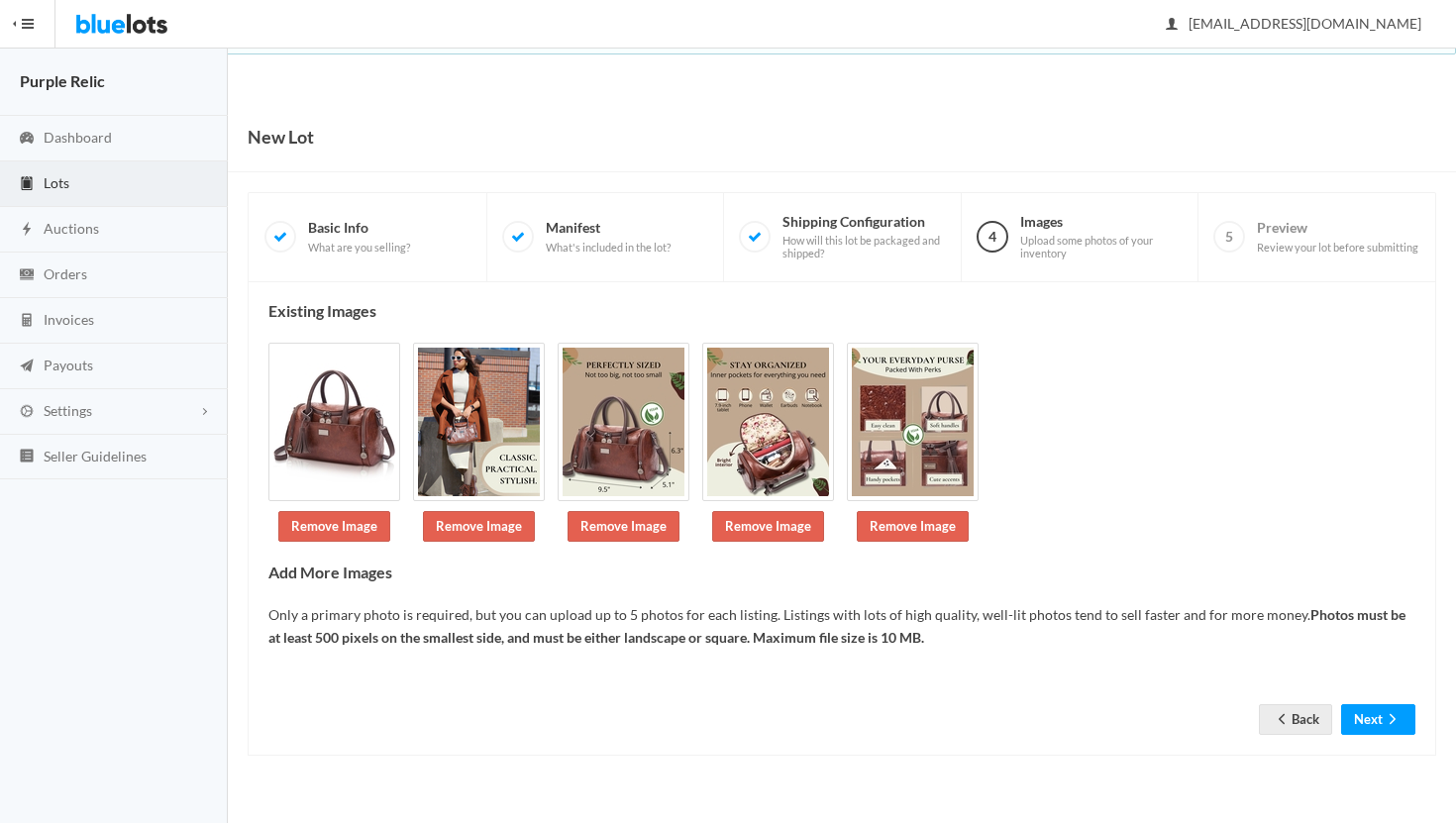 scroll, scrollTop: 0, scrollLeft: 0, axis: both 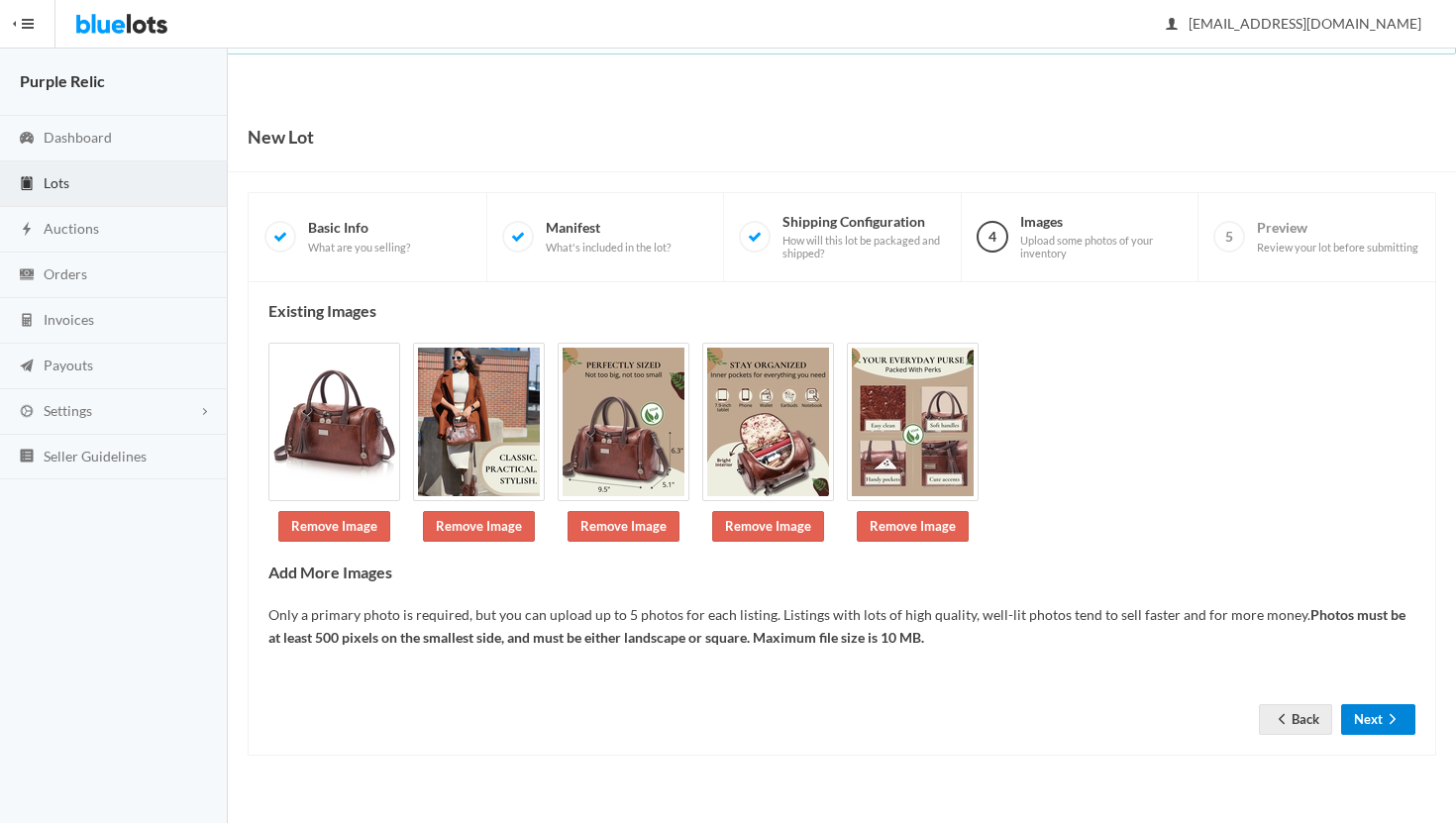 click 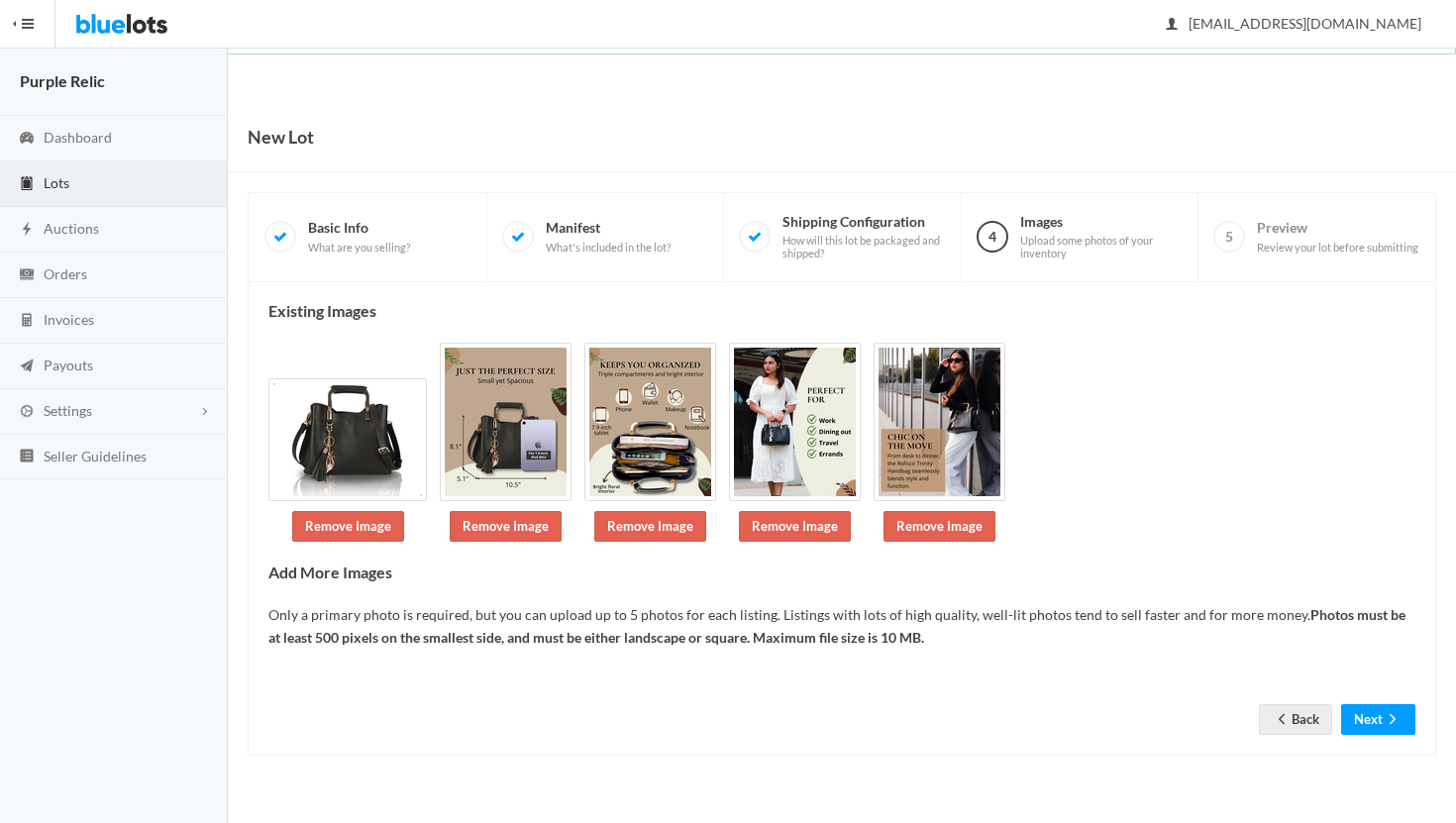 scroll, scrollTop: 0, scrollLeft: 0, axis: both 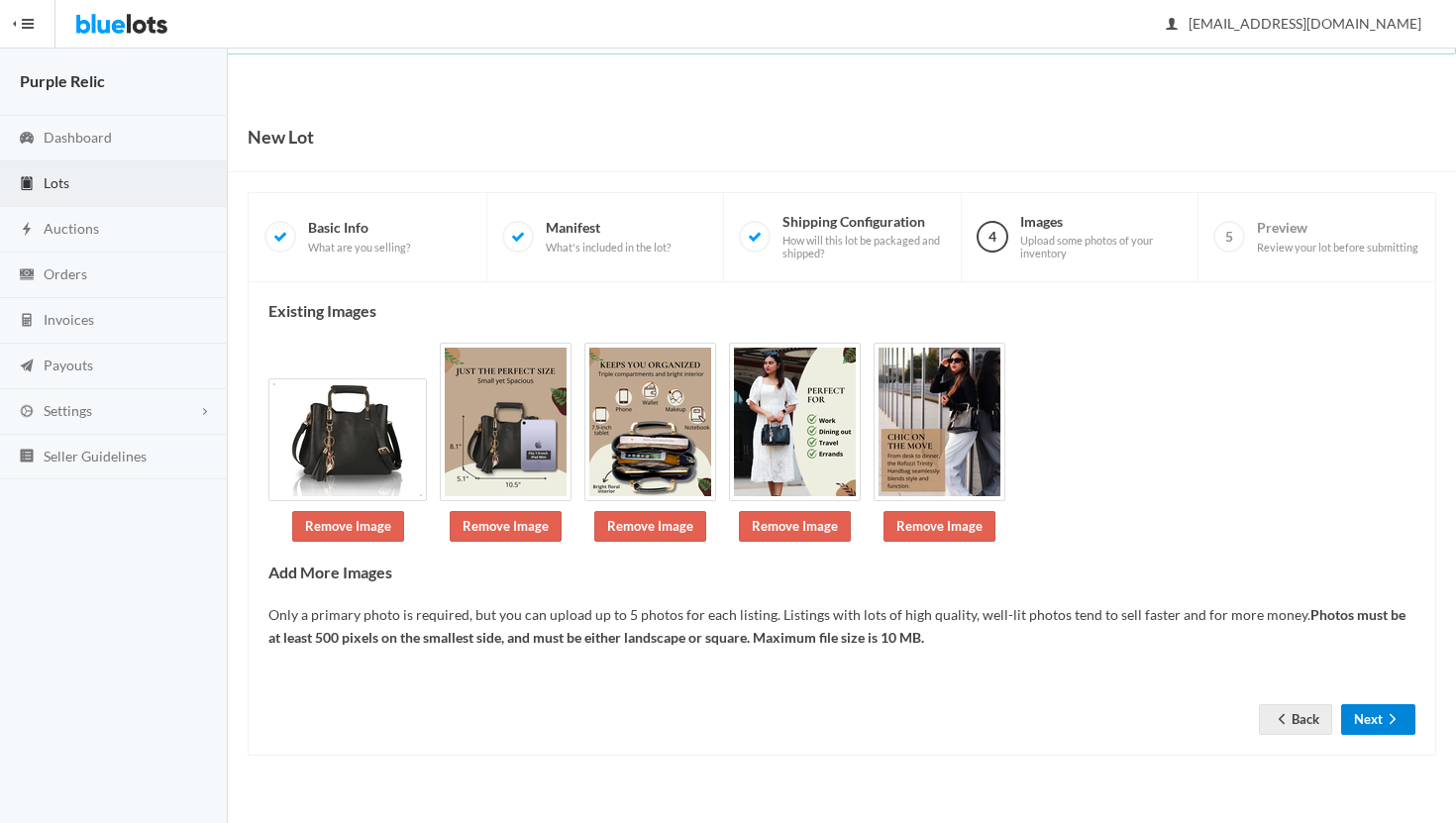 click 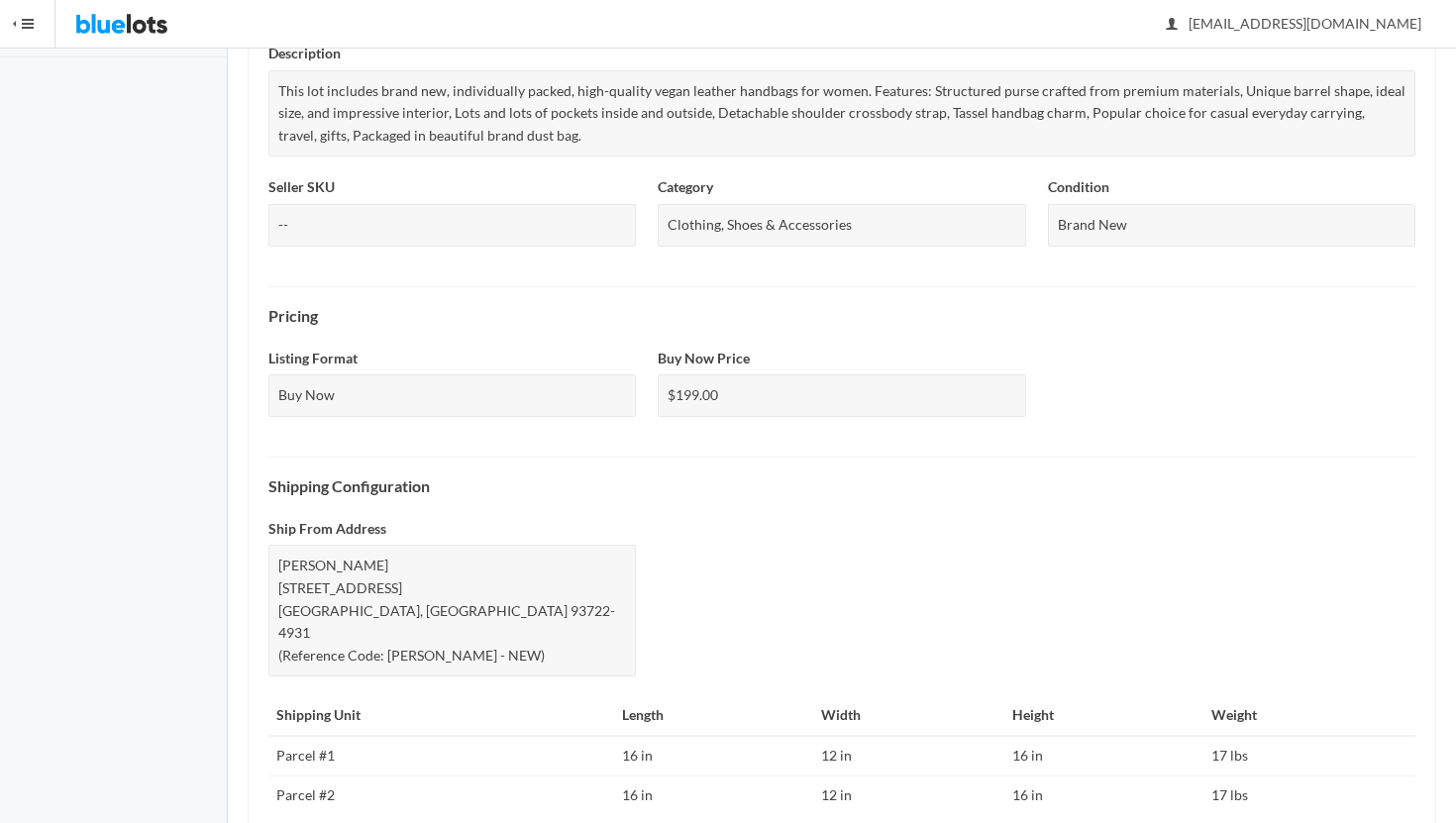 scroll, scrollTop: 724, scrollLeft: 0, axis: vertical 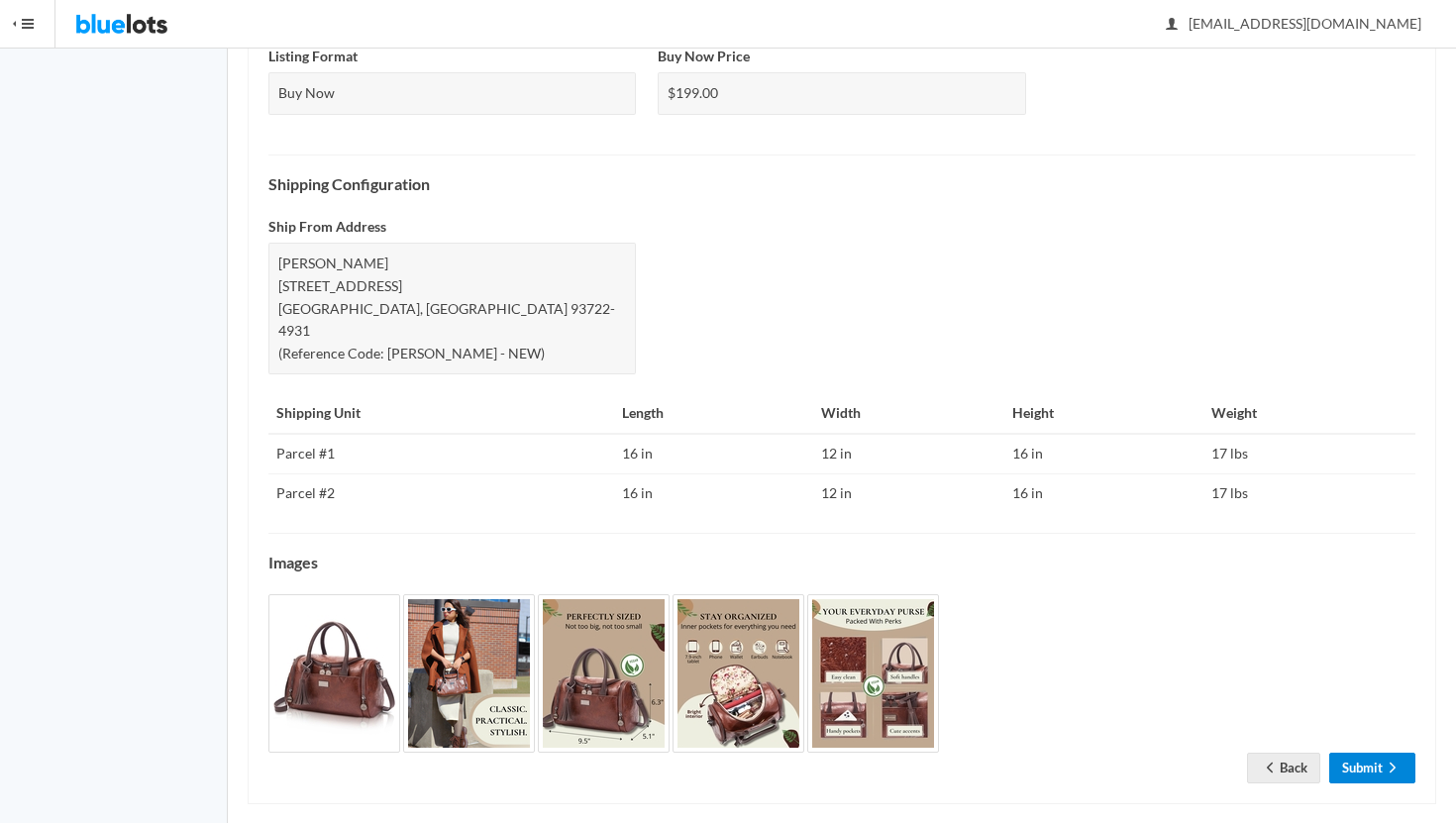 click on "Submit" at bounding box center [1372, 768] 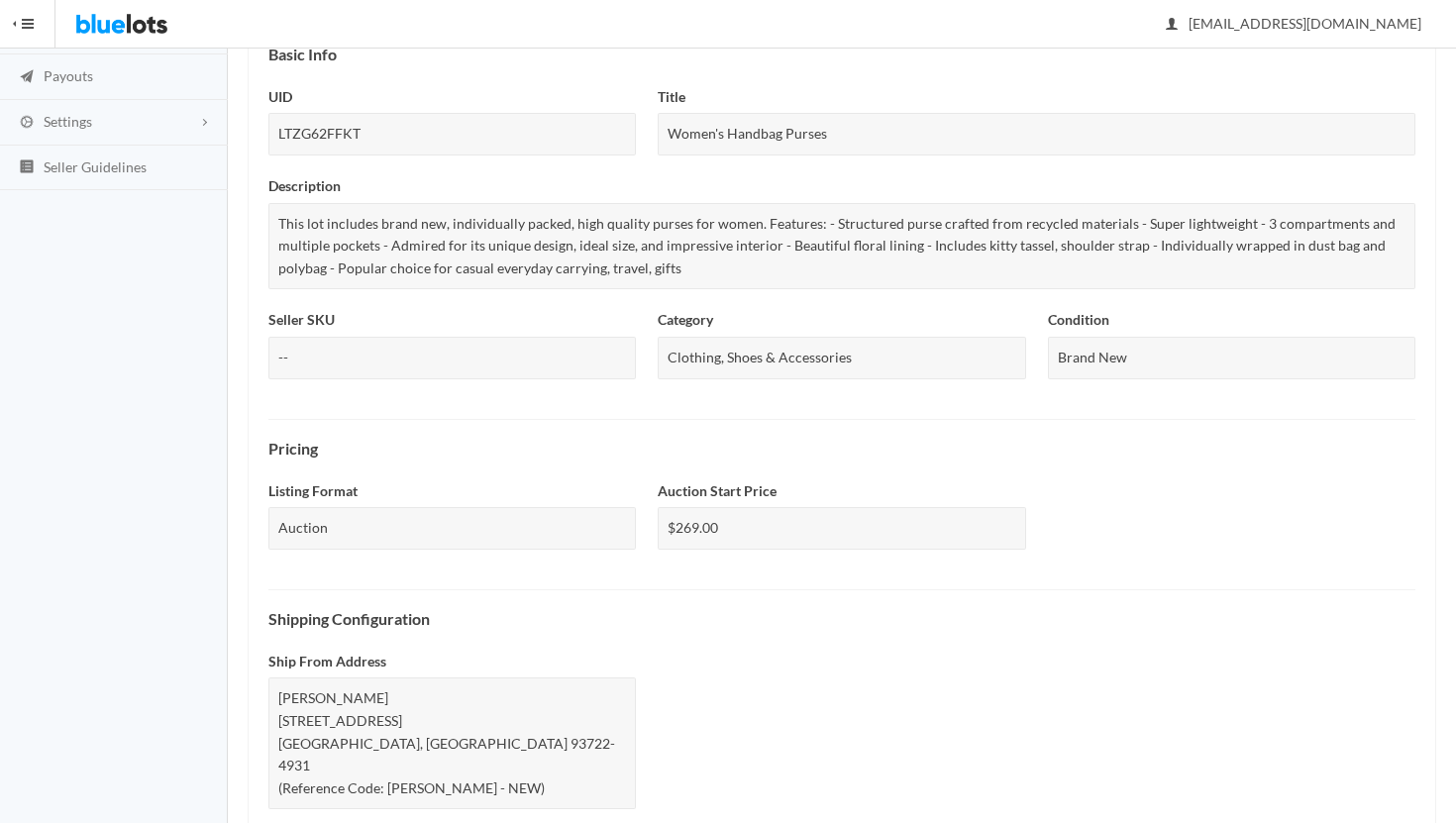 scroll, scrollTop: 685, scrollLeft: 0, axis: vertical 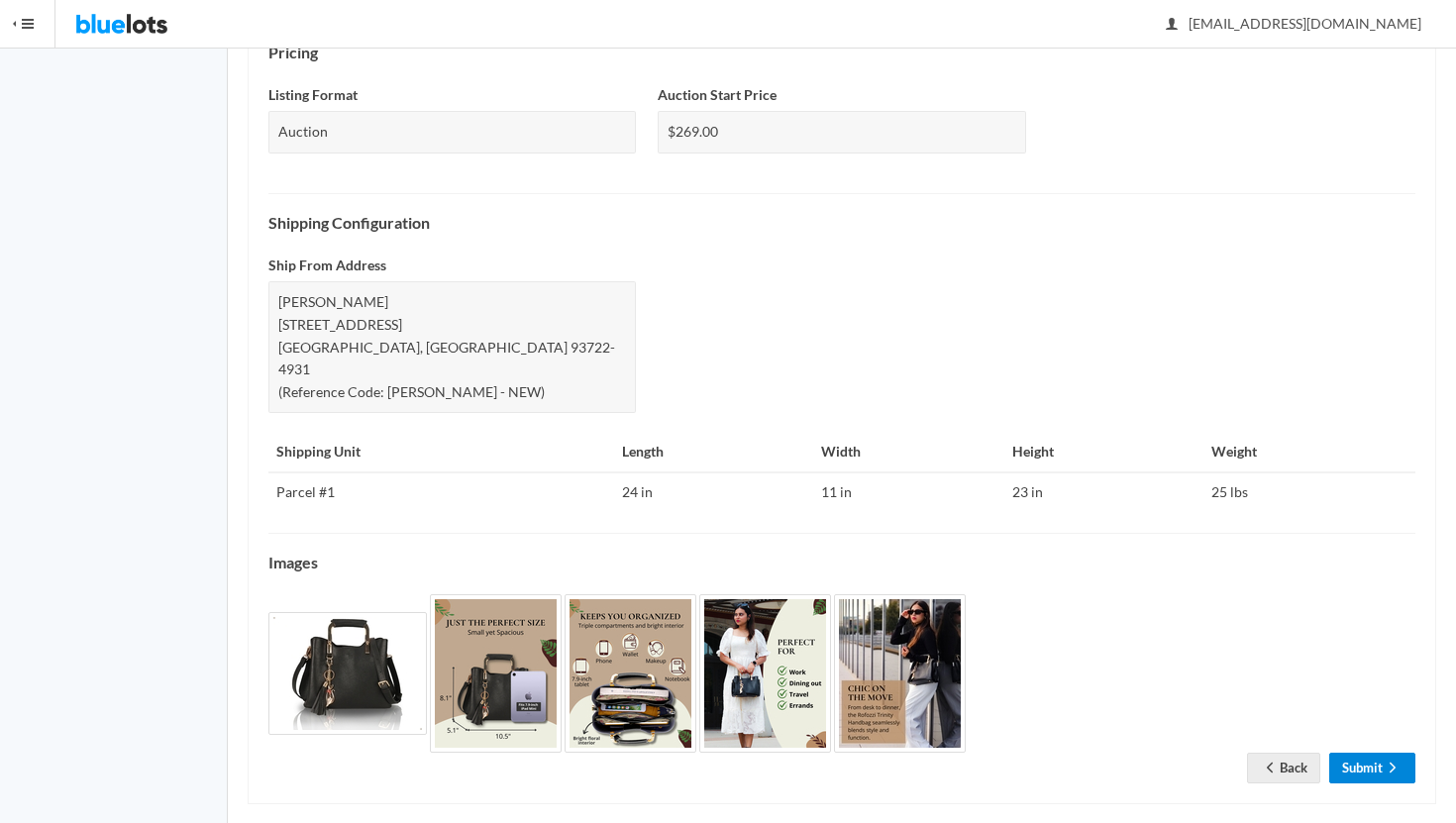 click on "Submit" at bounding box center [1372, 768] 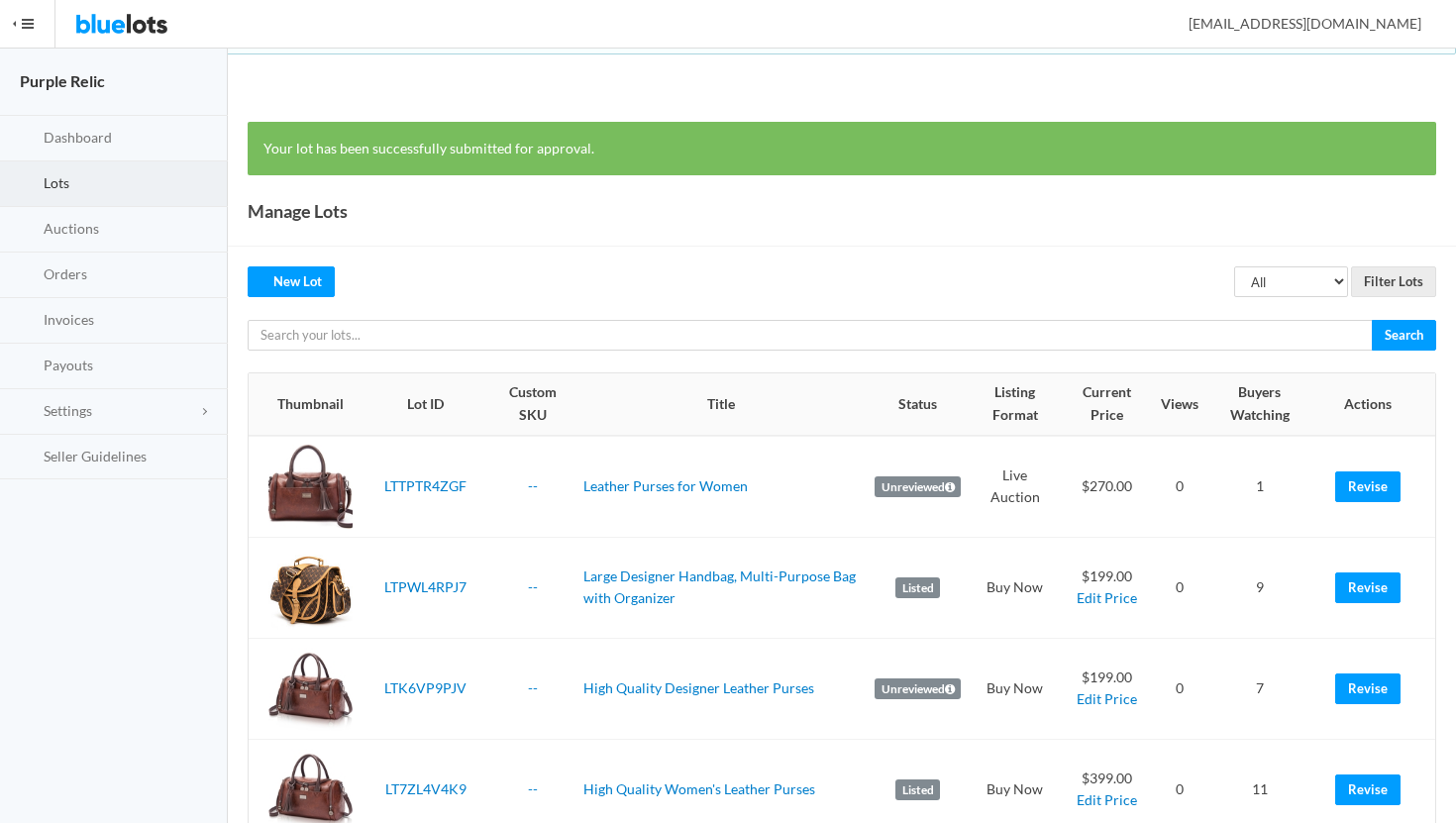 scroll, scrollTop: 0, scrollLeft: 0, axis: both 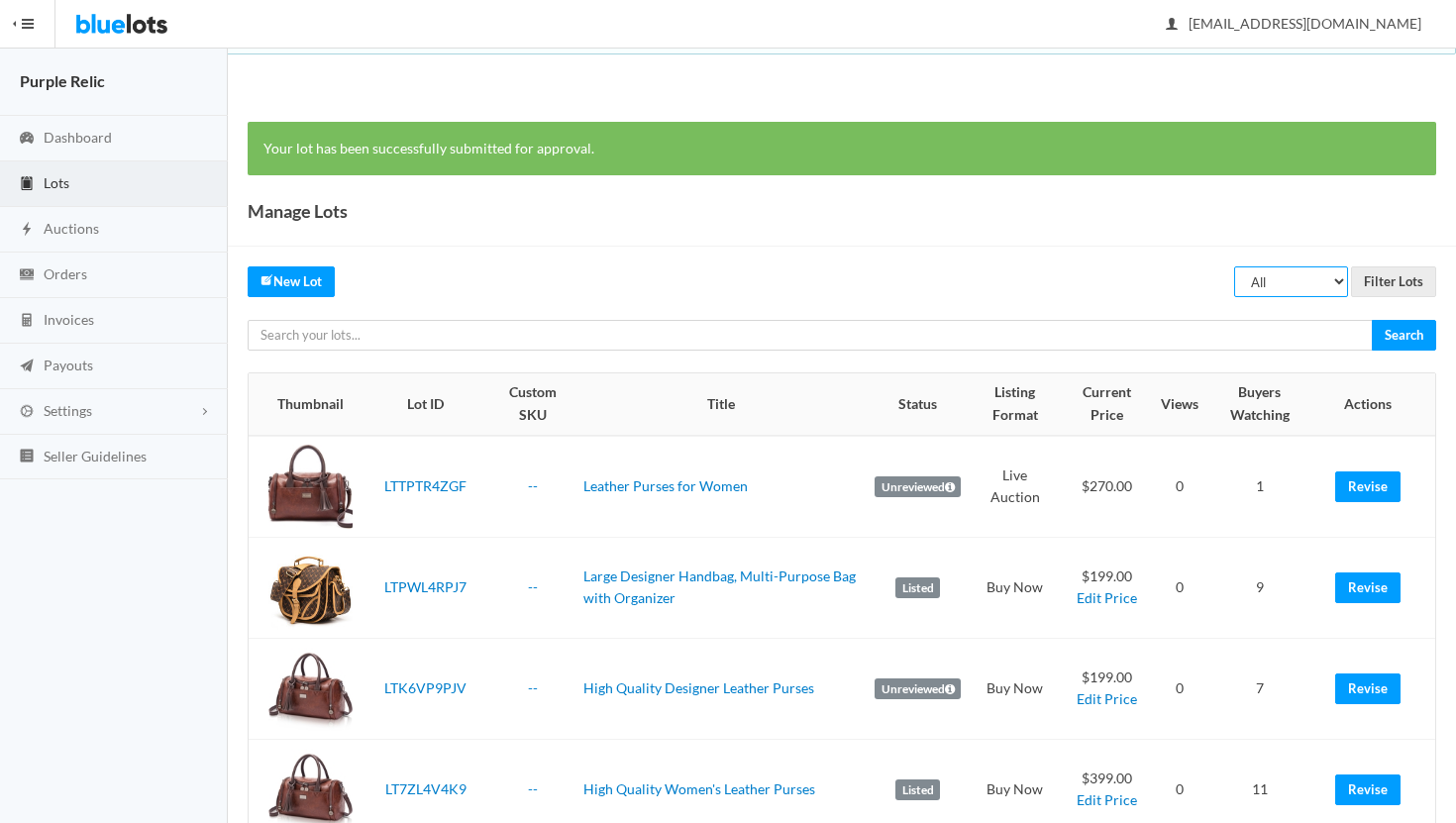 click on "All Draft
Unreviewed
Rejected
Scheduled
Listed
Sold
Ended" at bounding box center (1291, 281) 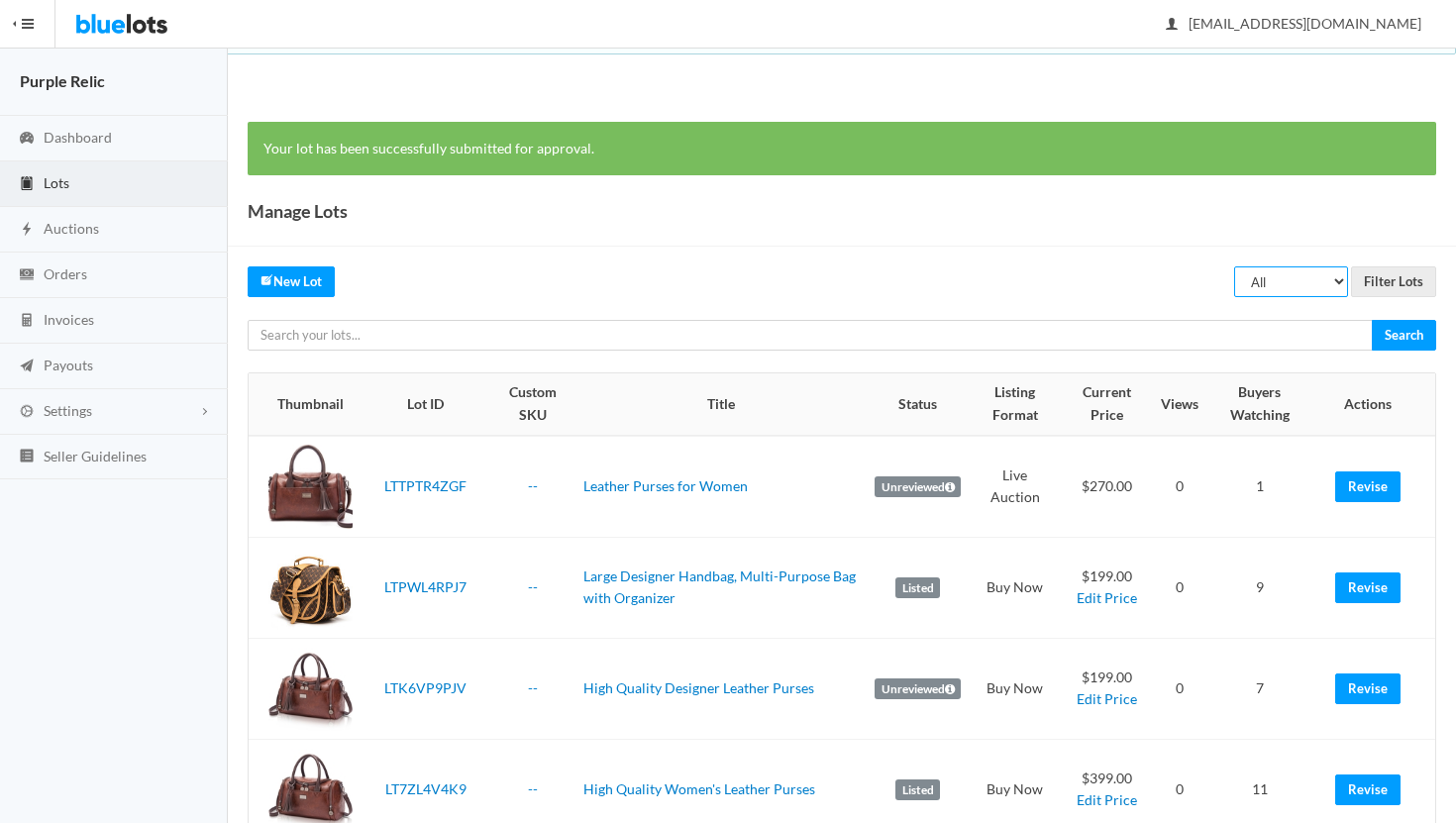 select on "ended" 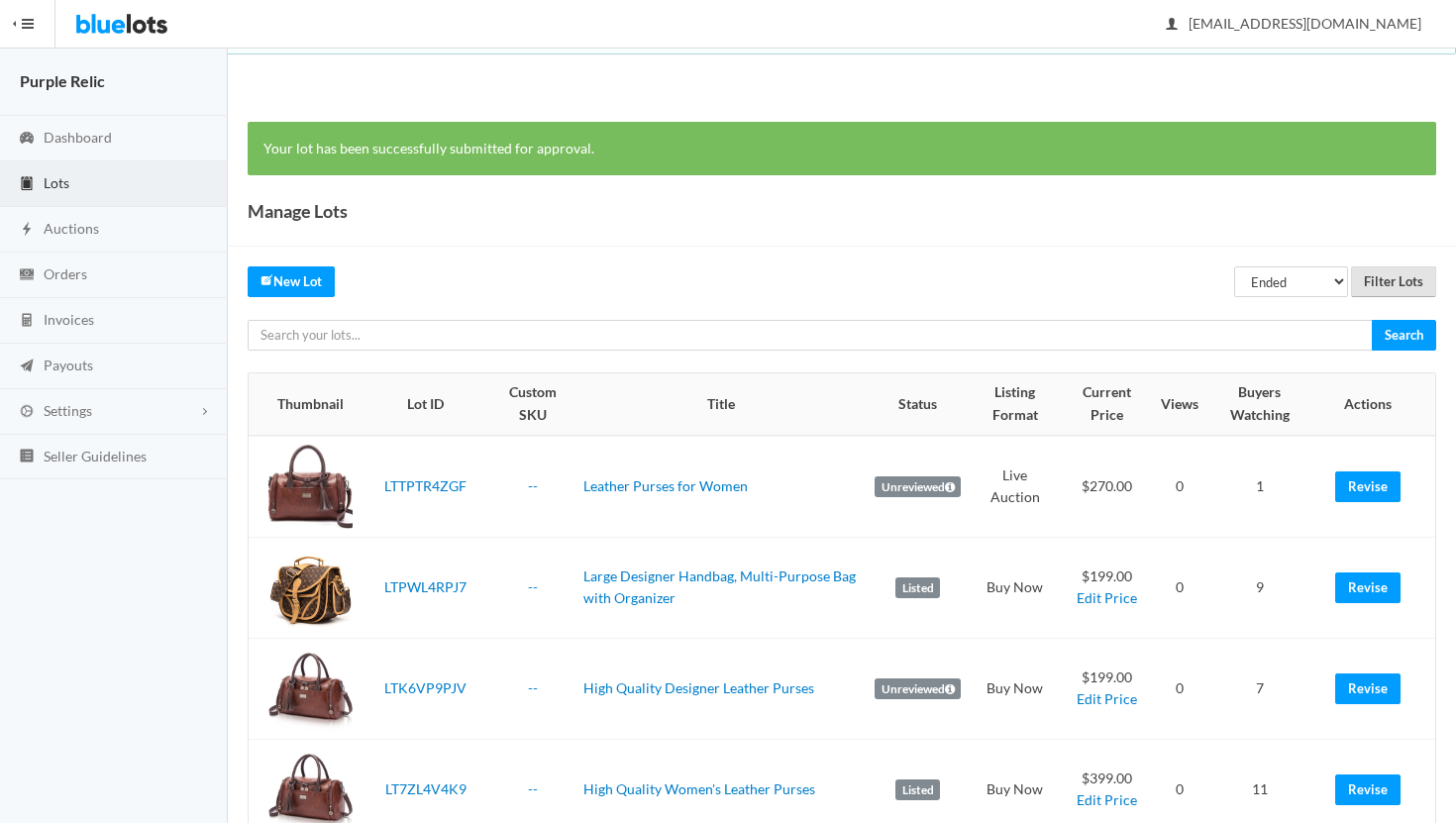 click on "Filter Lots" at bounding box center (1394, 281) 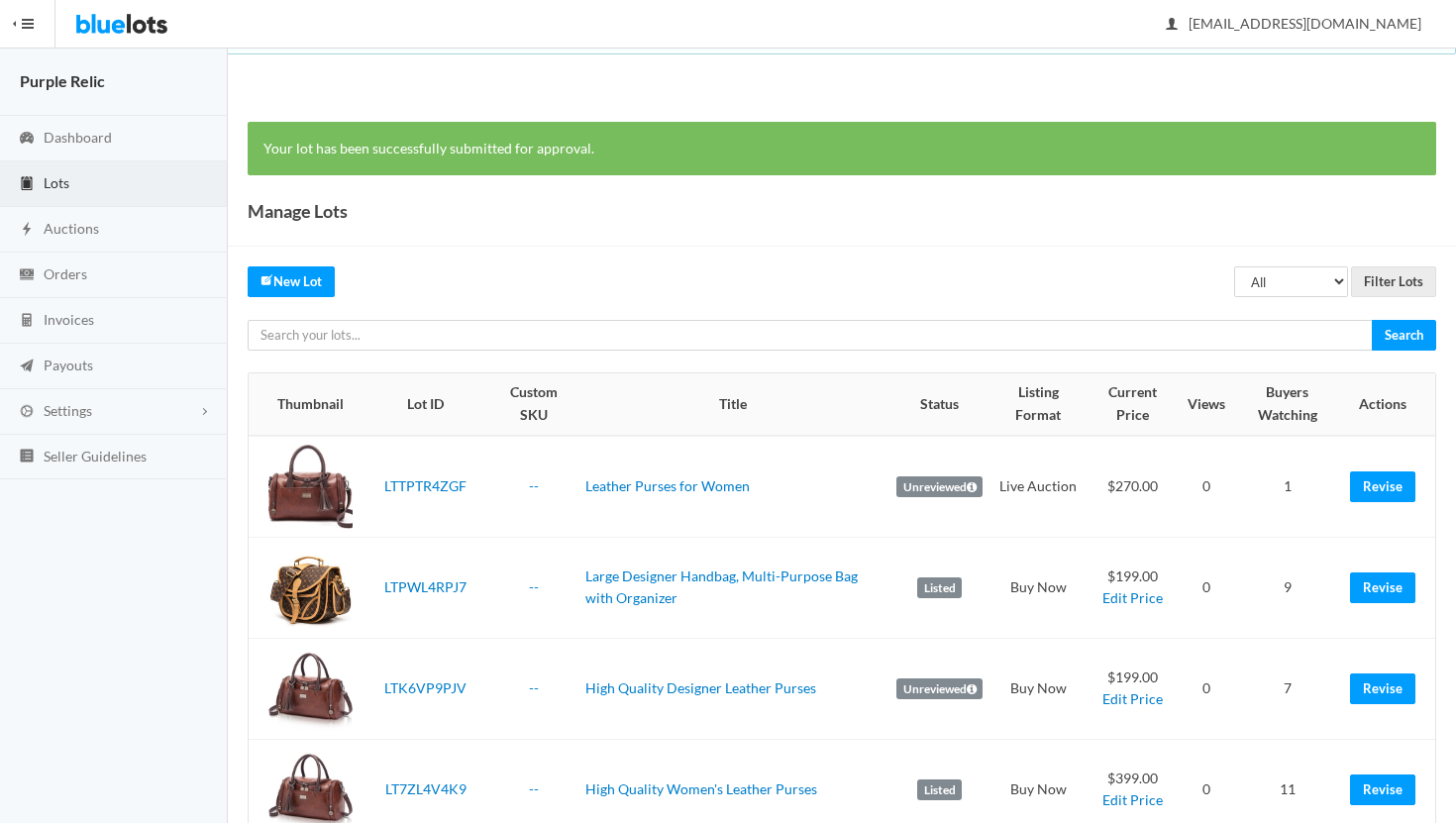 scroll, scrollTop: 0, scrollLeft: 0, axis: both 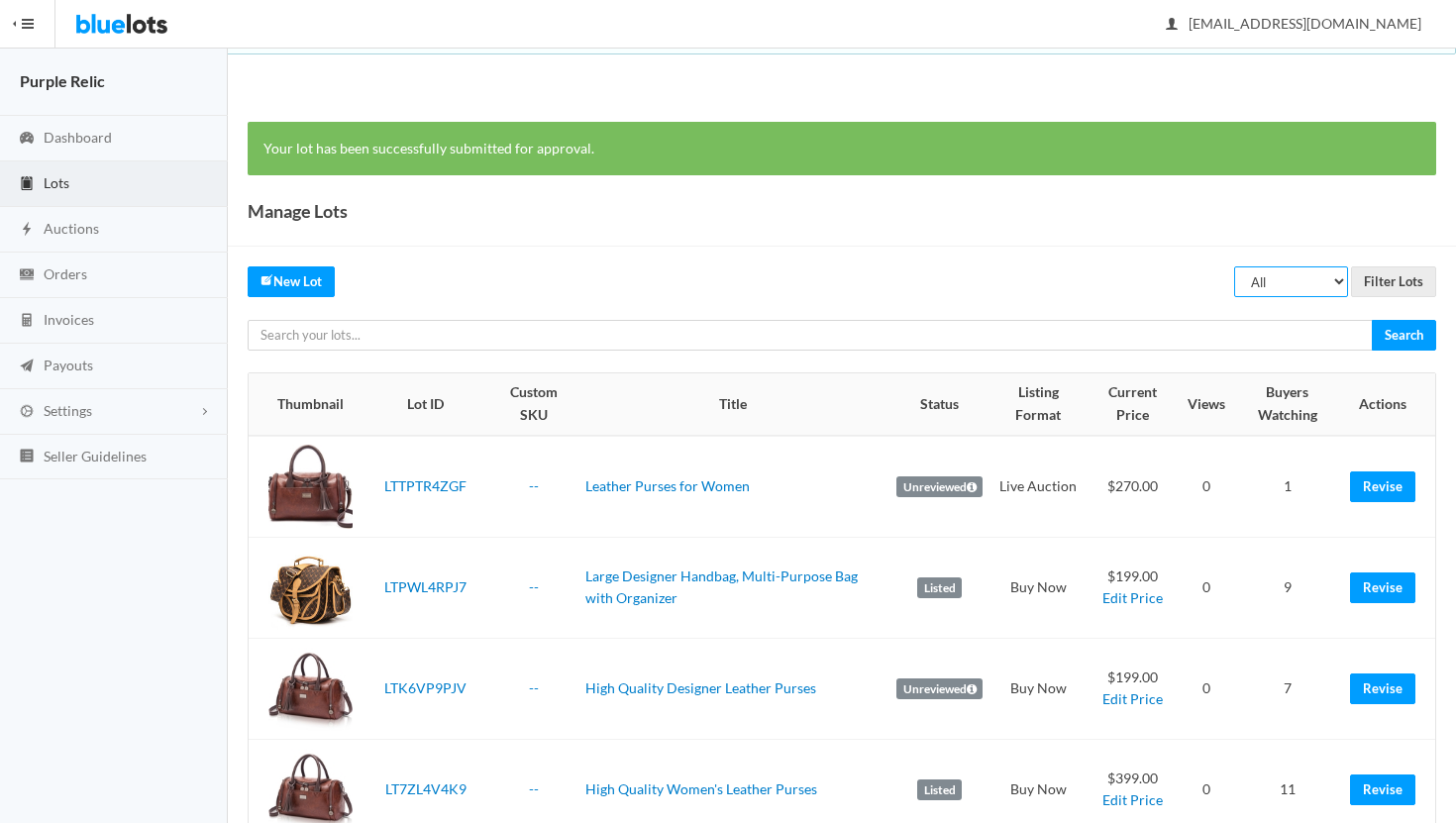 click on "All Draft
Unreviewed
Rejected
Scheduled
Listed
Sold
Ended" at bounding box center (1291, 281) 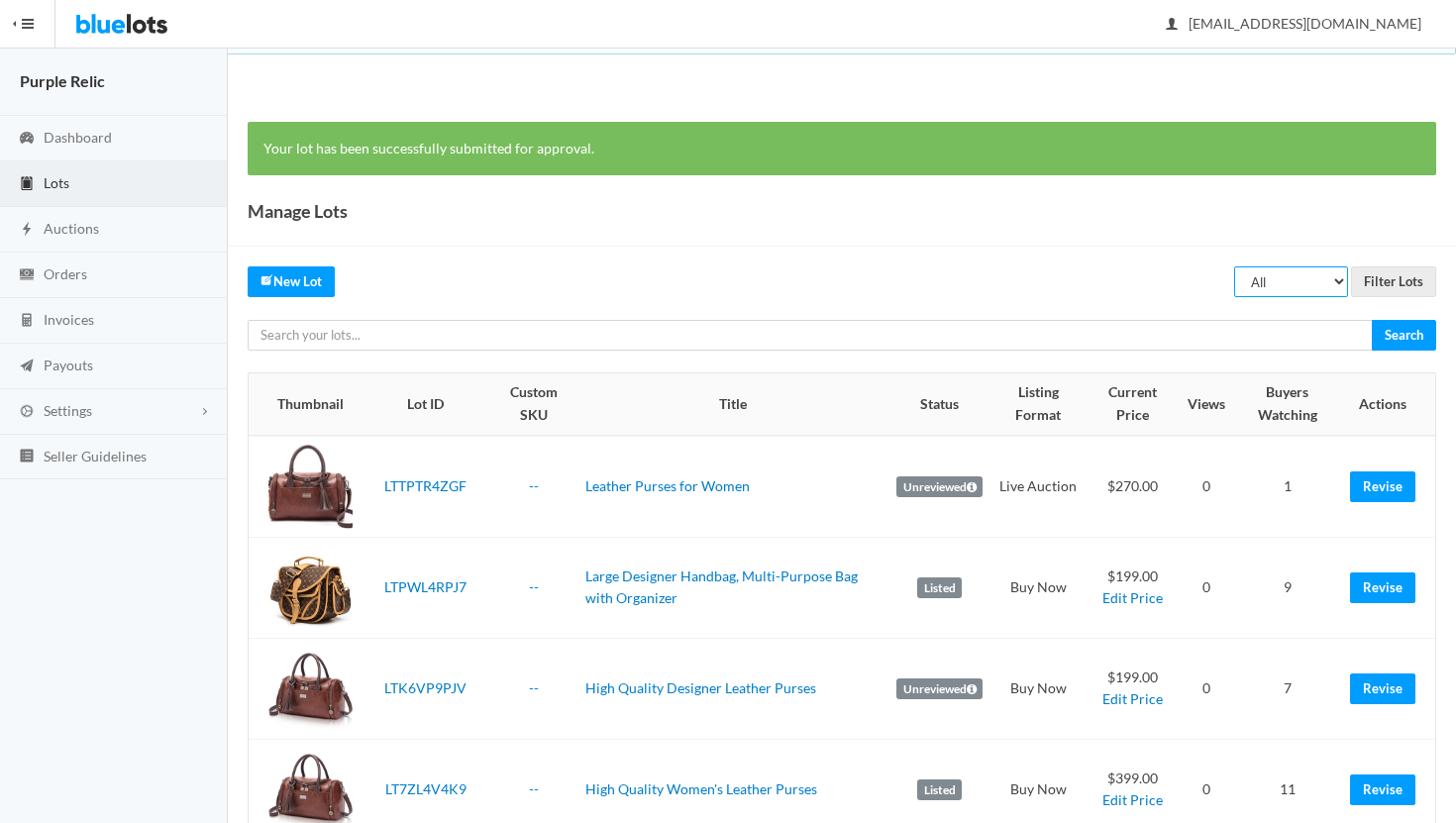 select on "ended" 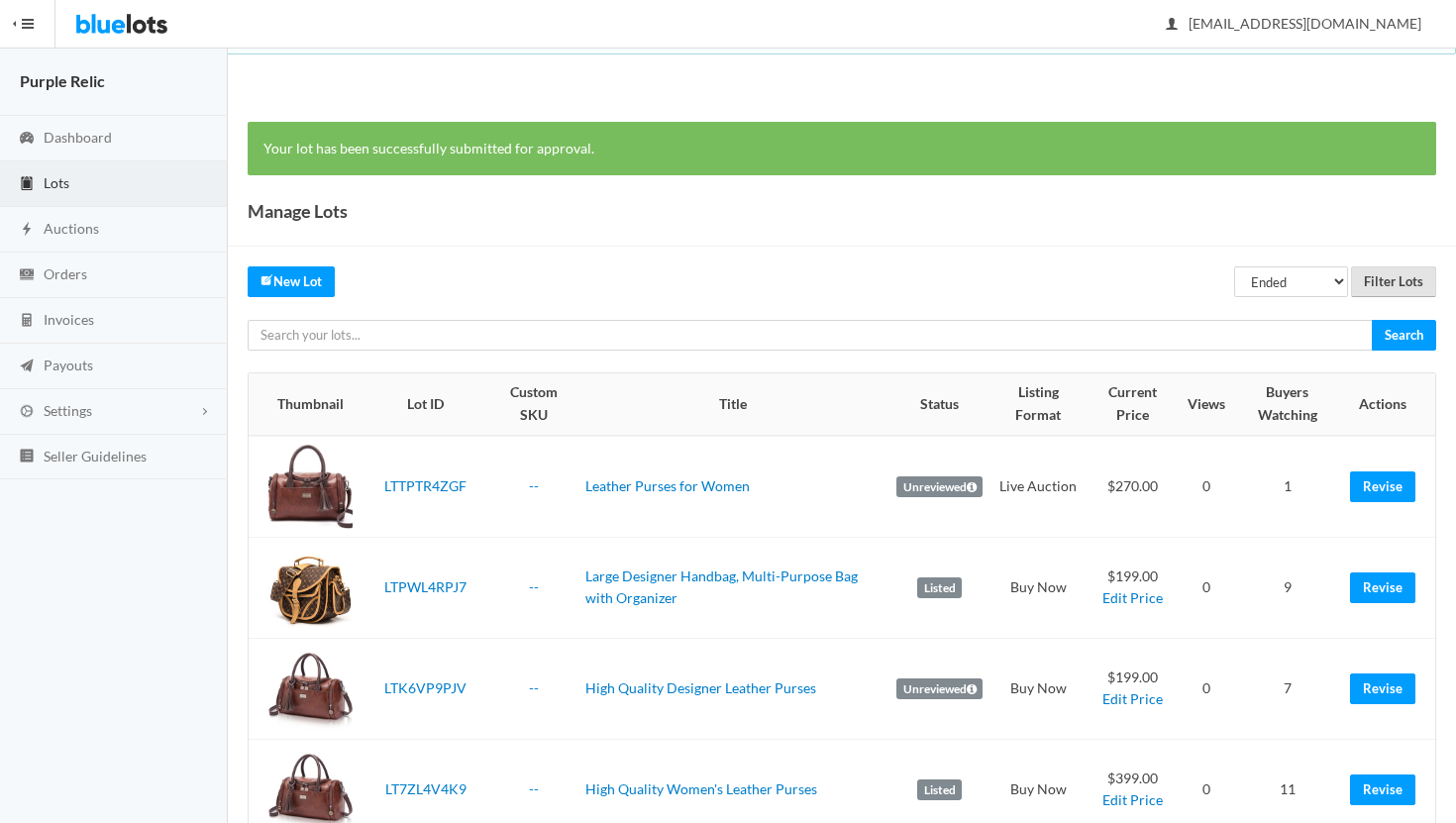 click on "Filter Lots" at bounding box center [1394, 281] 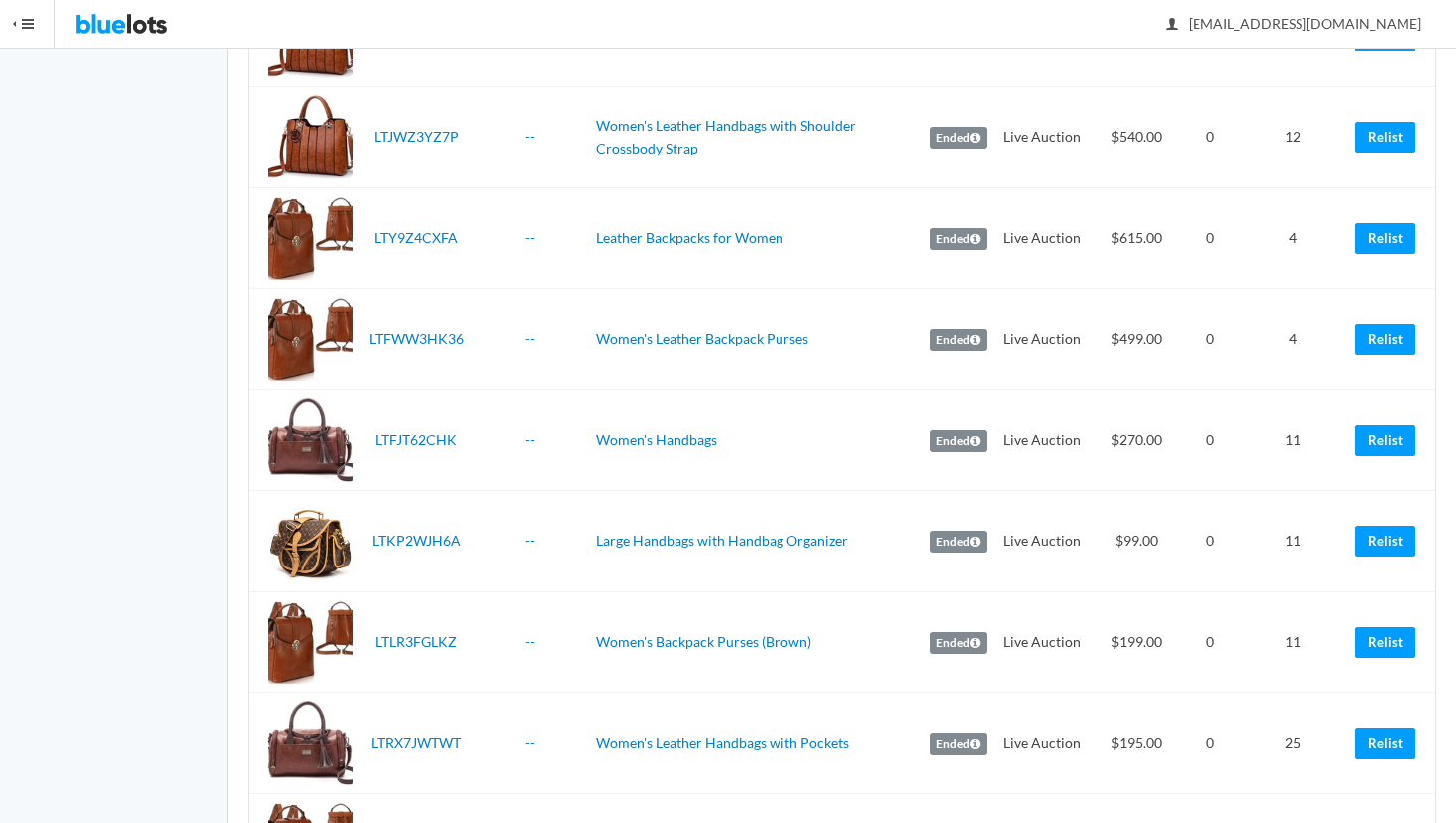 scroll, scrollTop: 1027, scrollLeft: 0, axis: vertical 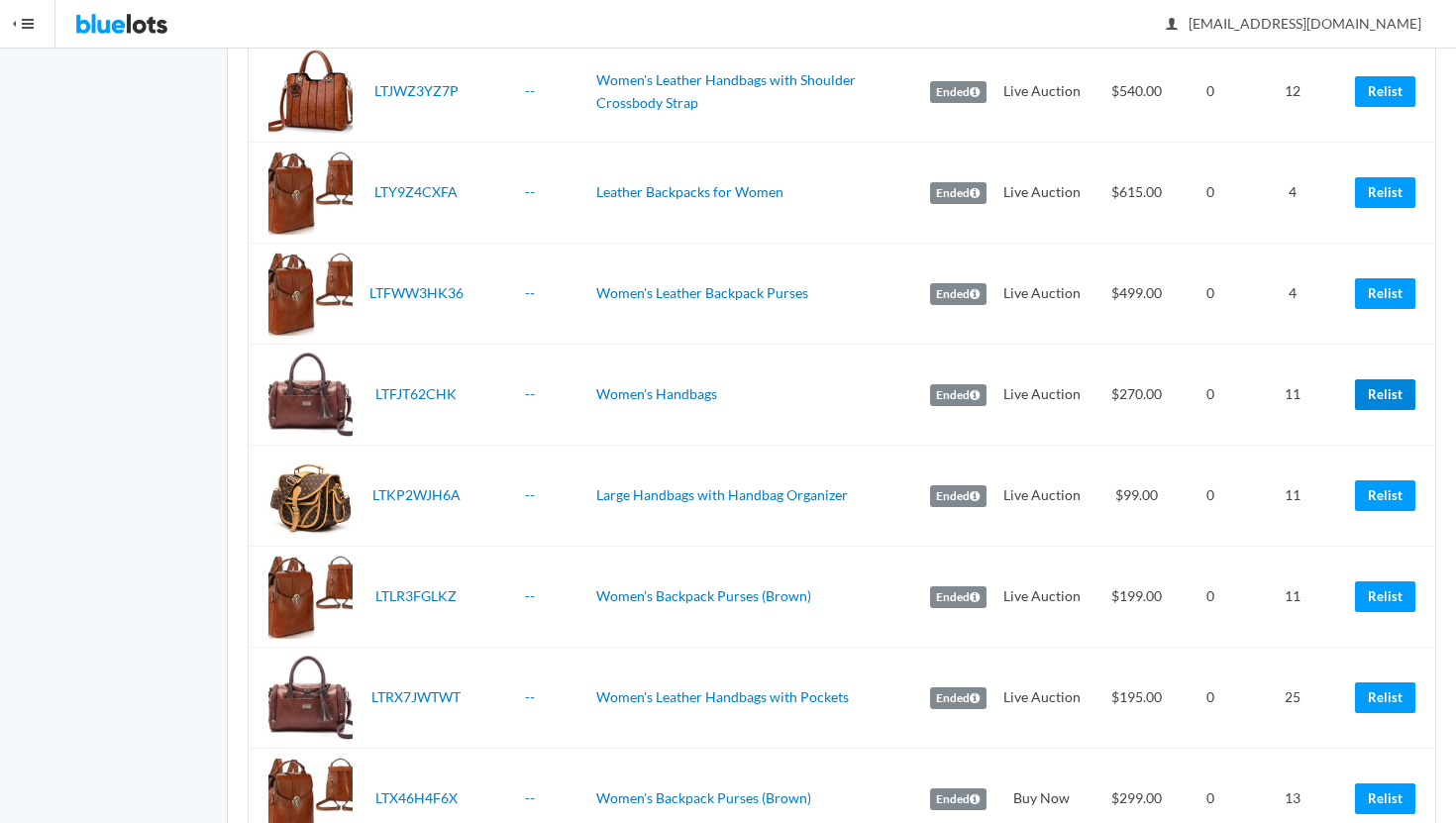 click on "Relist" at bounding box center [1385, 394] 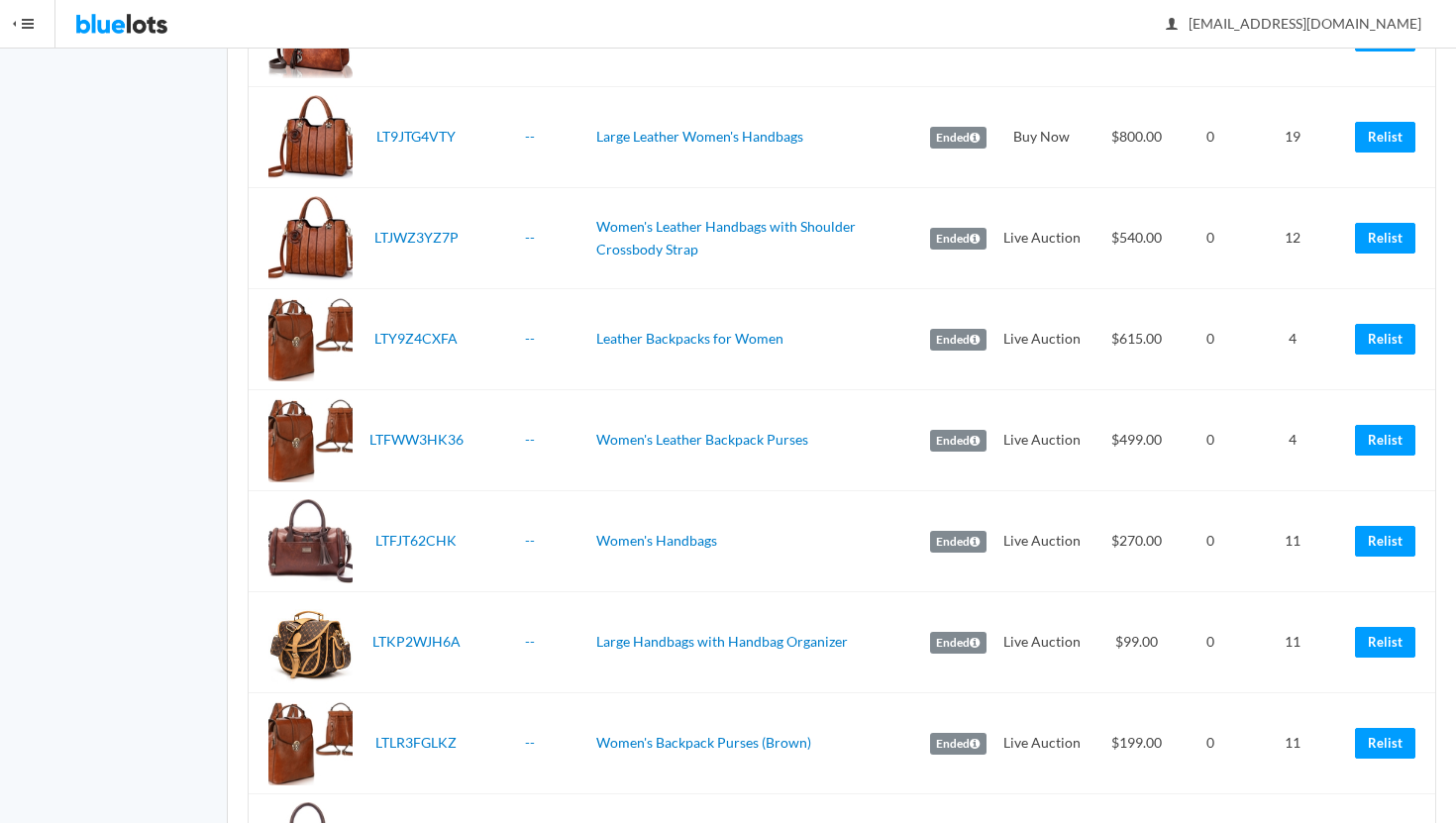 scroll, scrollTop: 907, scrollLeft: 0, axis: vertical 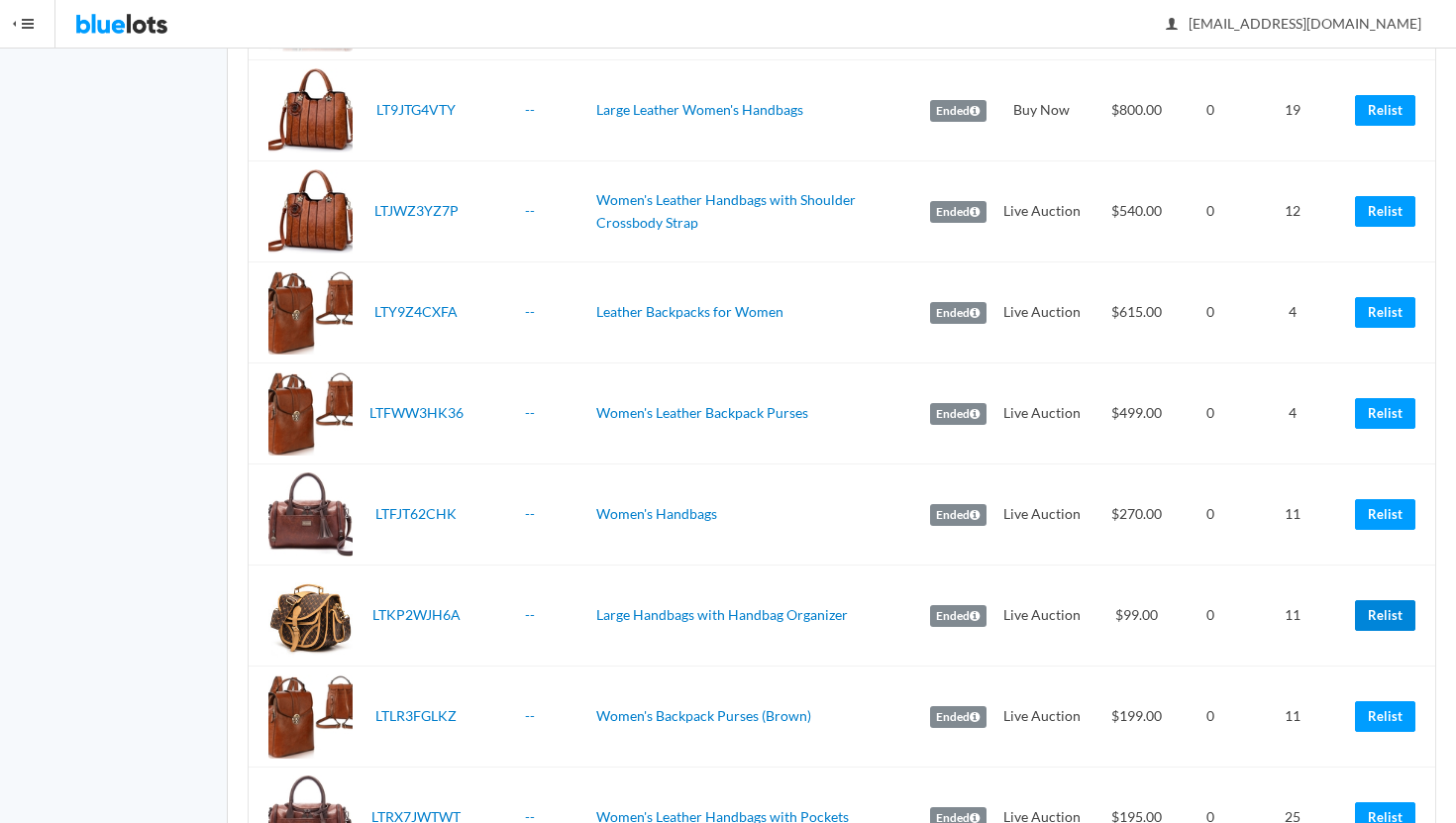 click on "Relist" at bounding box center [1385, 615] 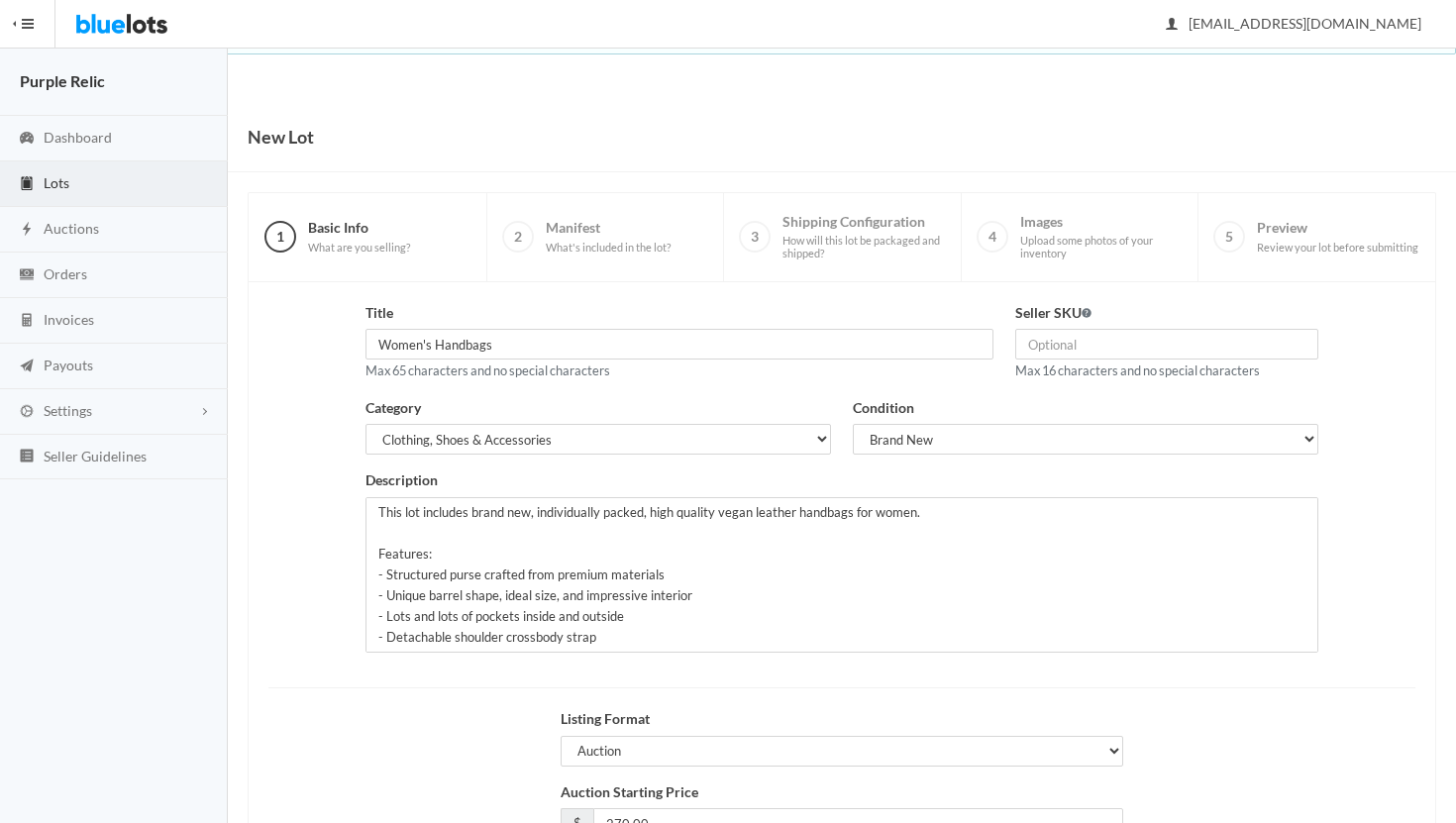 scroll, scrollTop: 0, scrollLeft: 0, axis: both 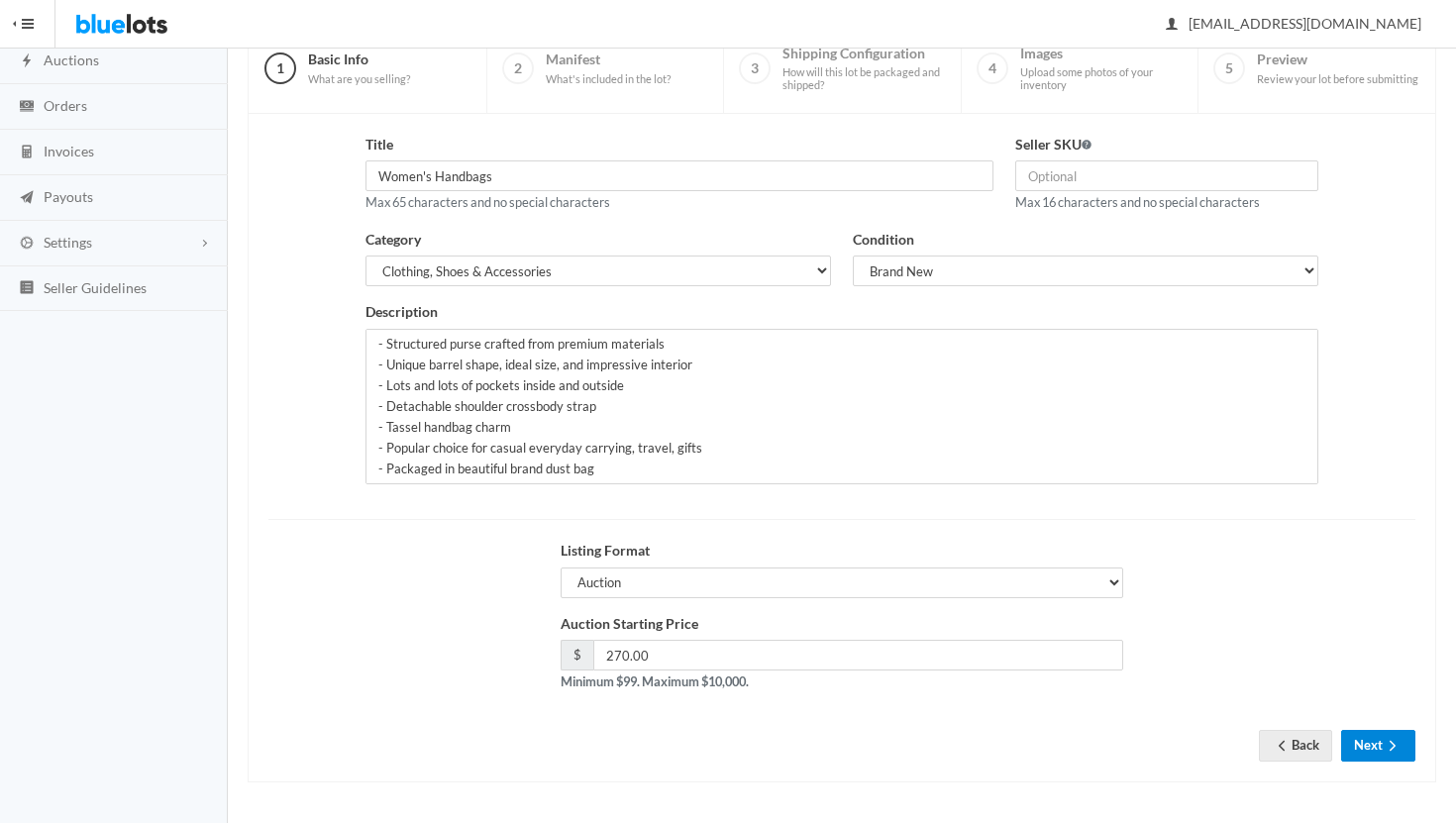 click on "Next" at bounding box center (1378, 745) 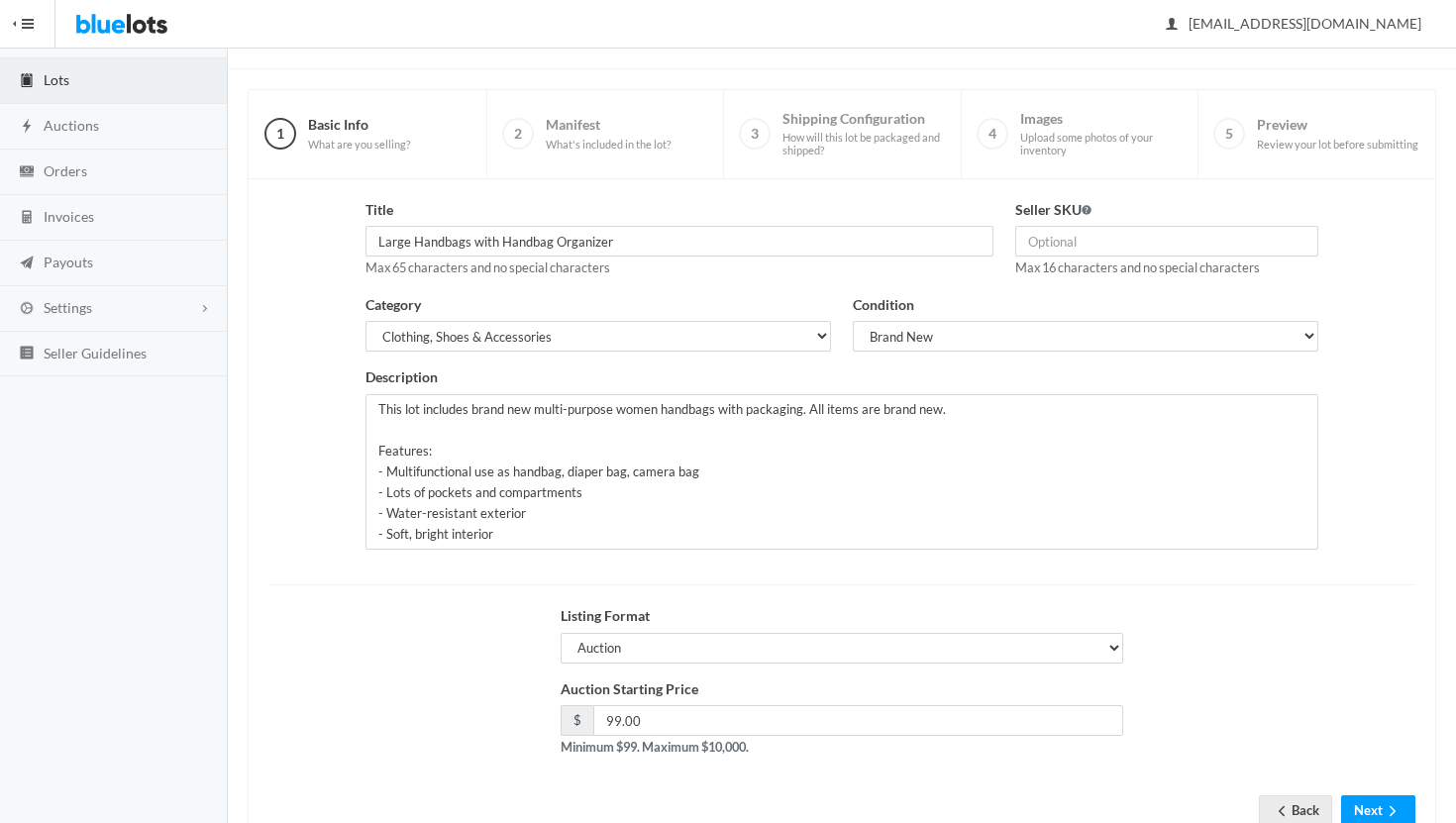 scroll, scrollTop: 168, scrollLeft: 0, axis: vertical 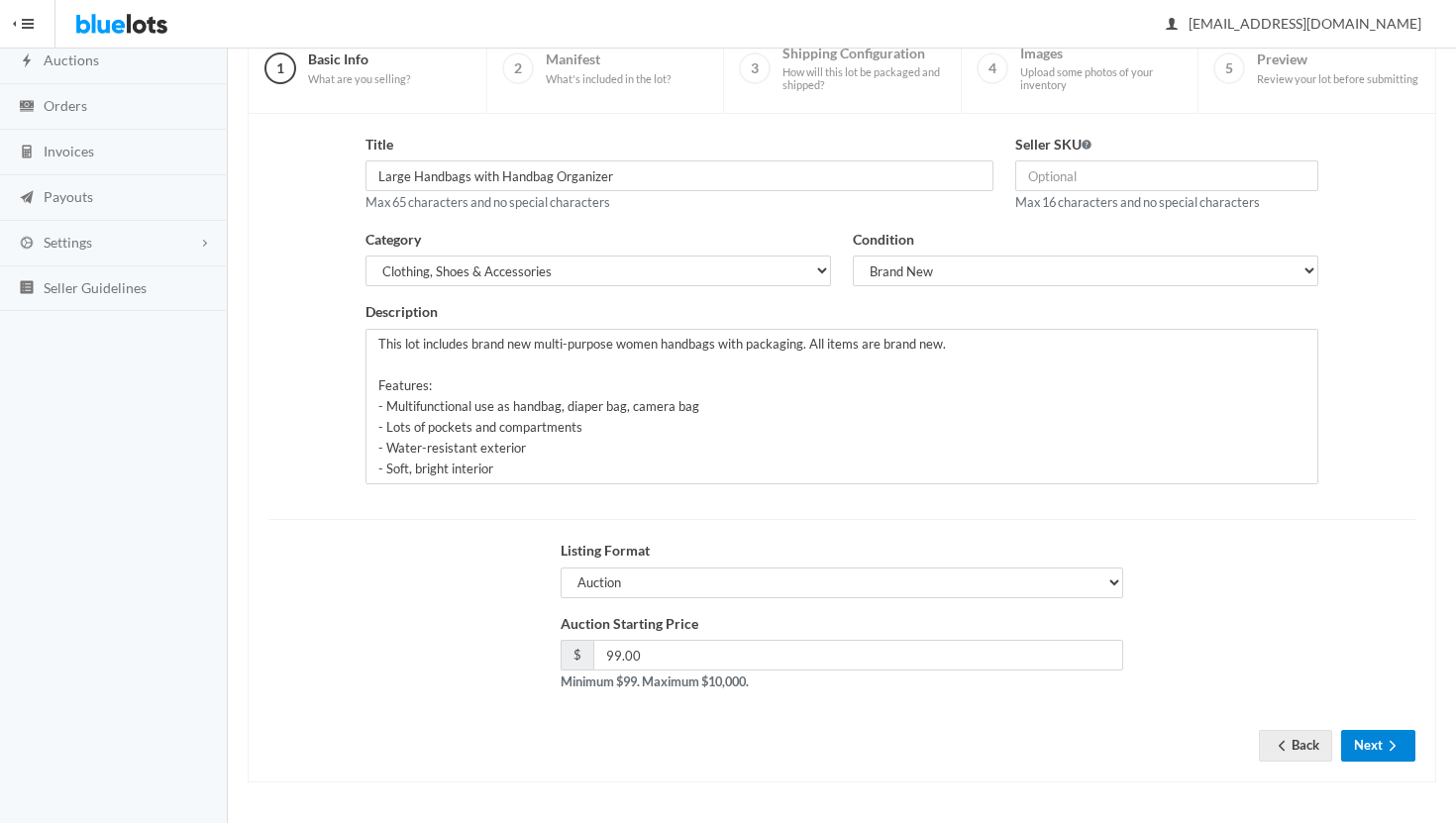 click on "Next" at bounding box center [1378, 745] 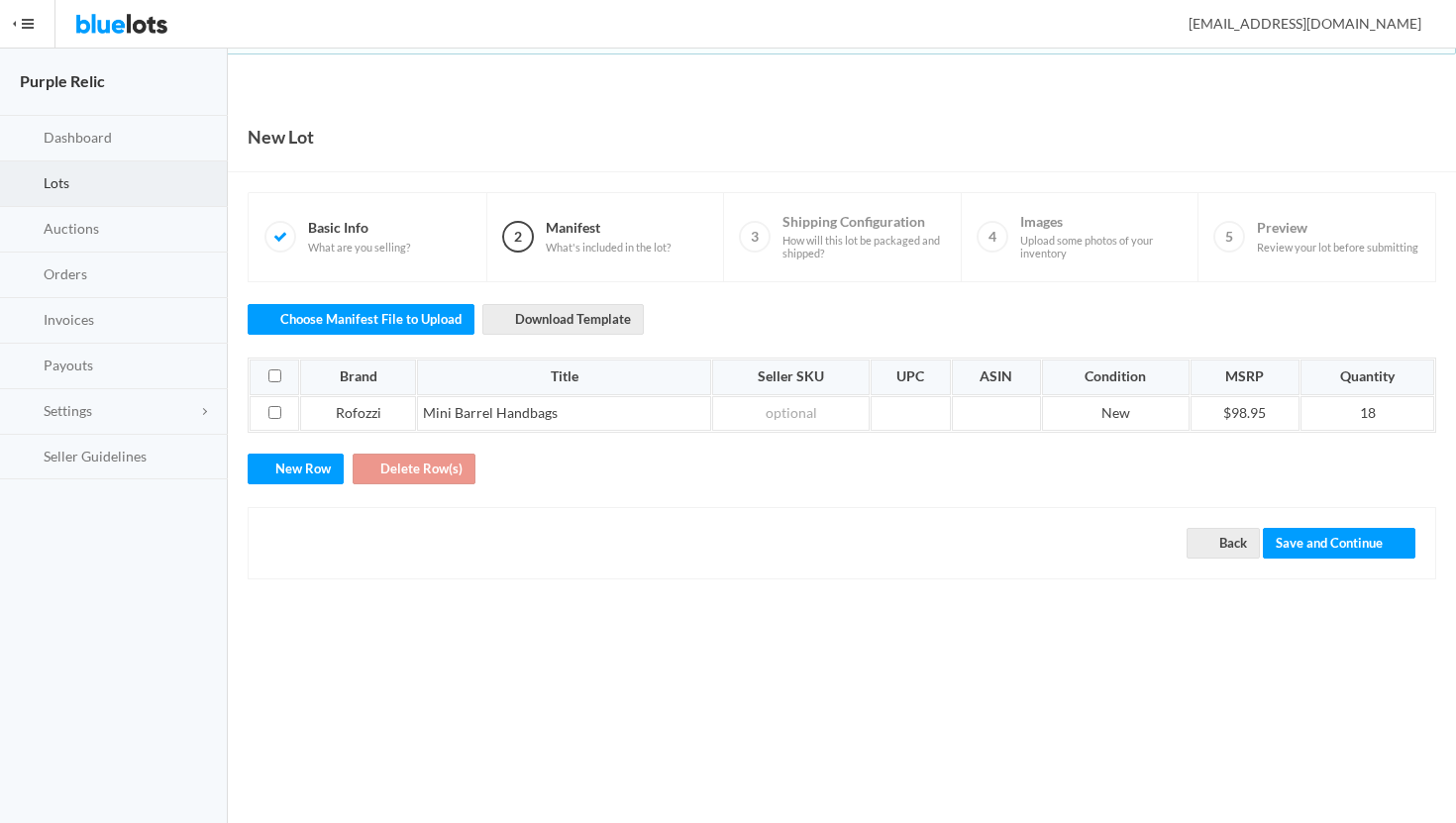 scroll, scrollTop: 0, scrollLeft: 0, axis: both 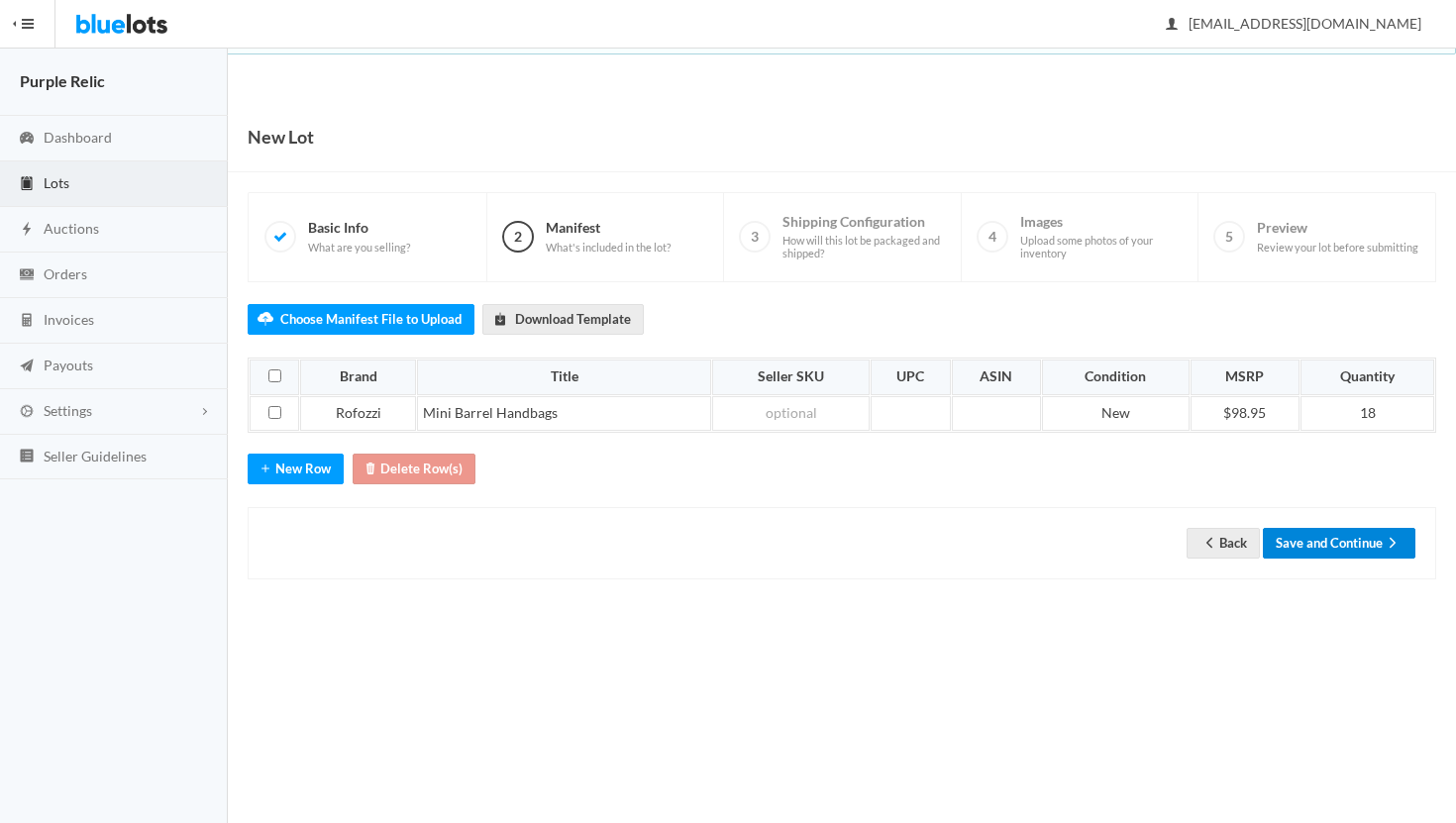 click on "Save and Continue" at bounding box center [1339, 543] 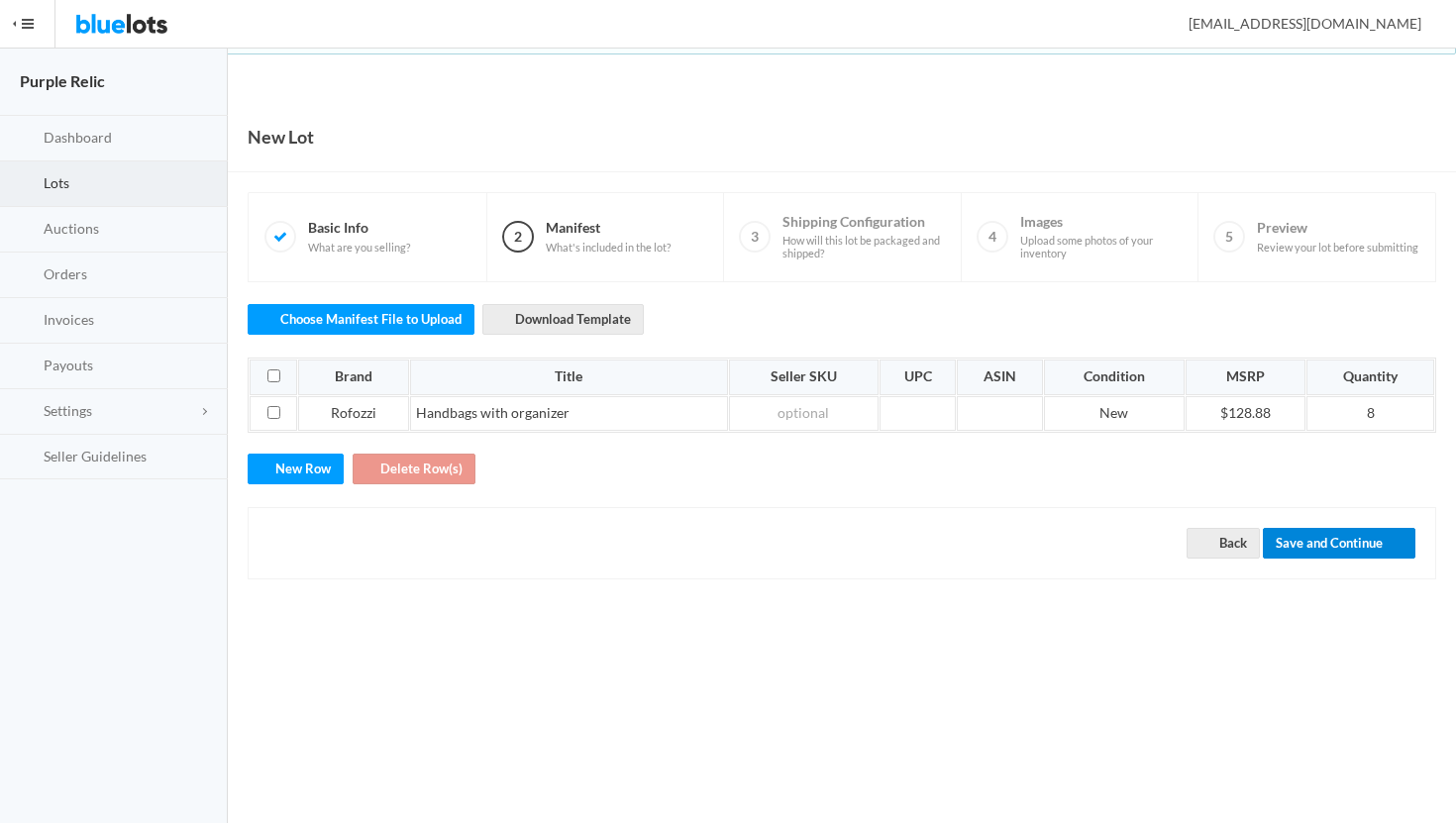 scroll, scrollTop: 0, scrollLeft: 0, axis: both 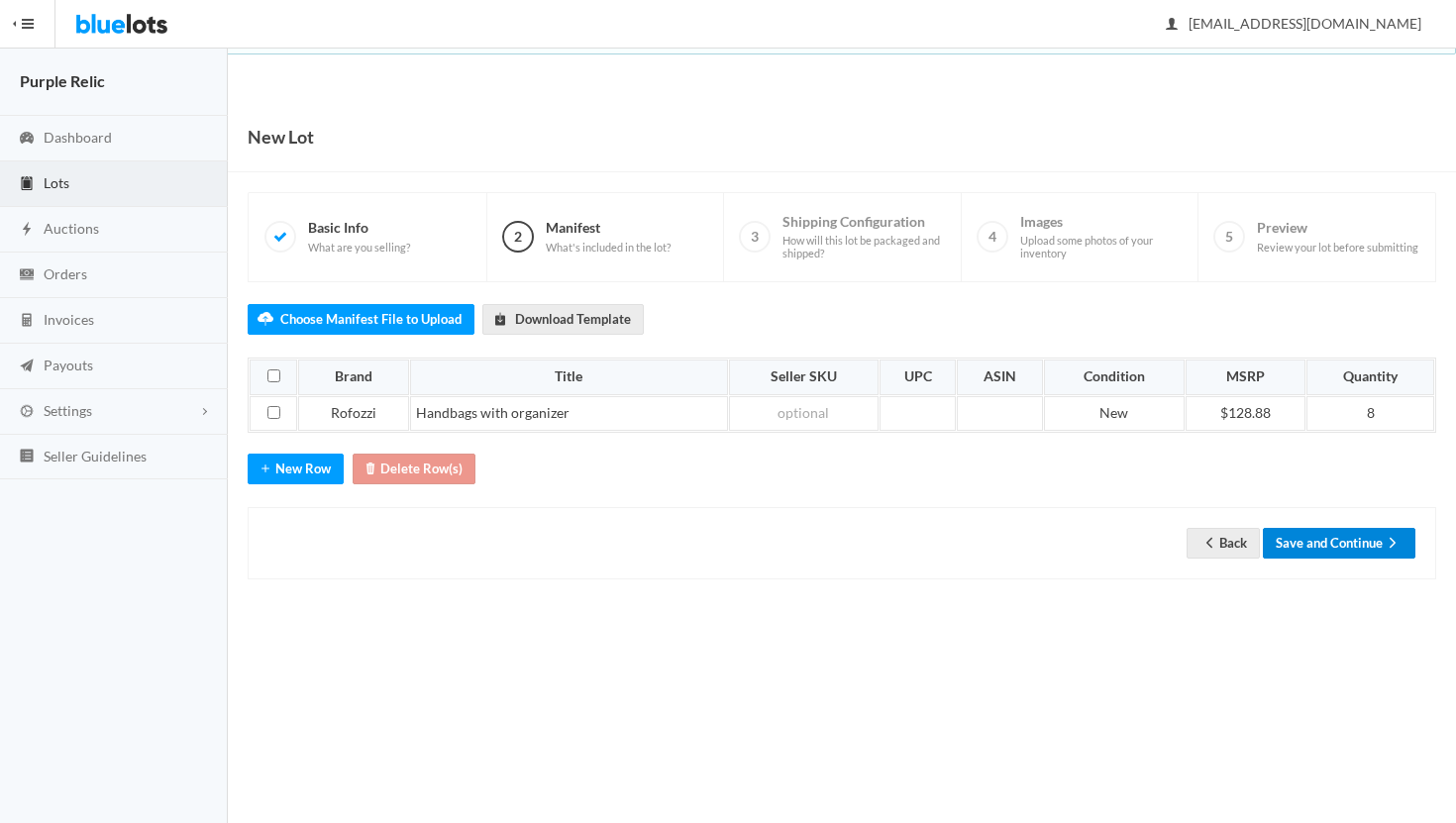 click on "Save and Continue" at bounding box center (1339, 543) 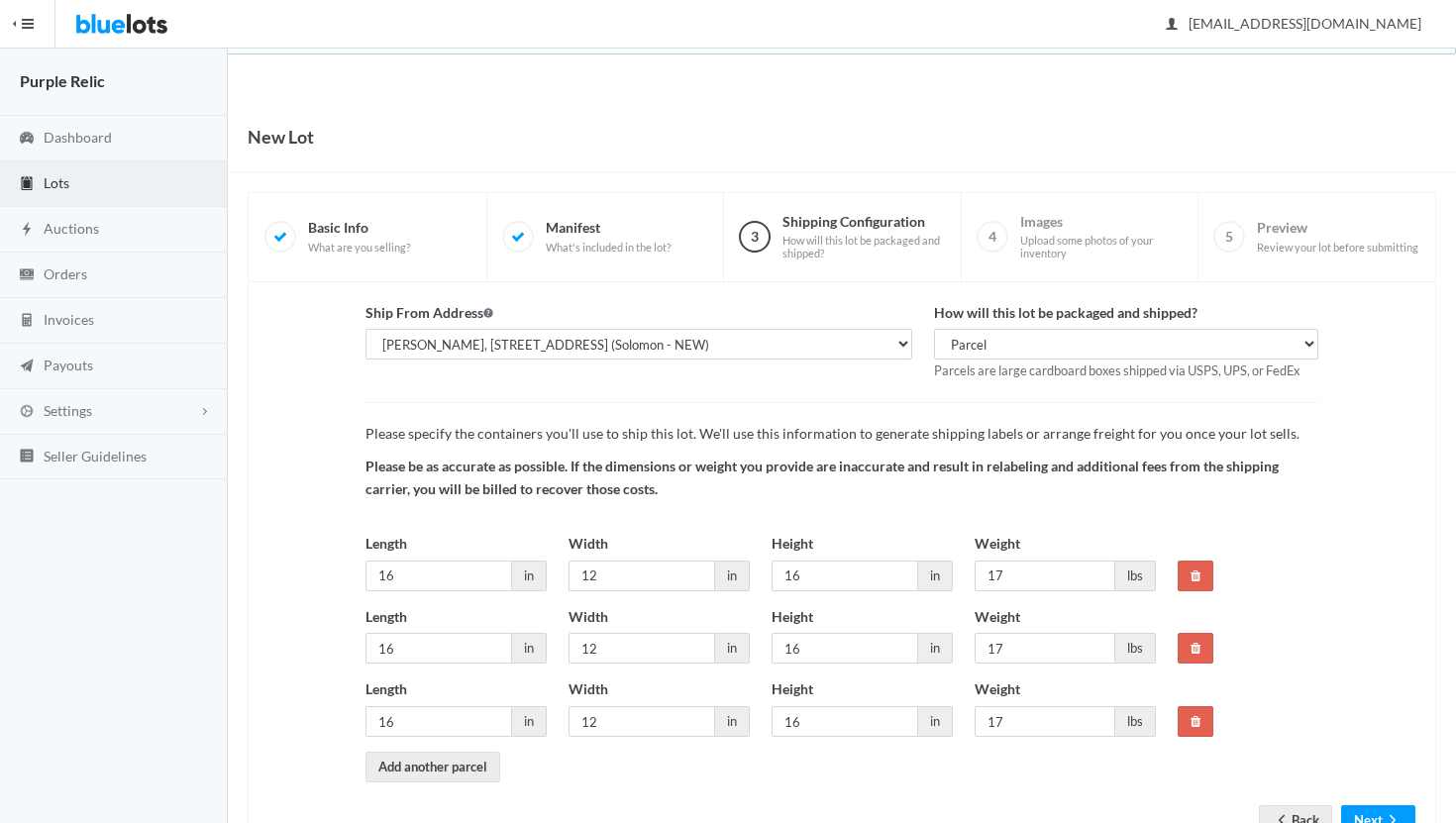 scroll, scrollTop: 74, scrollLeft: 0, axis: vertical 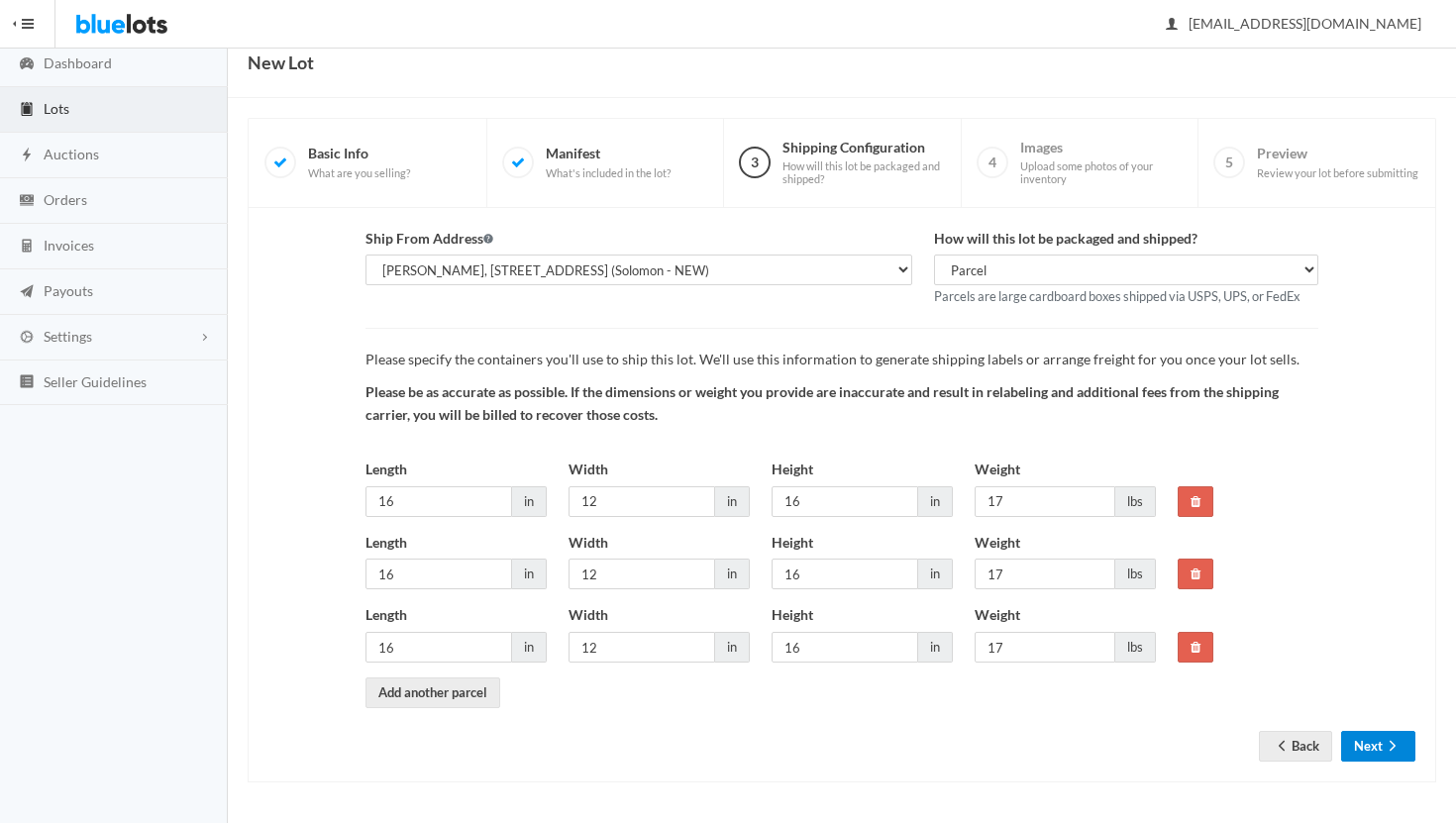 click on "Next" at bounding box center (1378, 746) 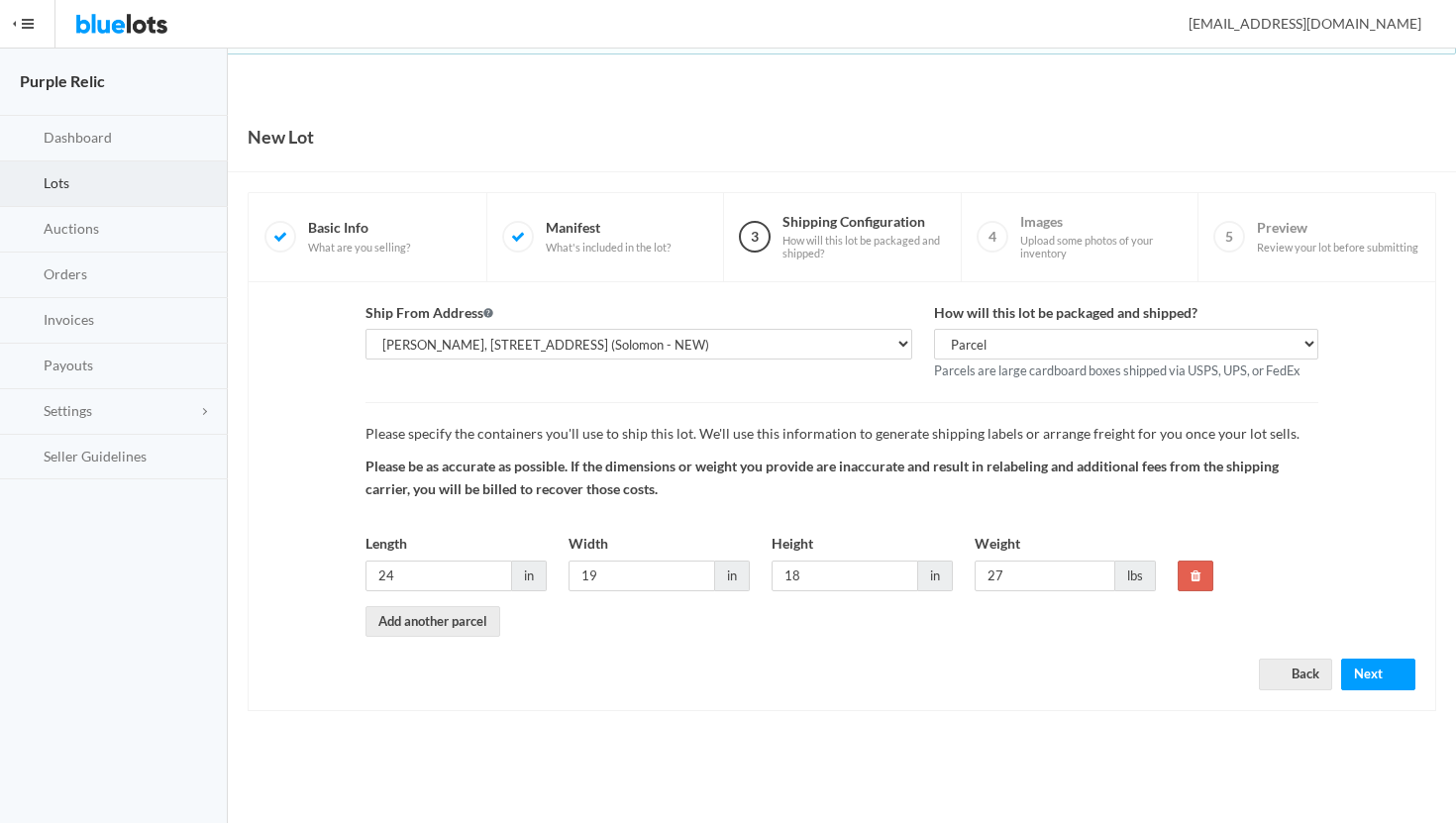 scroll, scrollTop: 0, scrollLeft: 0, axis: both 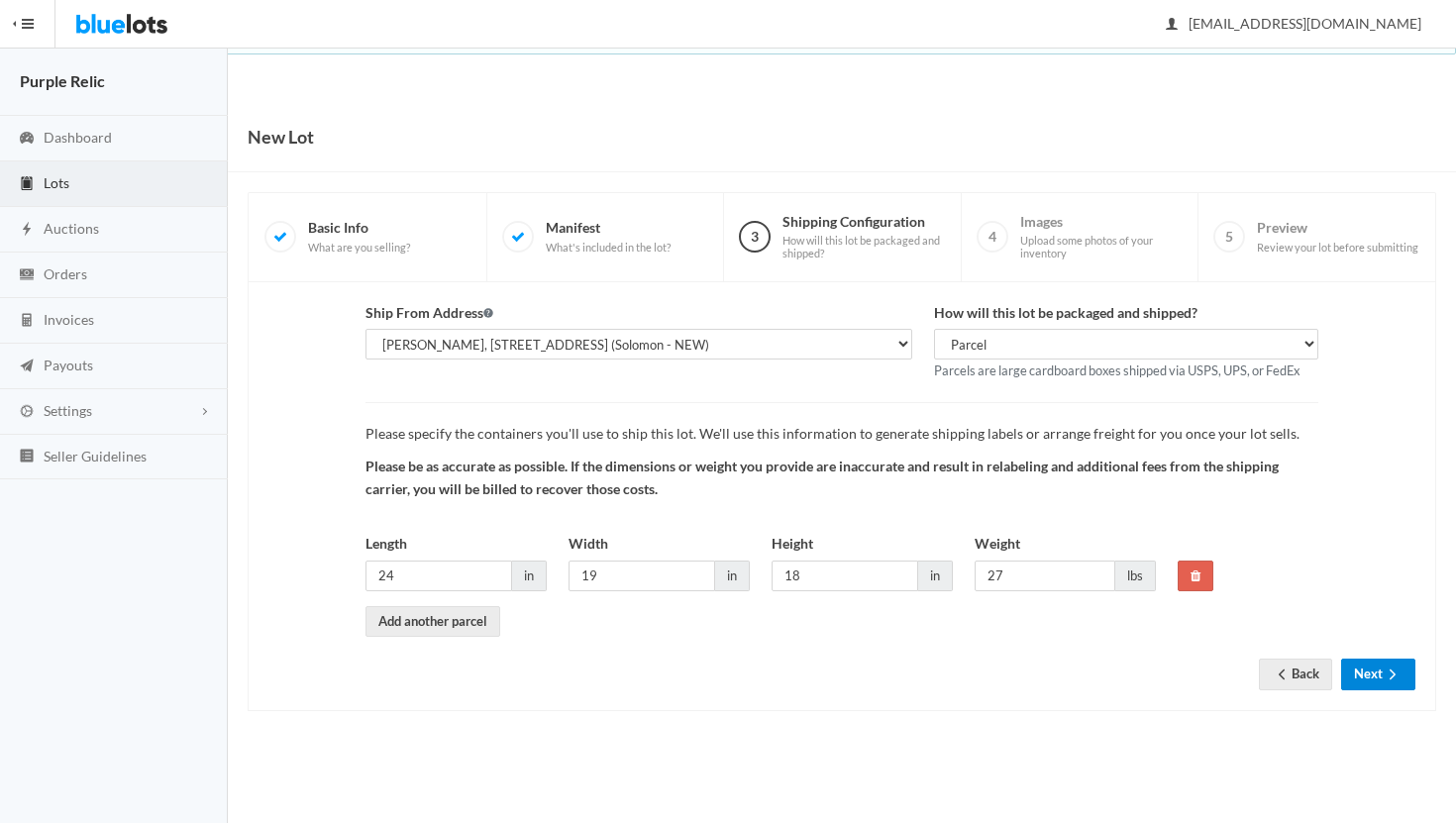 click on "Next" at bounding box center (1378, 673) 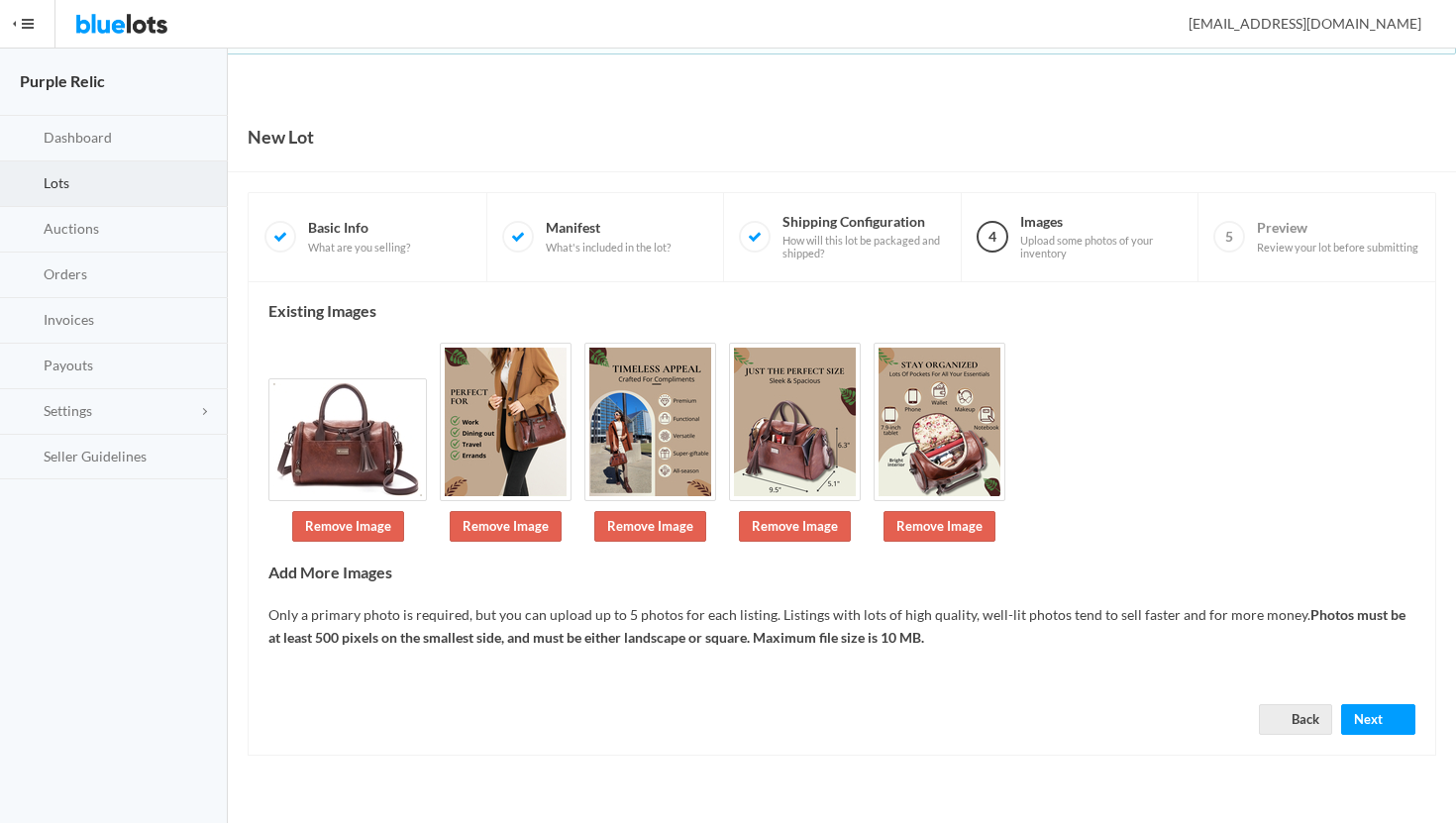 scroll, scrollTop: 0, scrollLeft: 0, axis: both 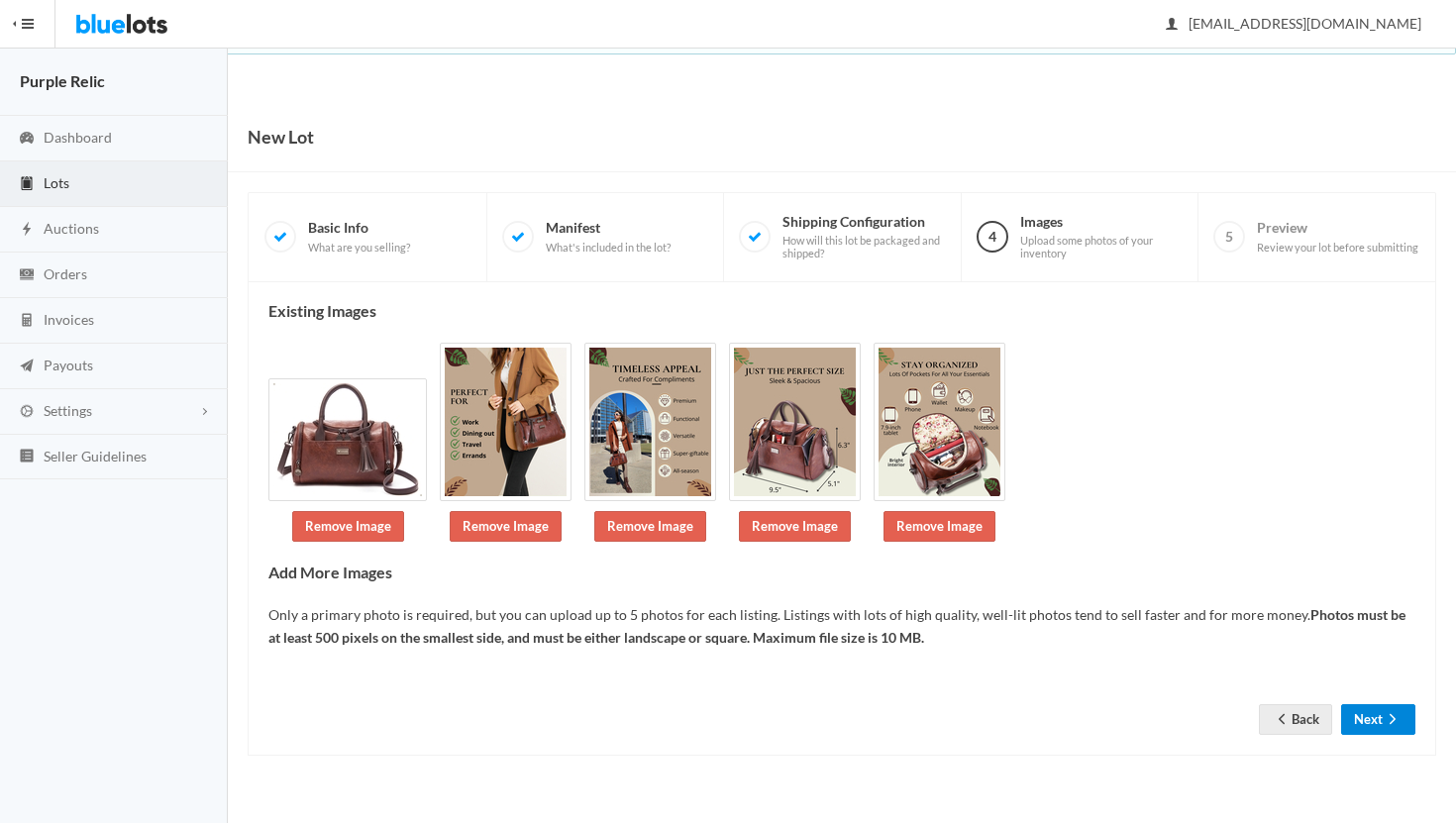 click on "Next" at bounding box center (1378, 719) 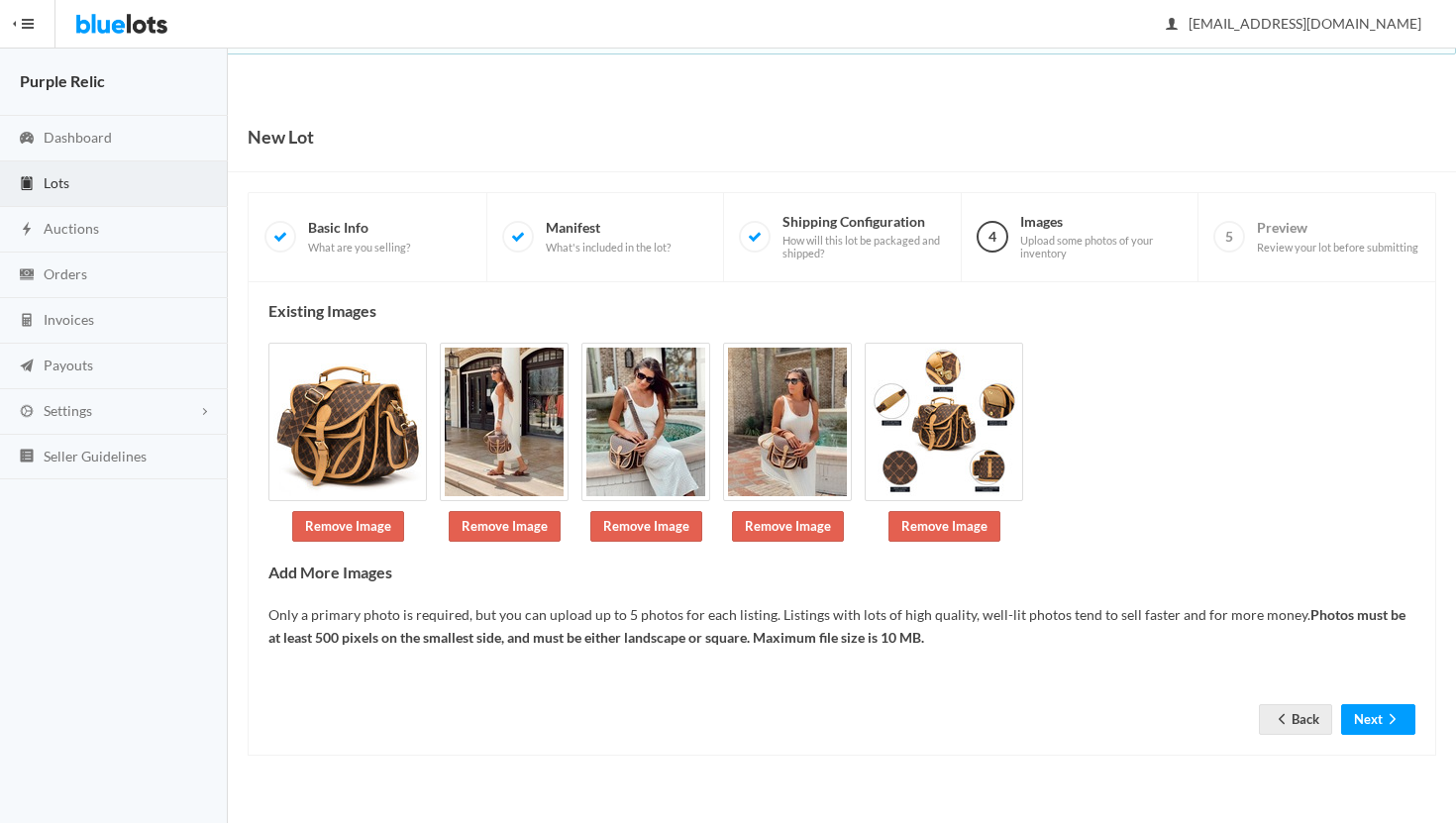 scroll, scrollTop: 0, scrollLeft: 0, axis: both 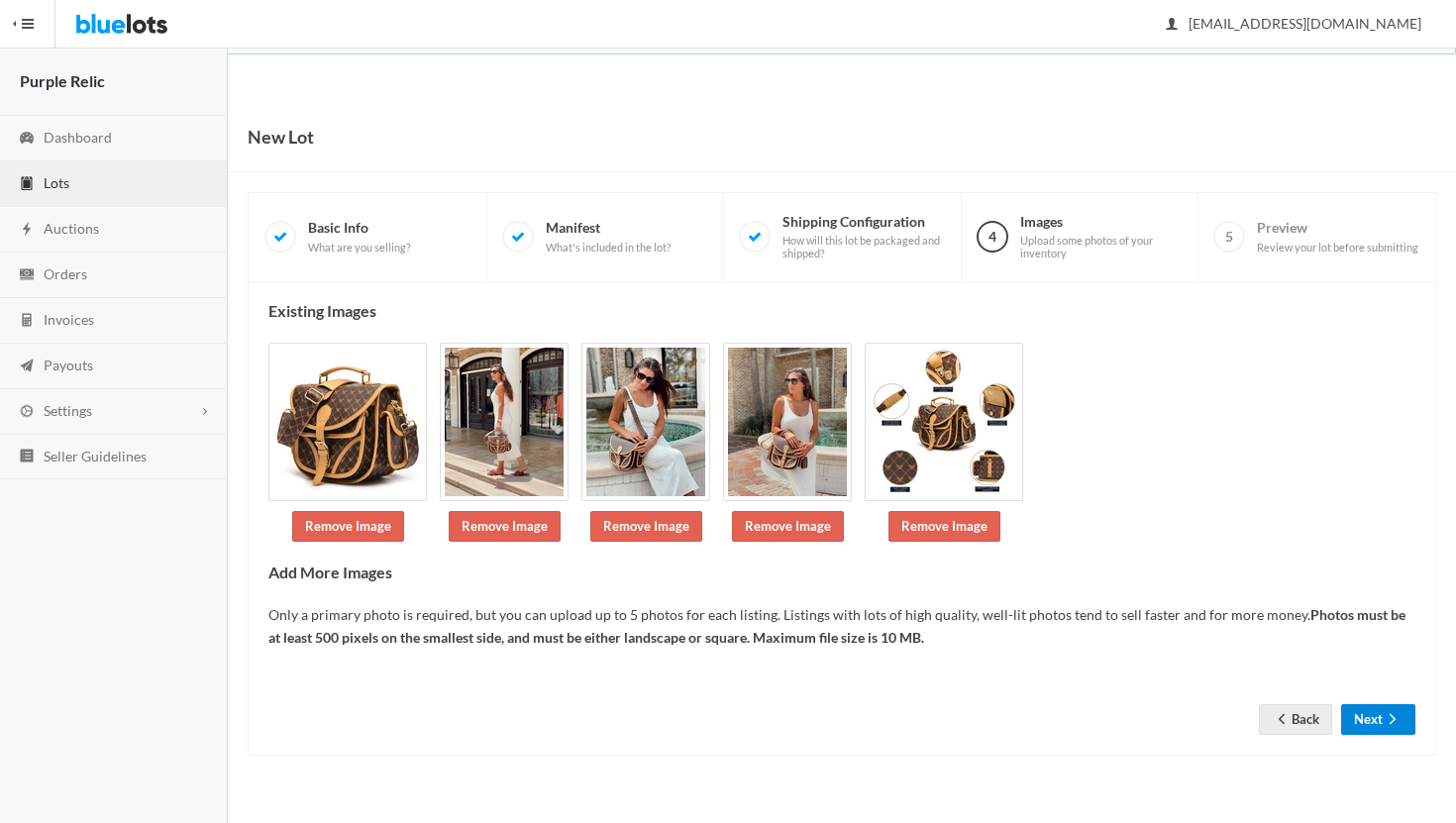click on "Next" at bounding box center (1378, 719) 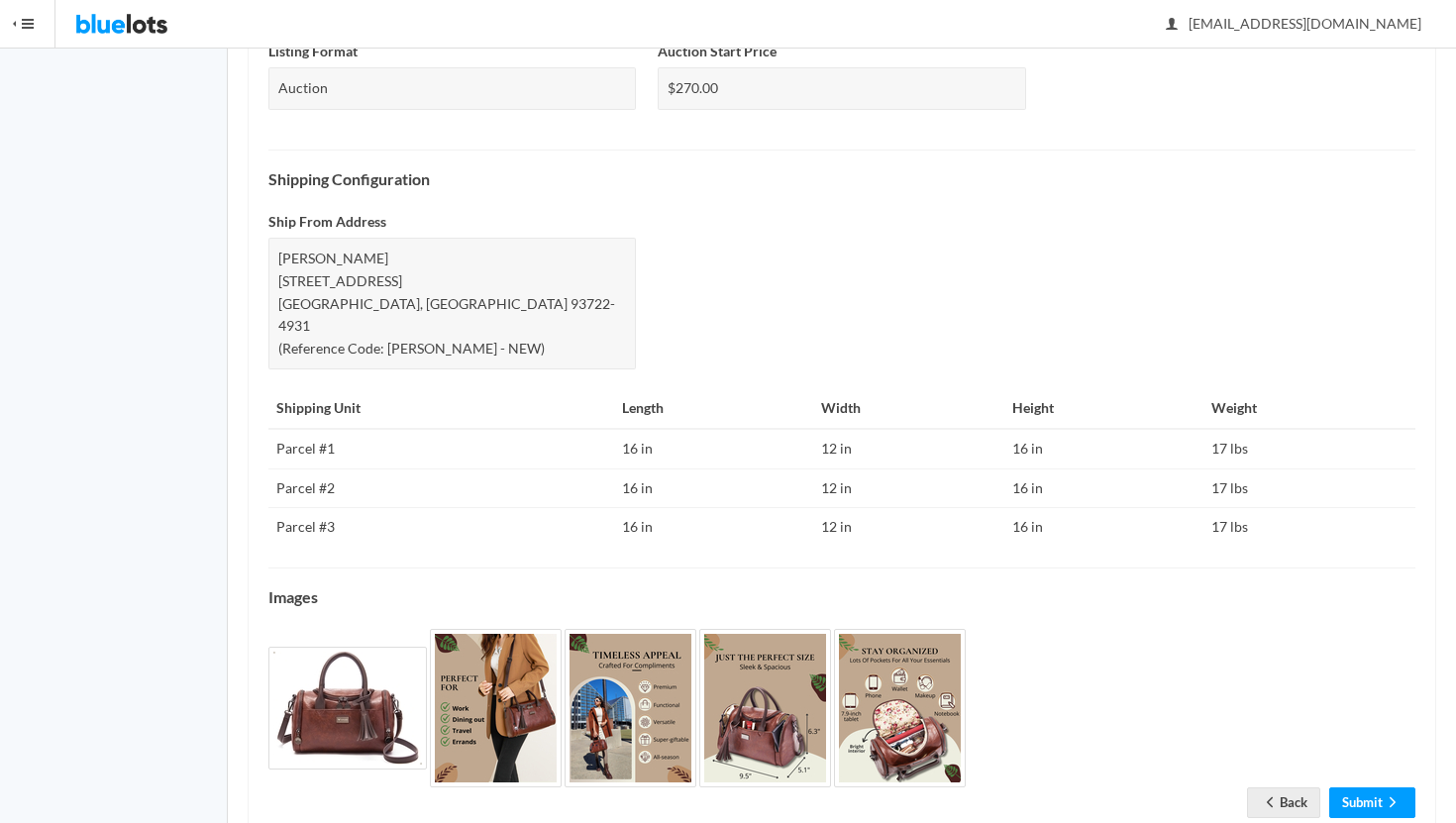 scroll, scrollTop: 764, scrollLeft: 0, axis: vertical 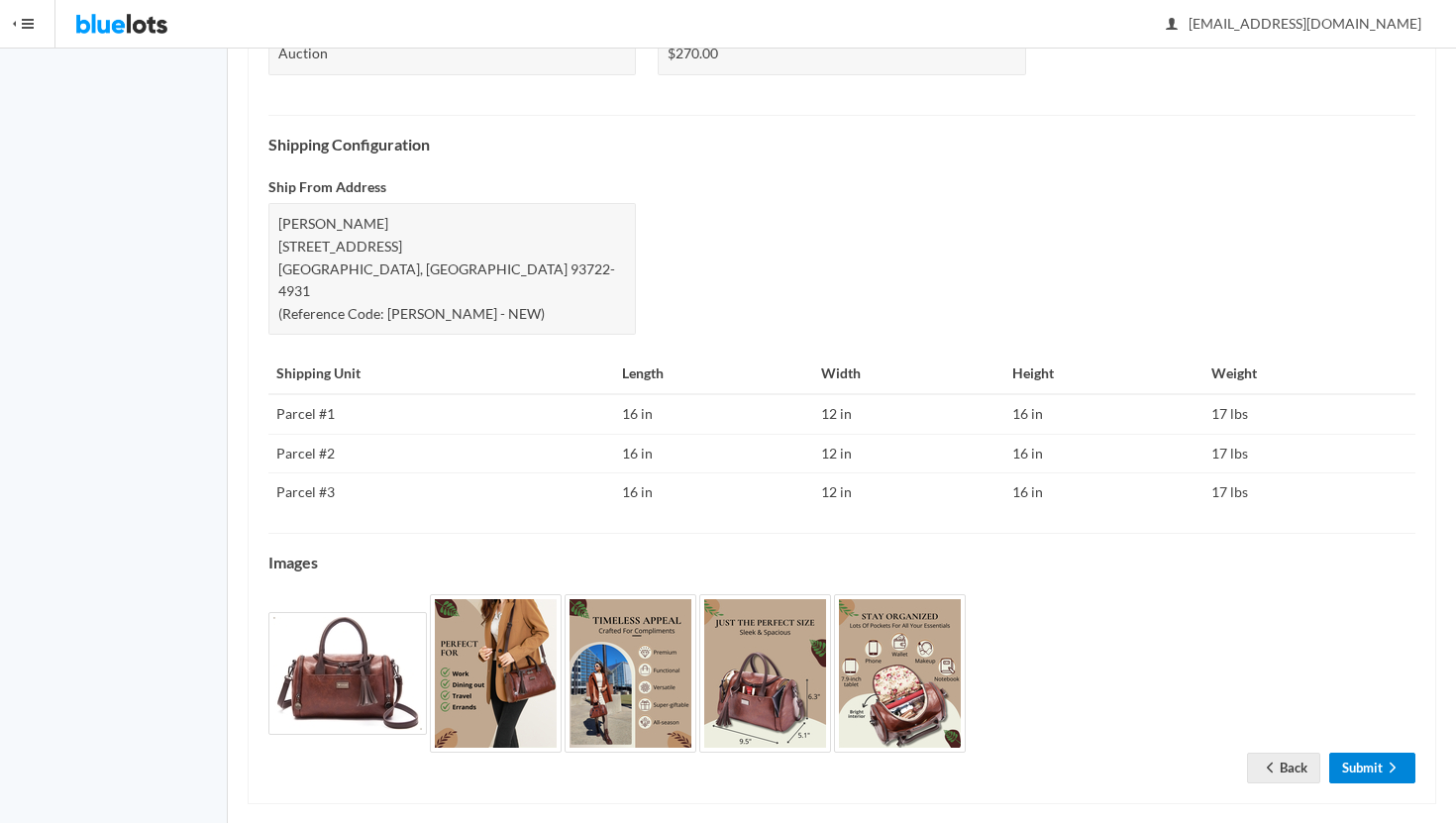 click on "Submit" at bounding box center [1372, 768] 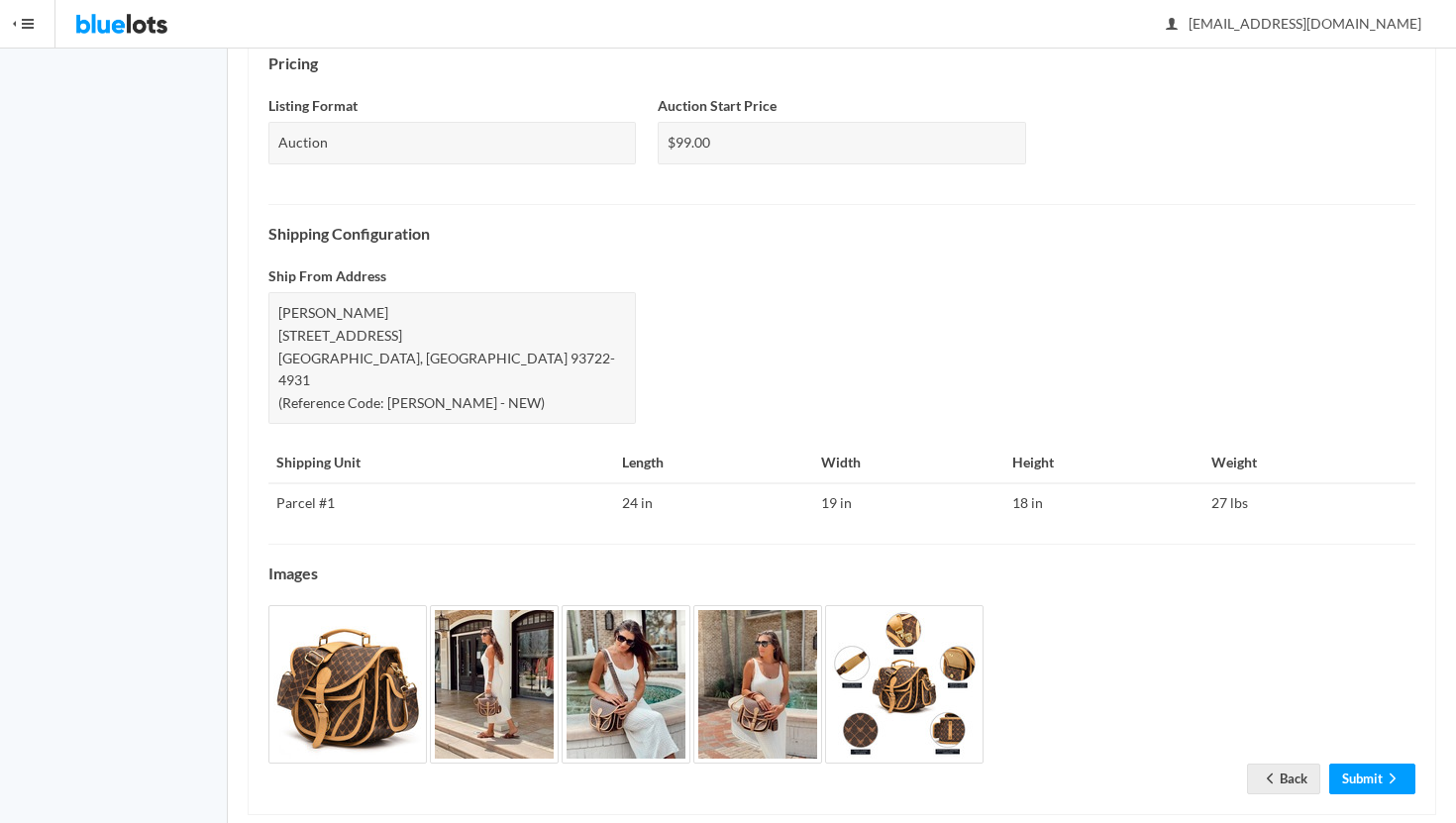 scroll, scrollTop: 685, scrollLeft: 0, axis: vertical 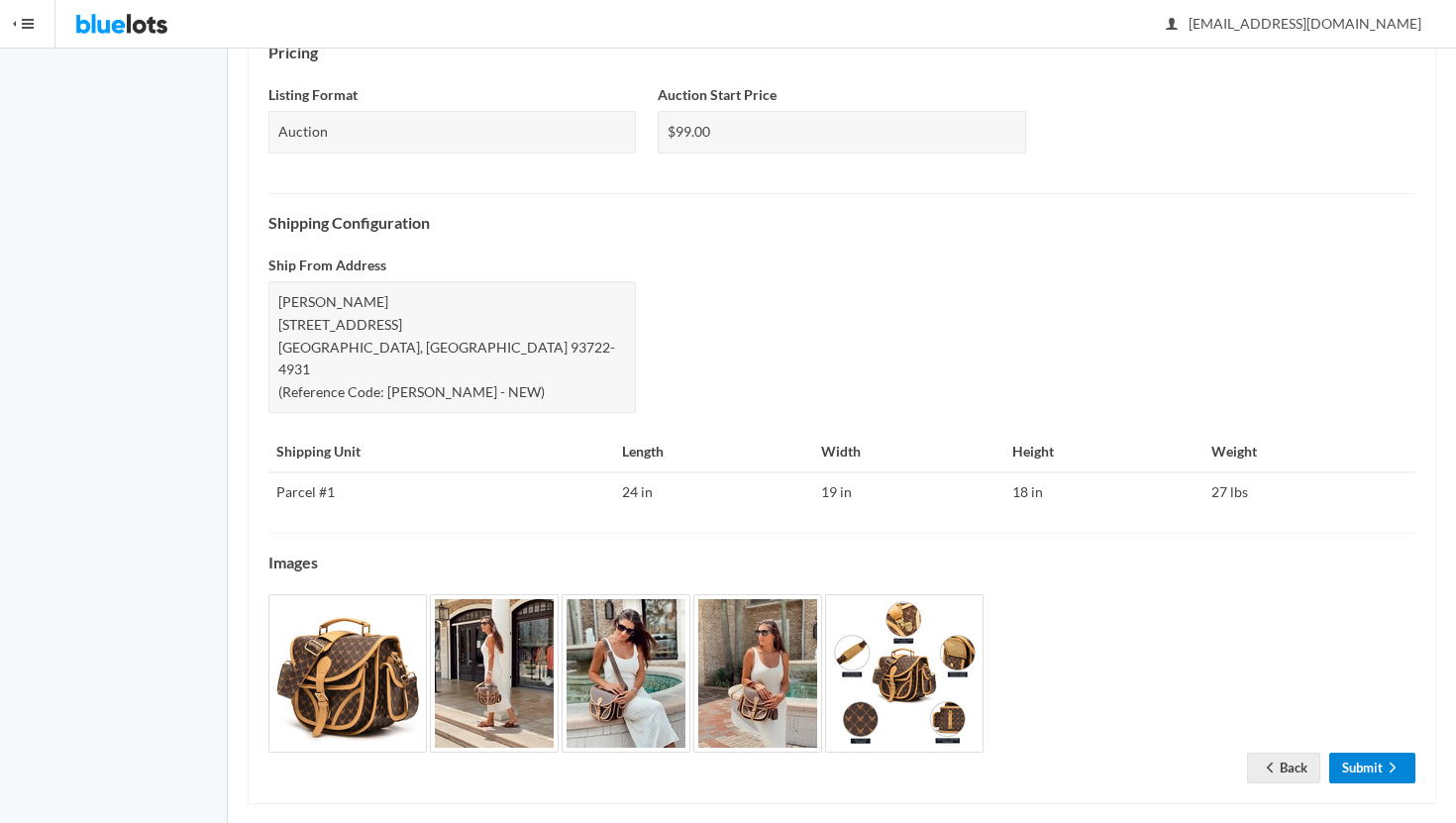 click on "Submit" at bounding box center (1372, 768) 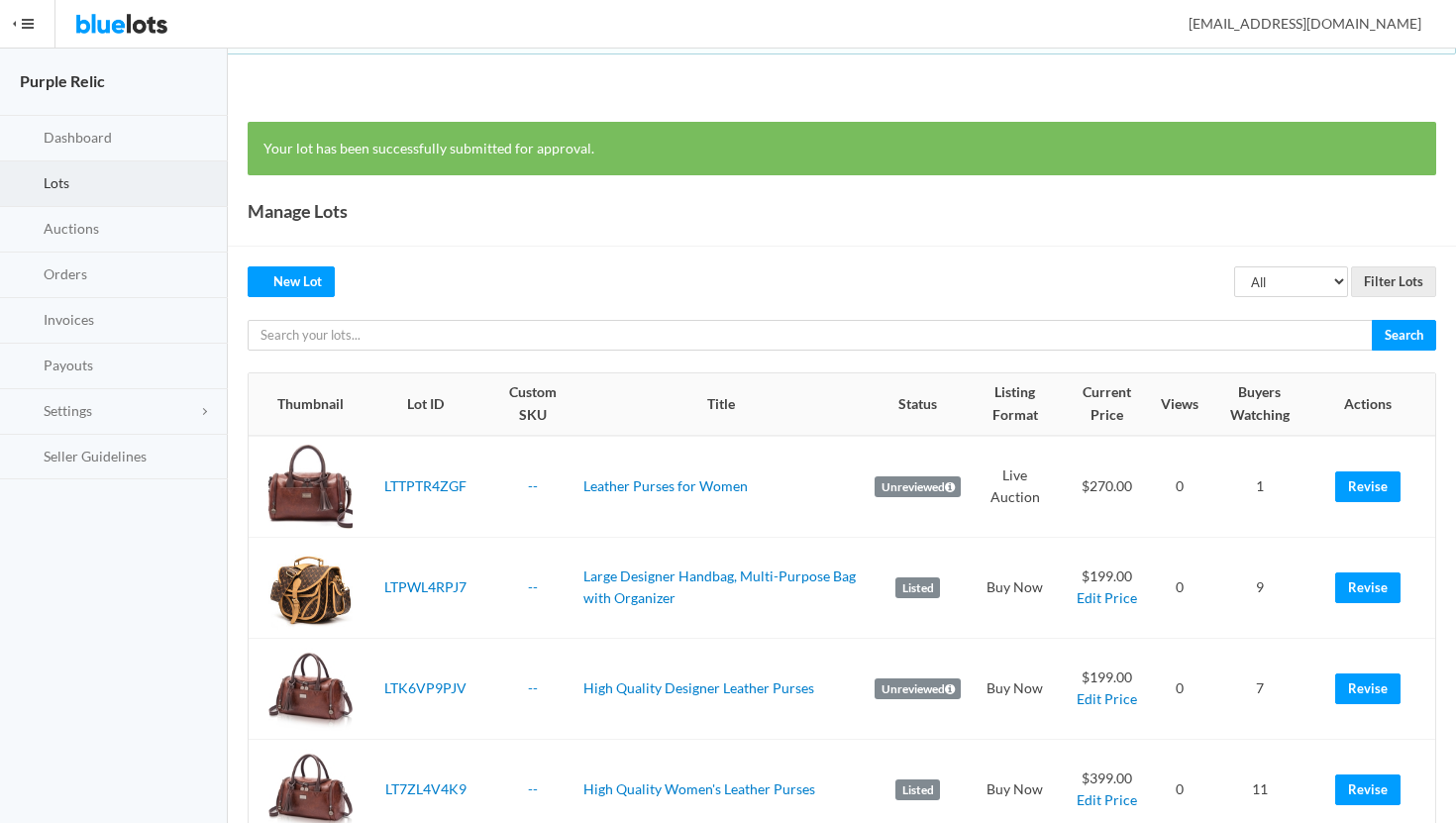 scroll, scrollTop: 0, scrollLeft: 0, axis: both 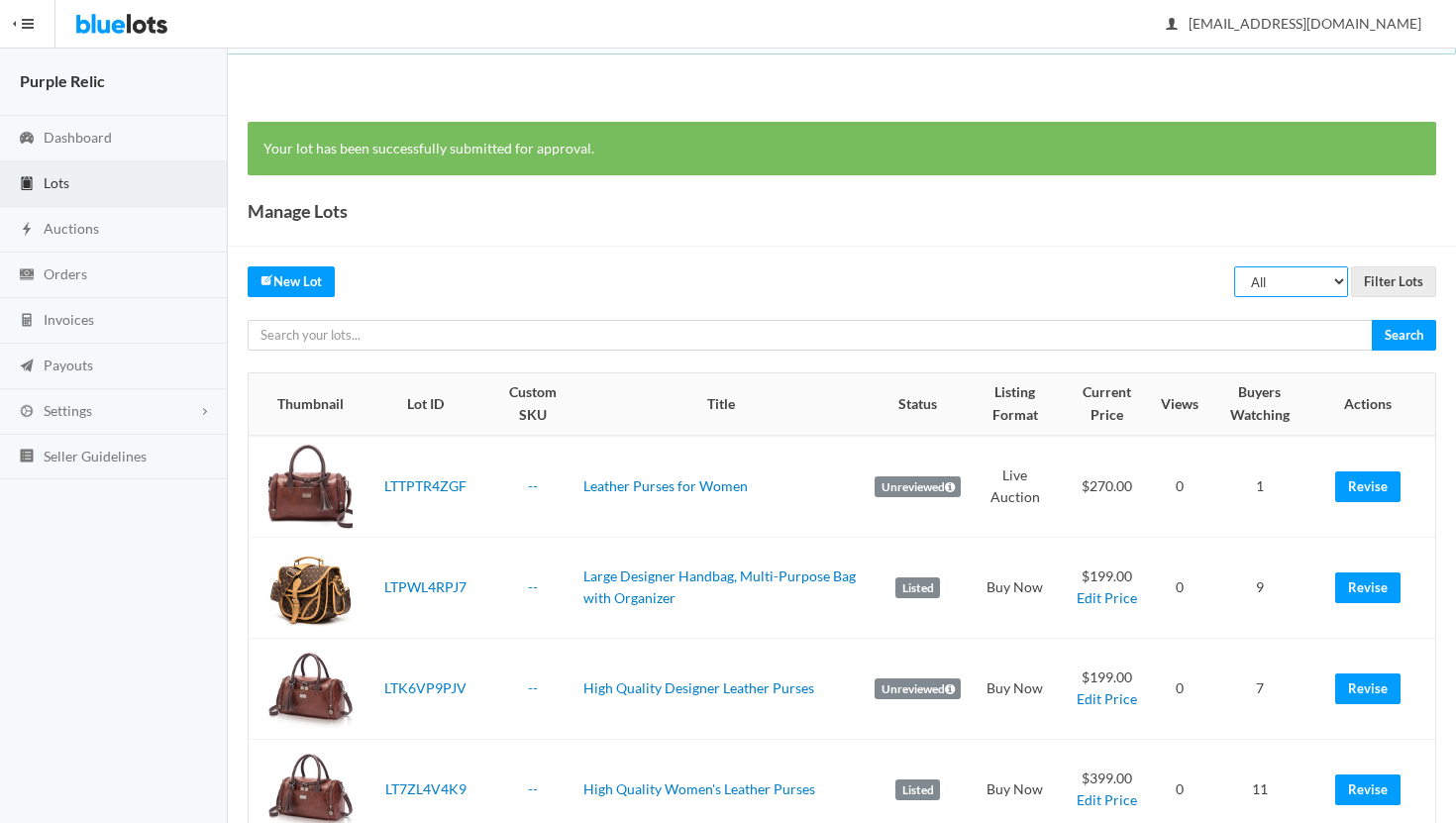 click on "All Draft
Unreviewed
Rejected
Scheduled
Listed
Sold
Ended" at bounding box center (1291, 281) 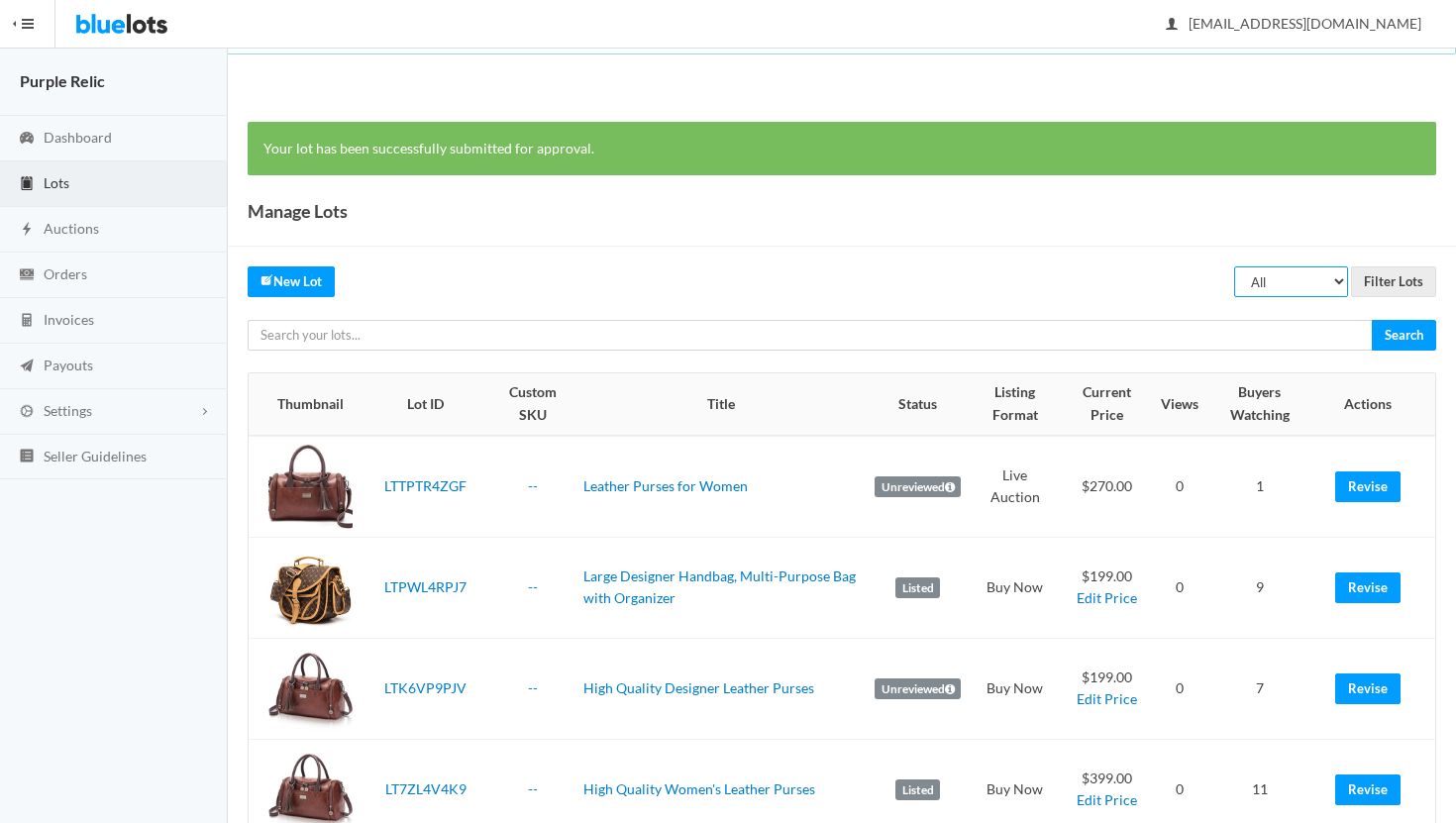 select on "ended" 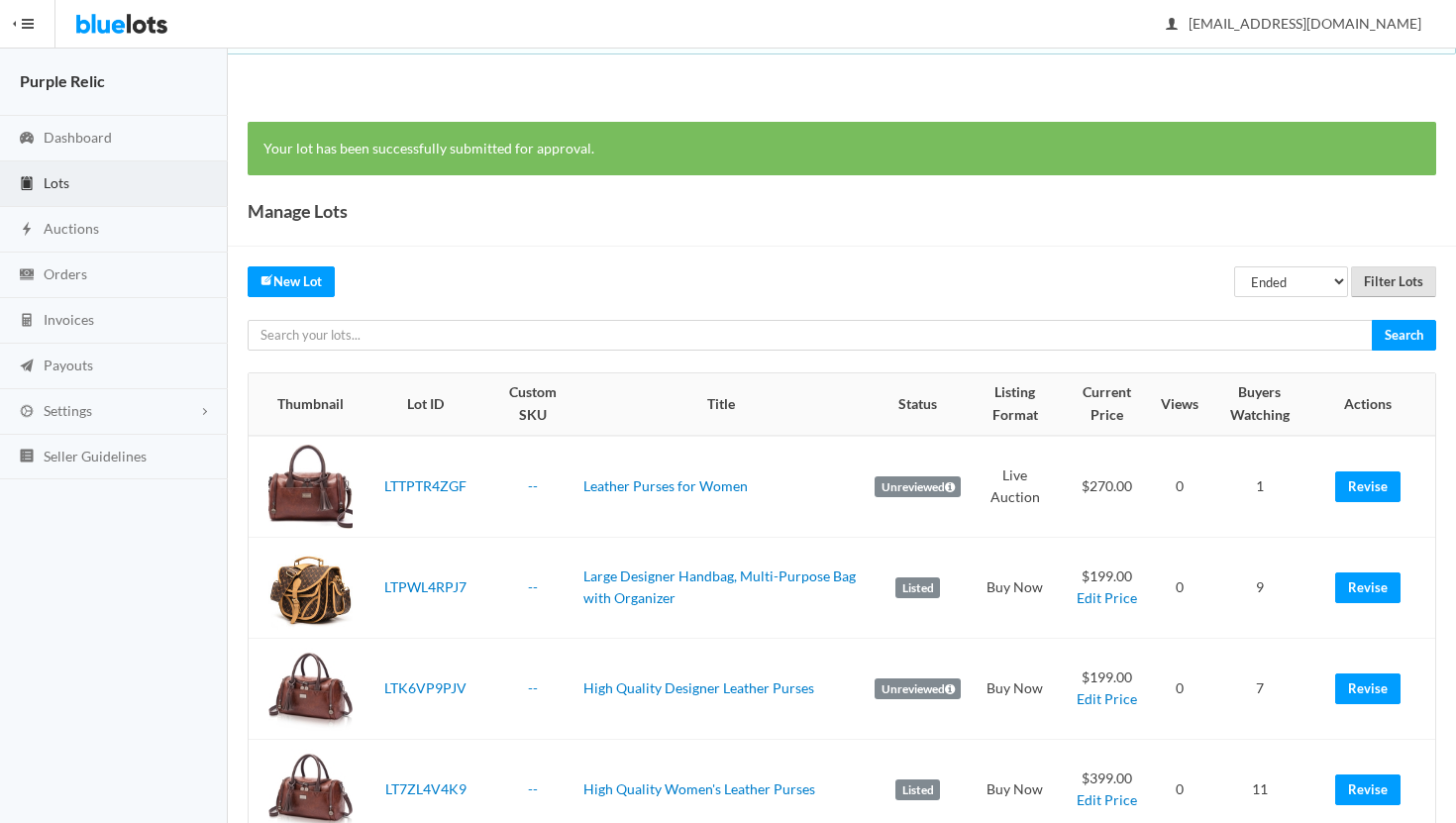 click on "Filter Lots" at bounding box center [1394, 281] 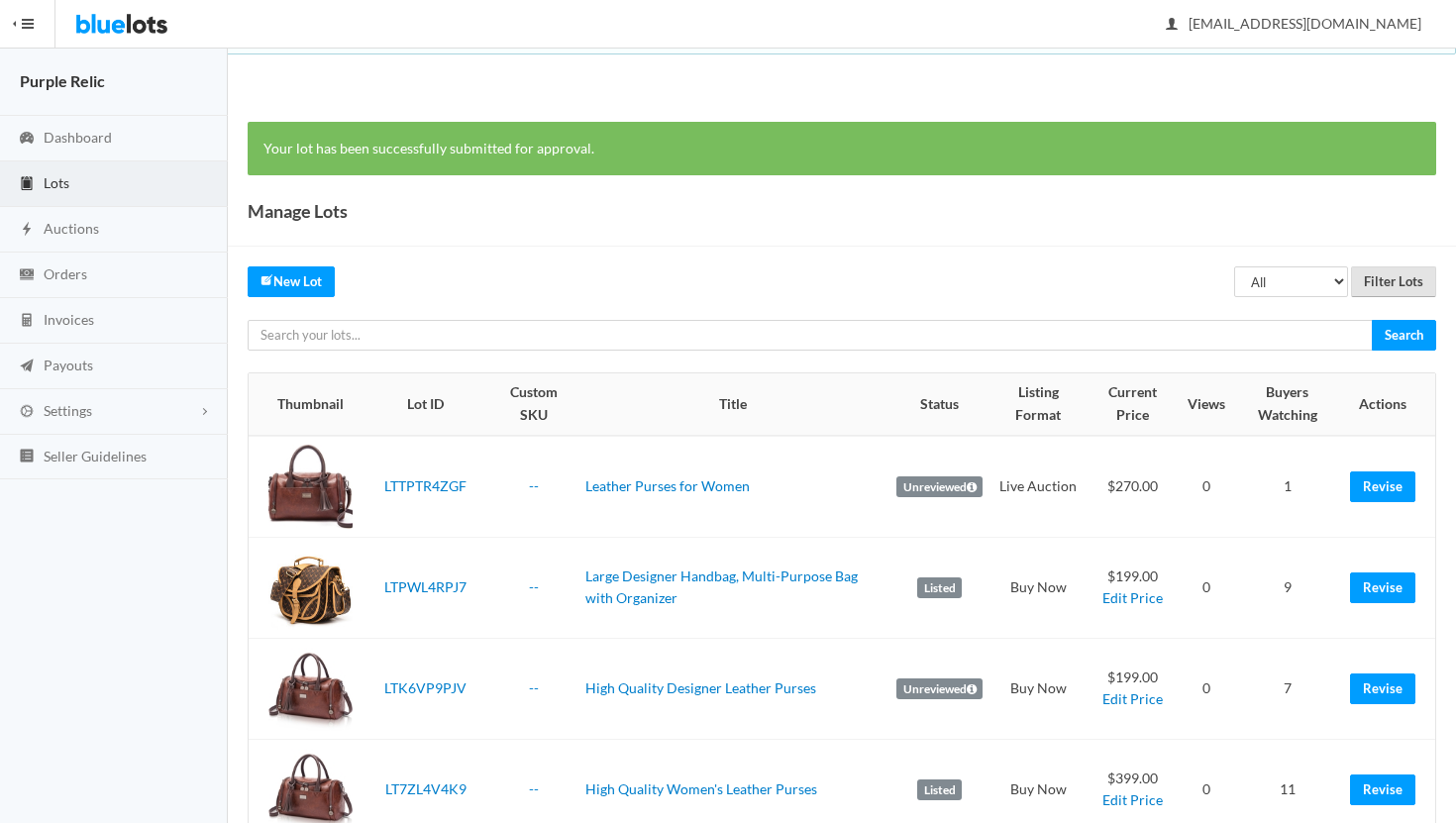 scroll, scrollTop: 0, scrollLeft: 0, axis: both 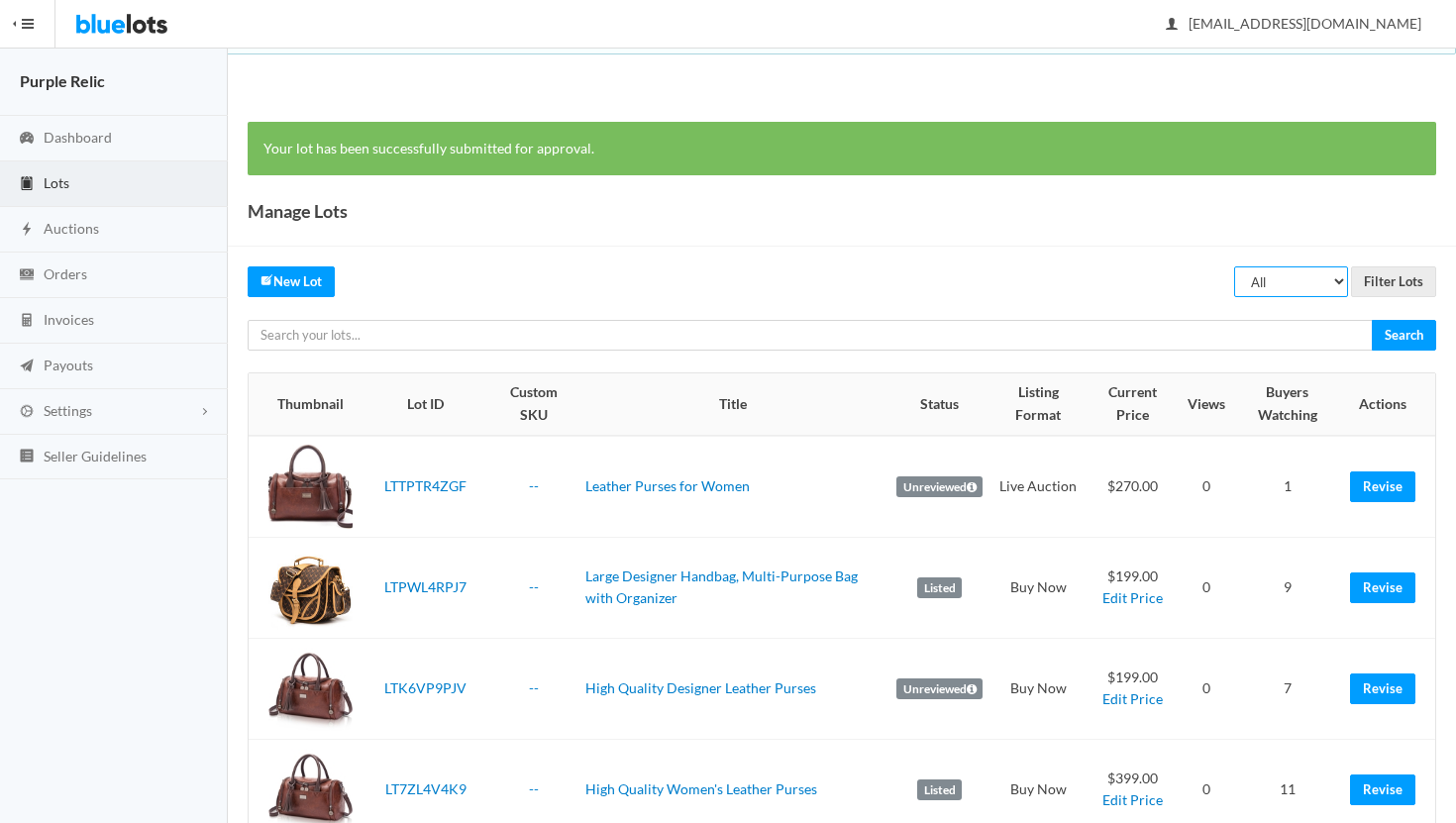 click on "All Draft
Unreviewed
Rejected
Scheduled
Listed
Sold
Ended" at bounding box center [1291, 281] 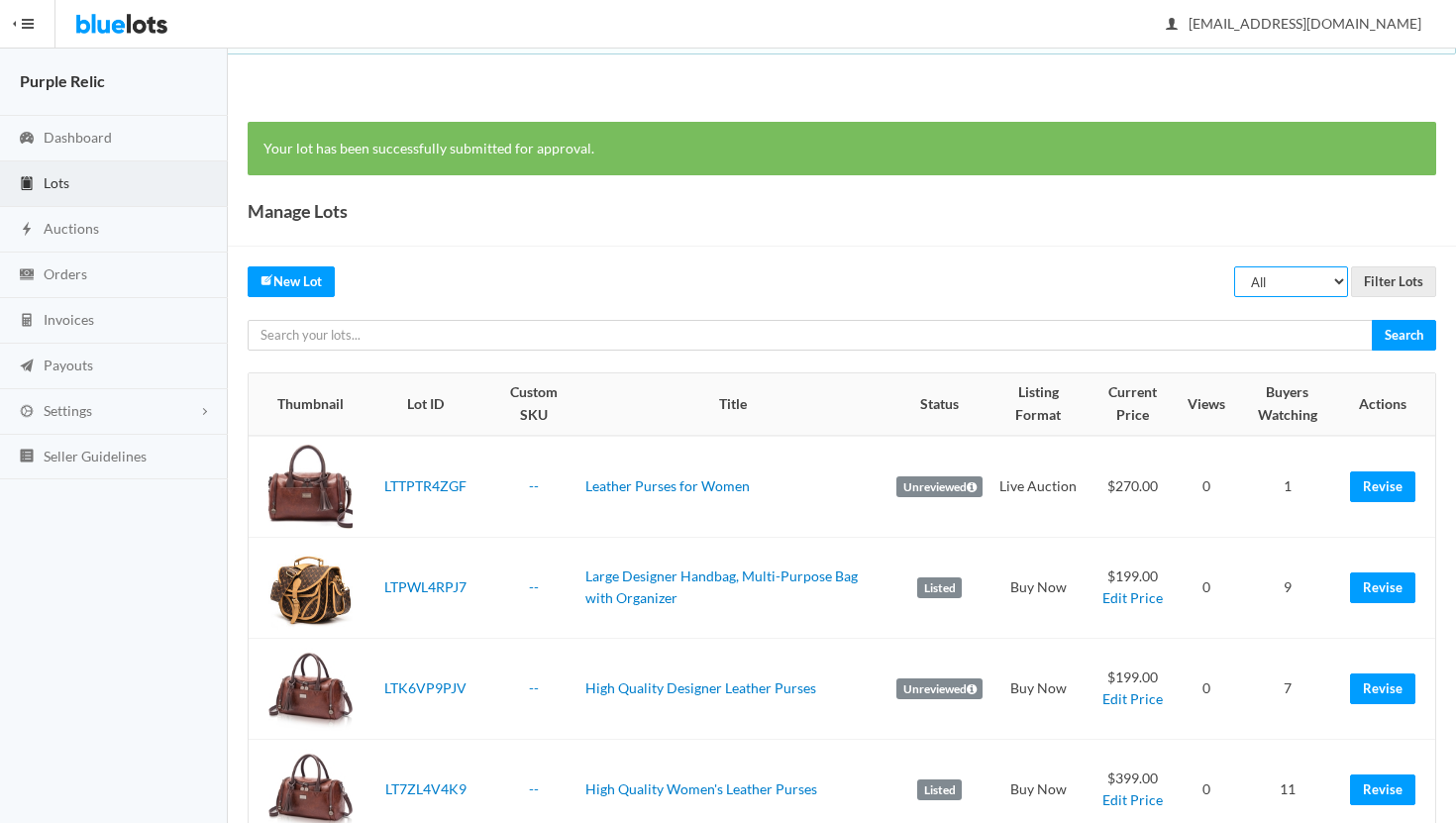 select on "ended" 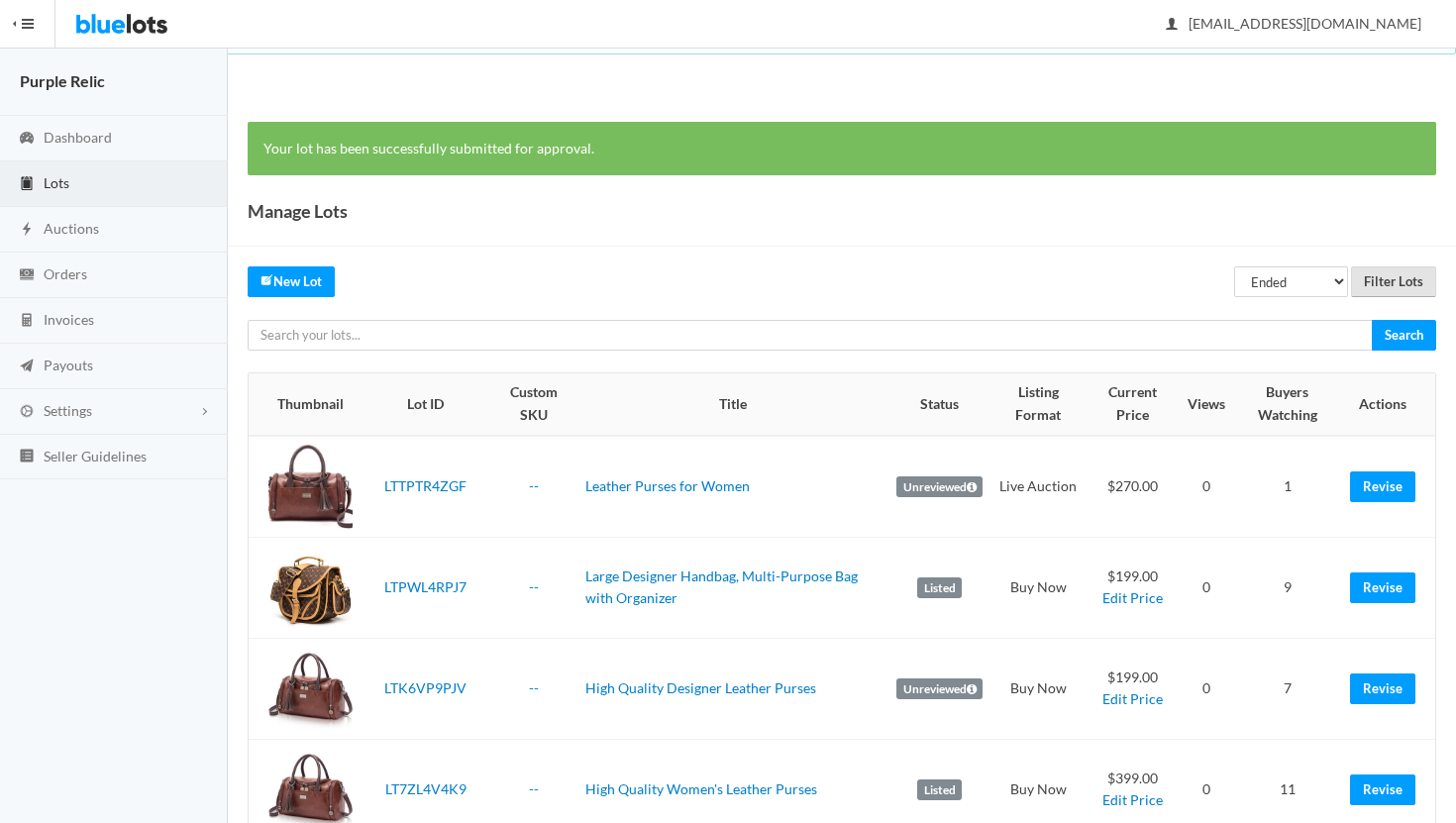 click on "Filter Lots" at bounding box center (1394, 281) 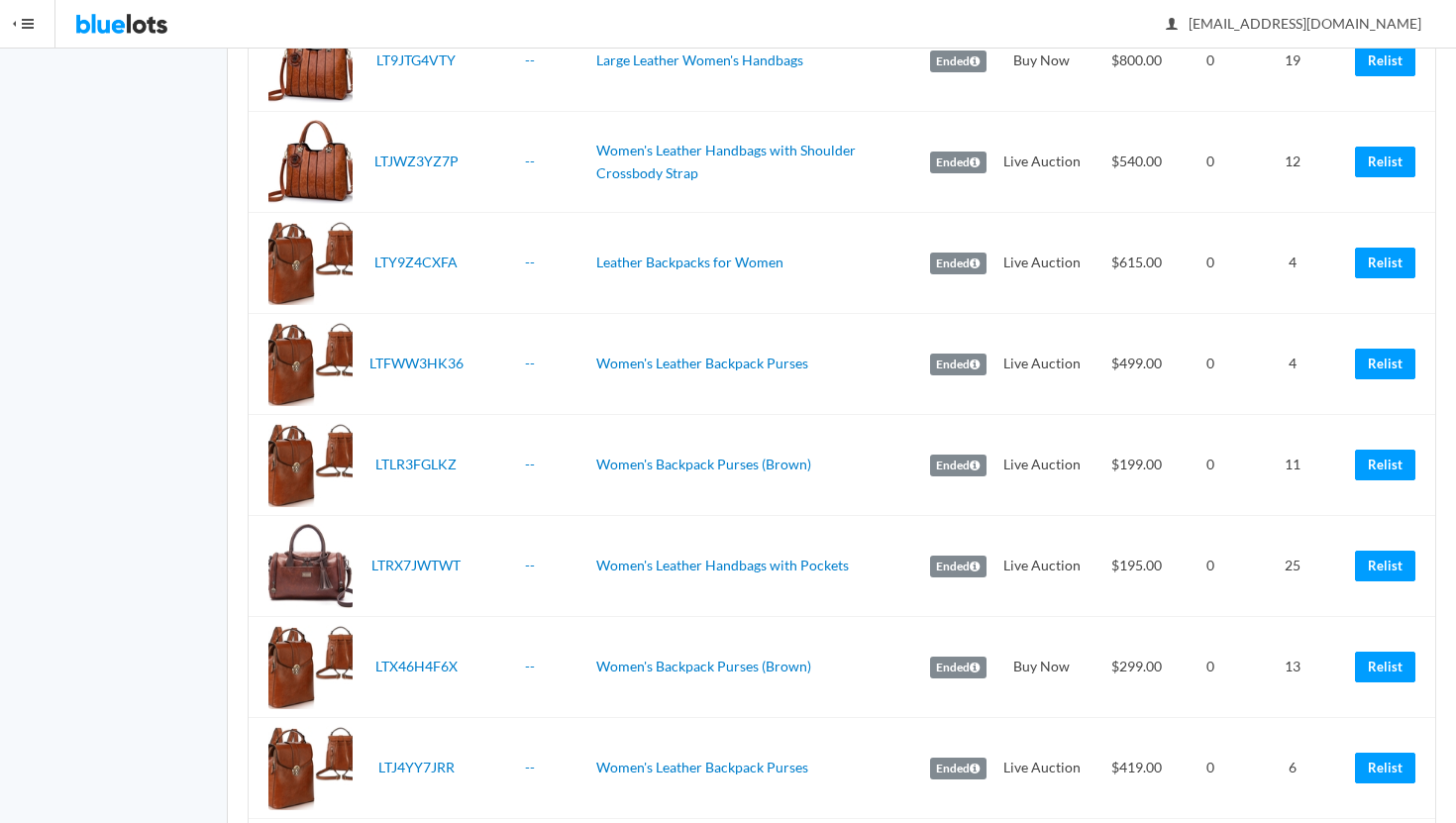 scroll, scrollTop: 1049, scrollLeft: 0, axis: vertical 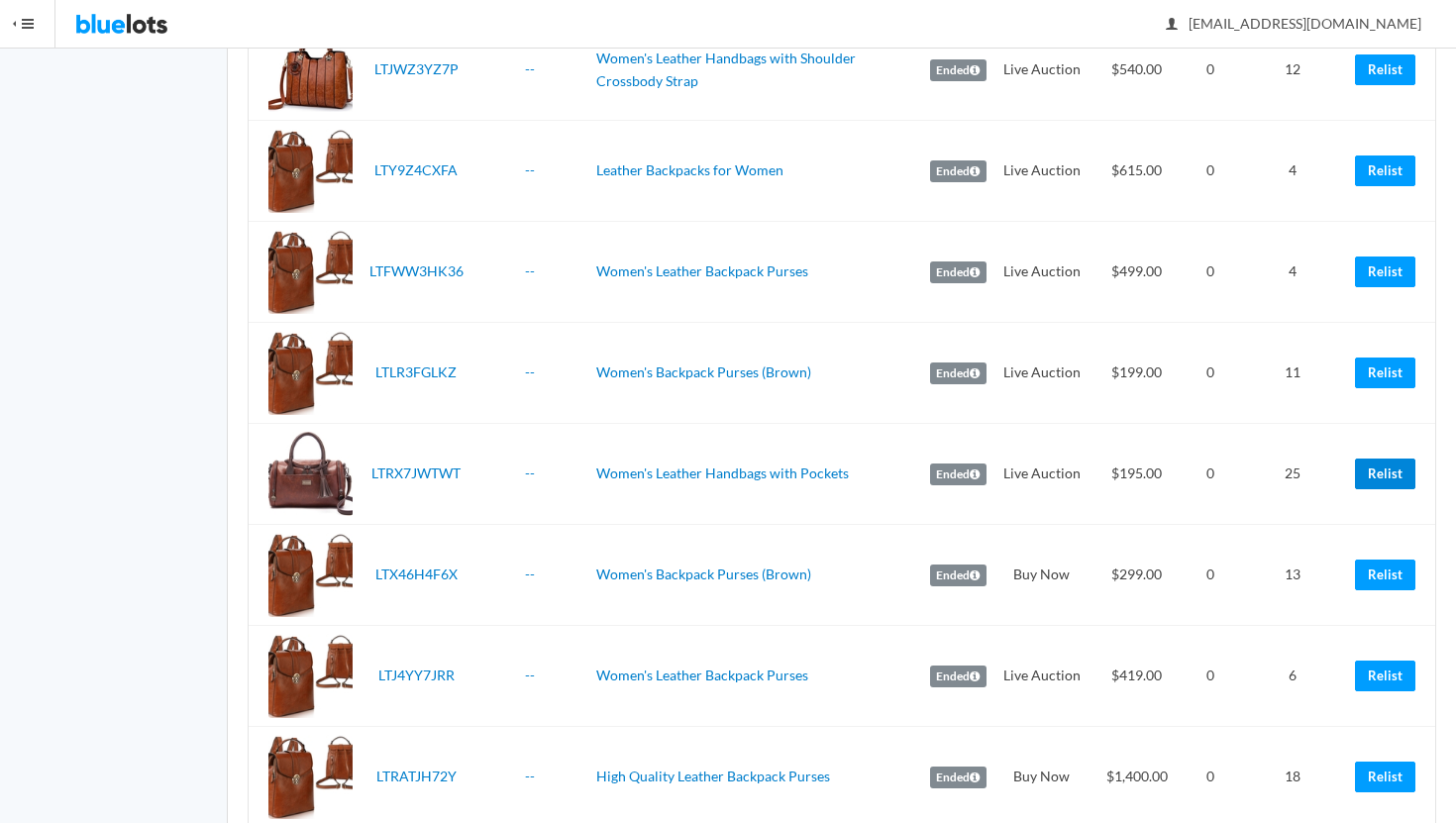click on "Relist" at bounding box center (1385, 473) 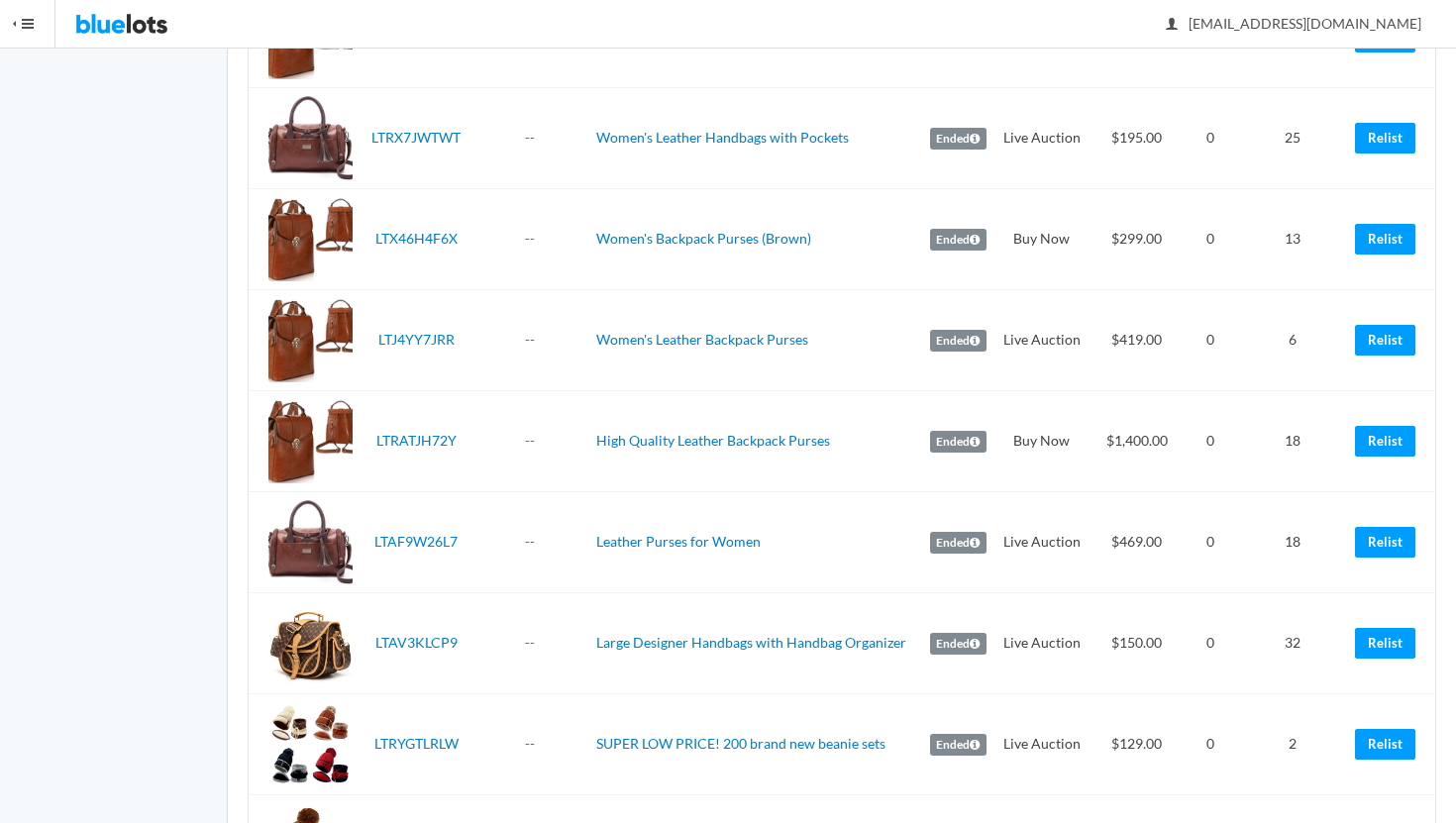 scroll, scrollTop: 1506, scrollLeft: 0, axis: vertical 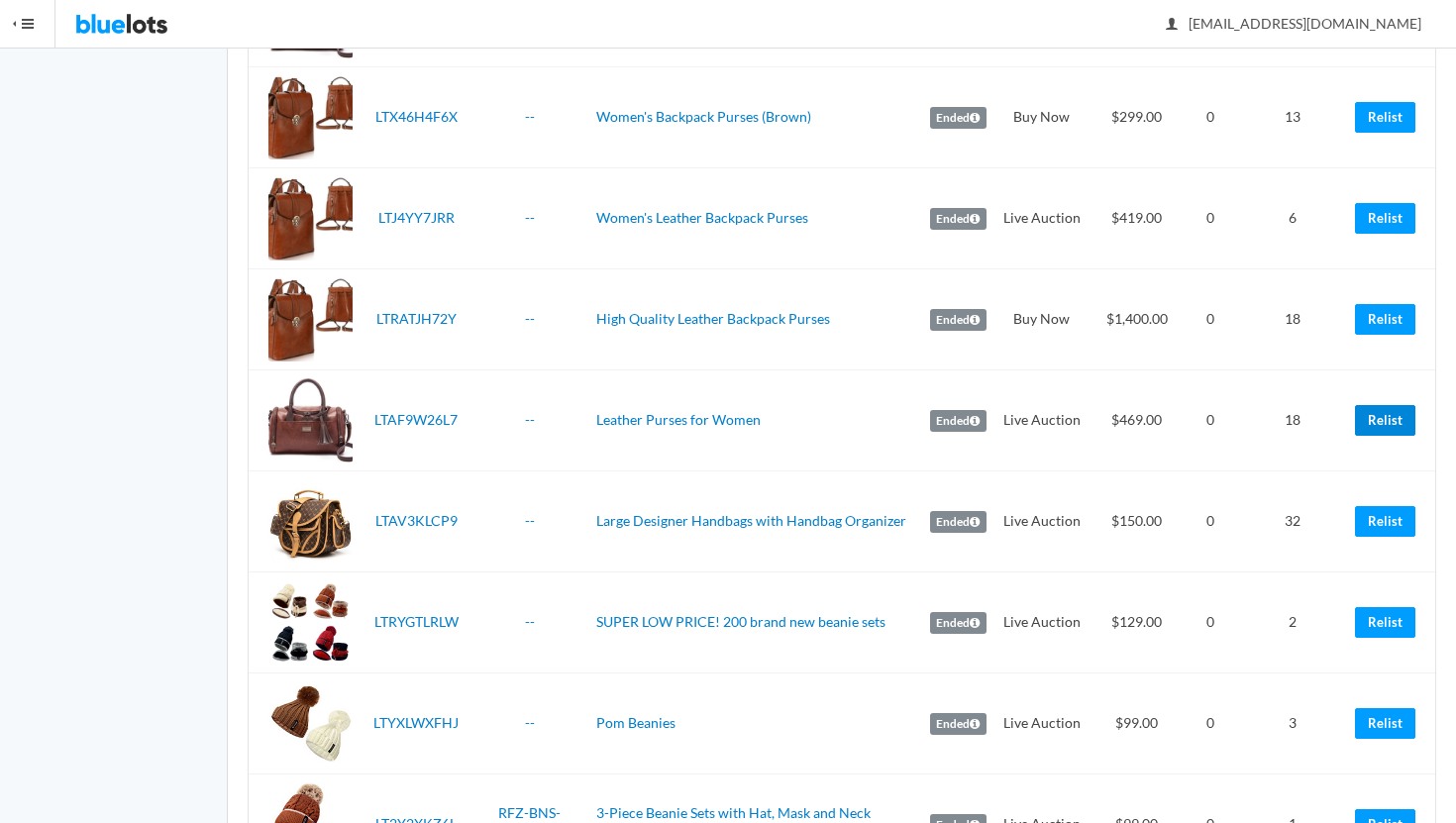 click on "Relist" at bounding box center [1385, 420] 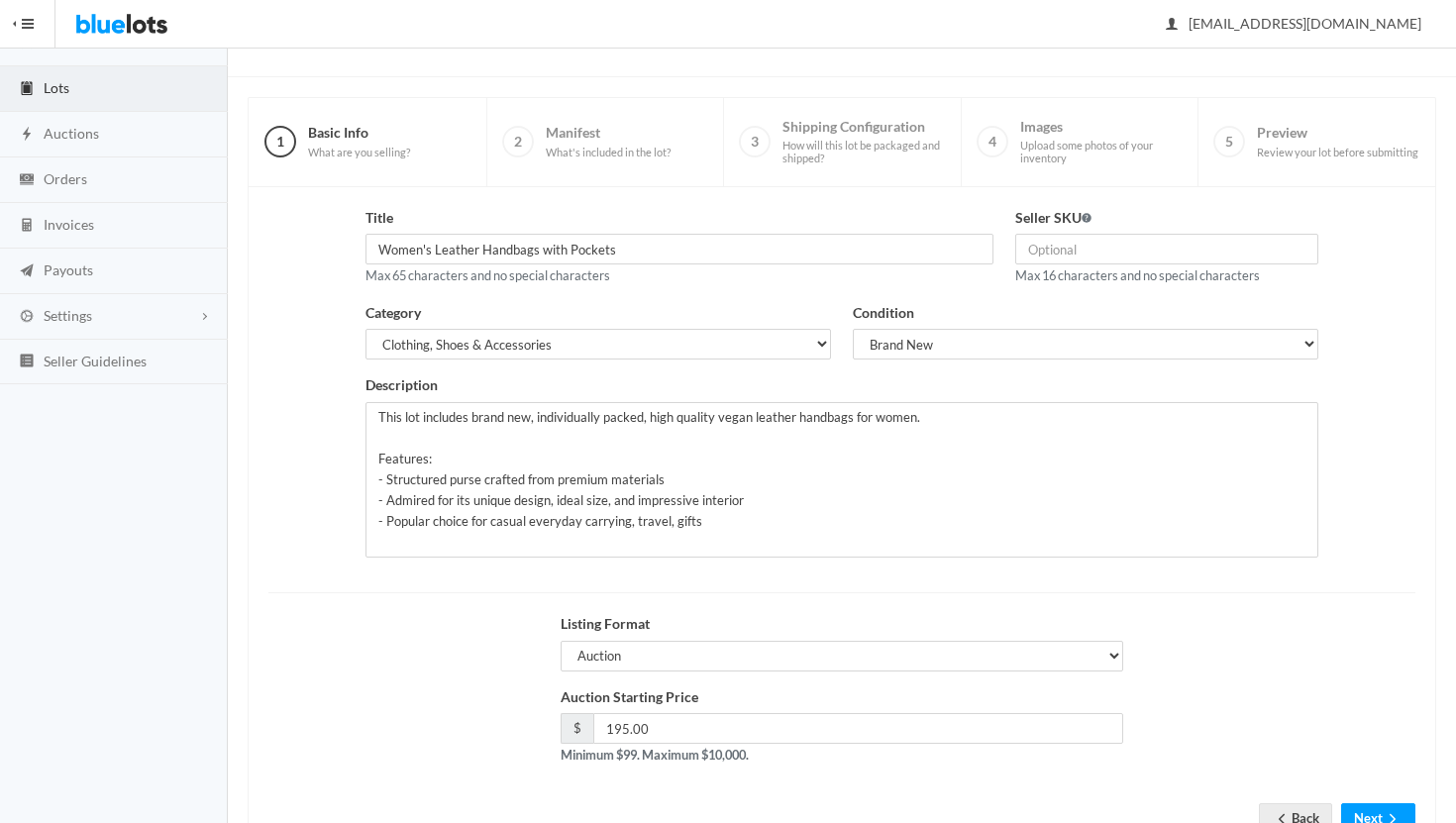 scroll, scrollTop: 168, scrollLeft: 0, axis: vertical 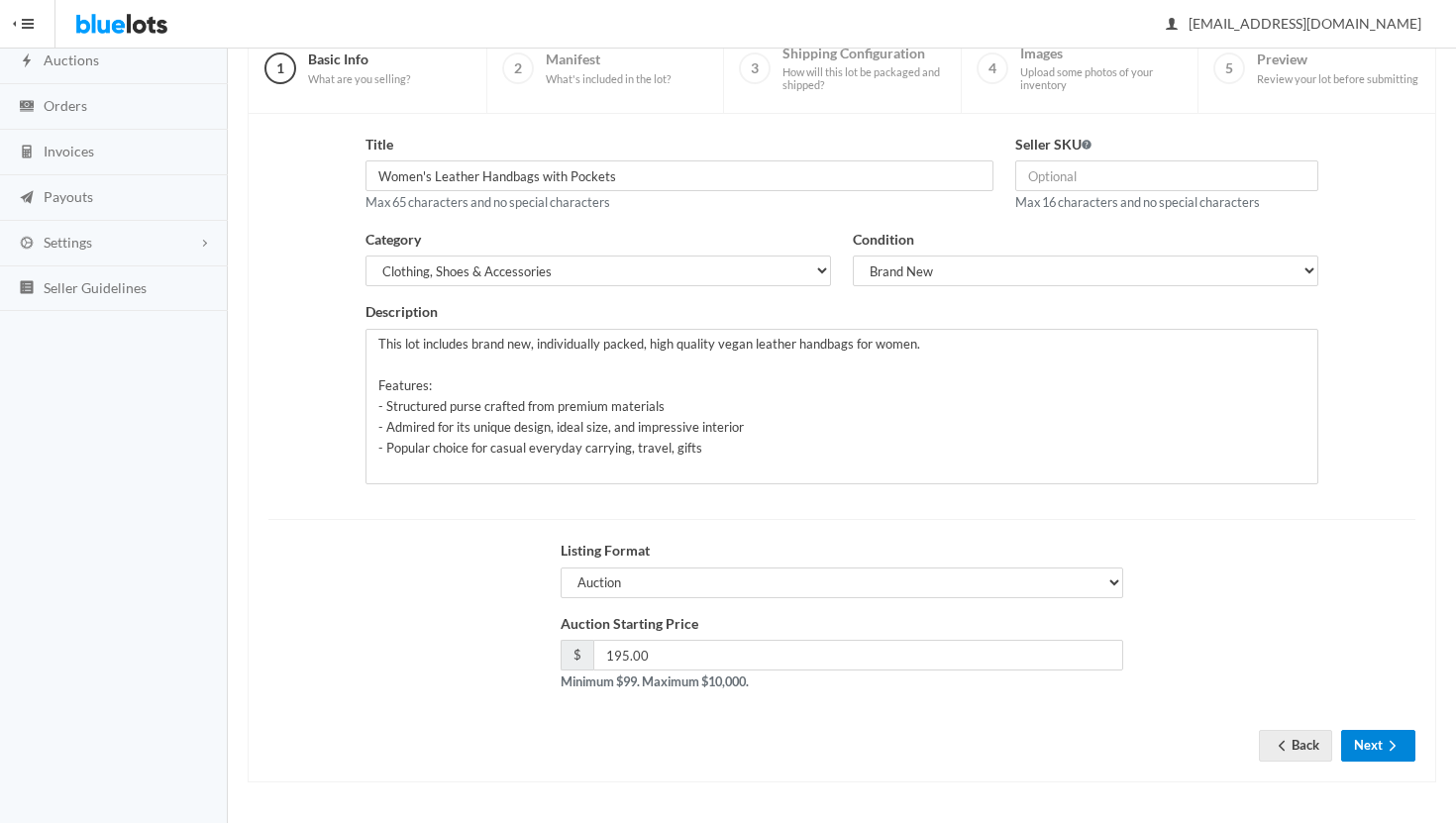 click on "Next" at bounding box center (1378, 745) 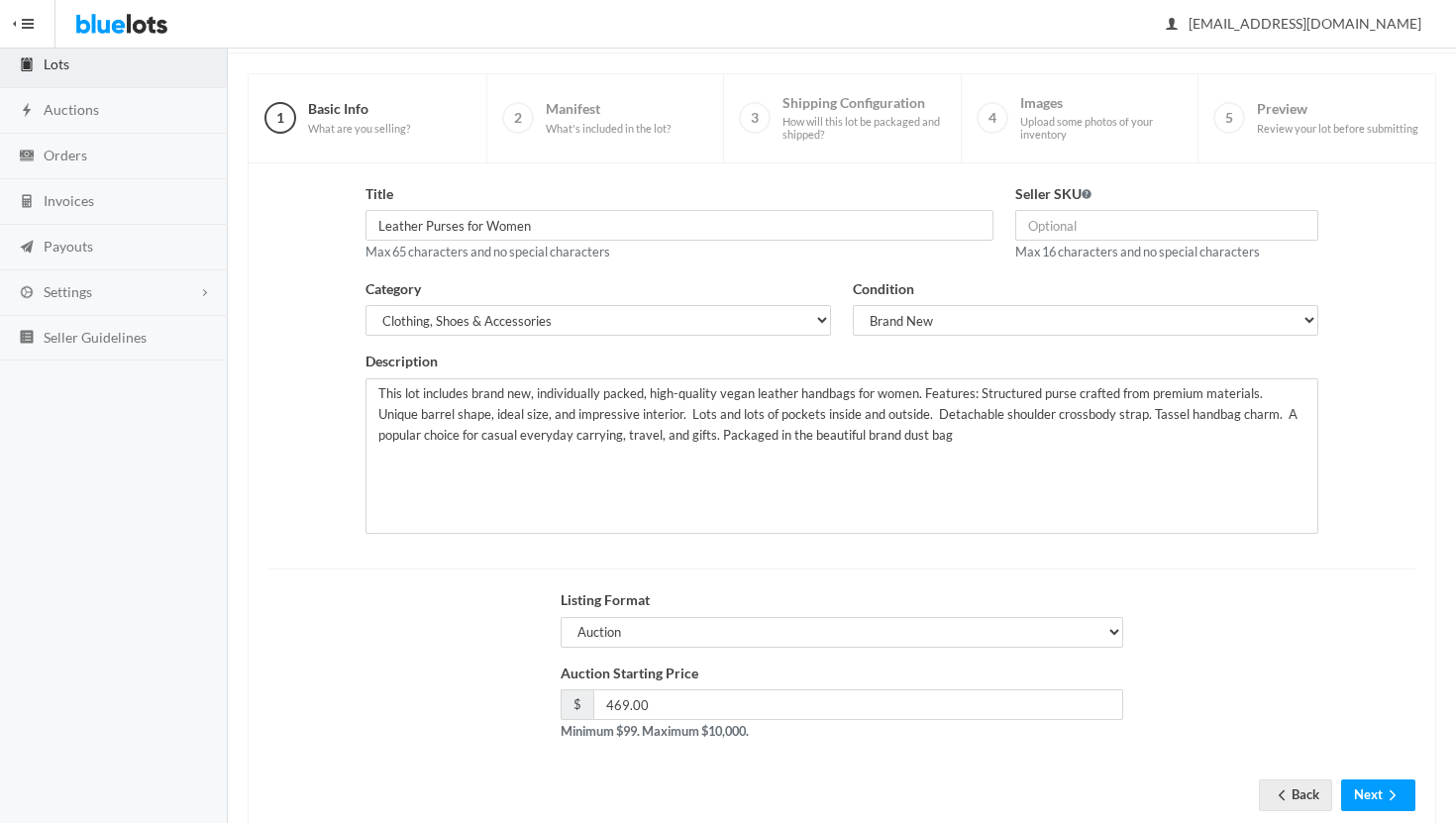 scroll, scrollTop: 168, scrollLeft: 0, axis: vertical 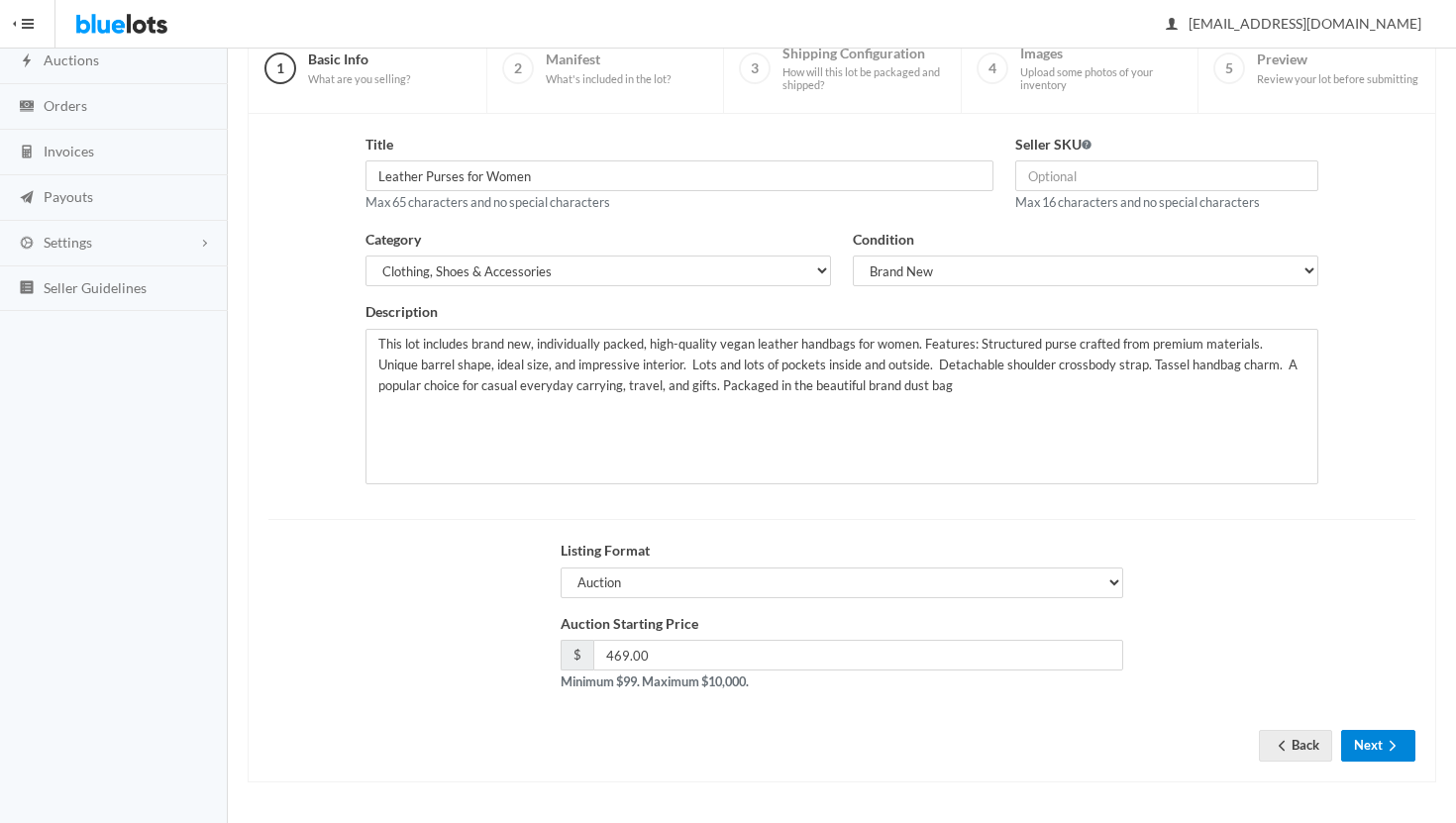 click on "Next" at bounding box center [1378, 745] 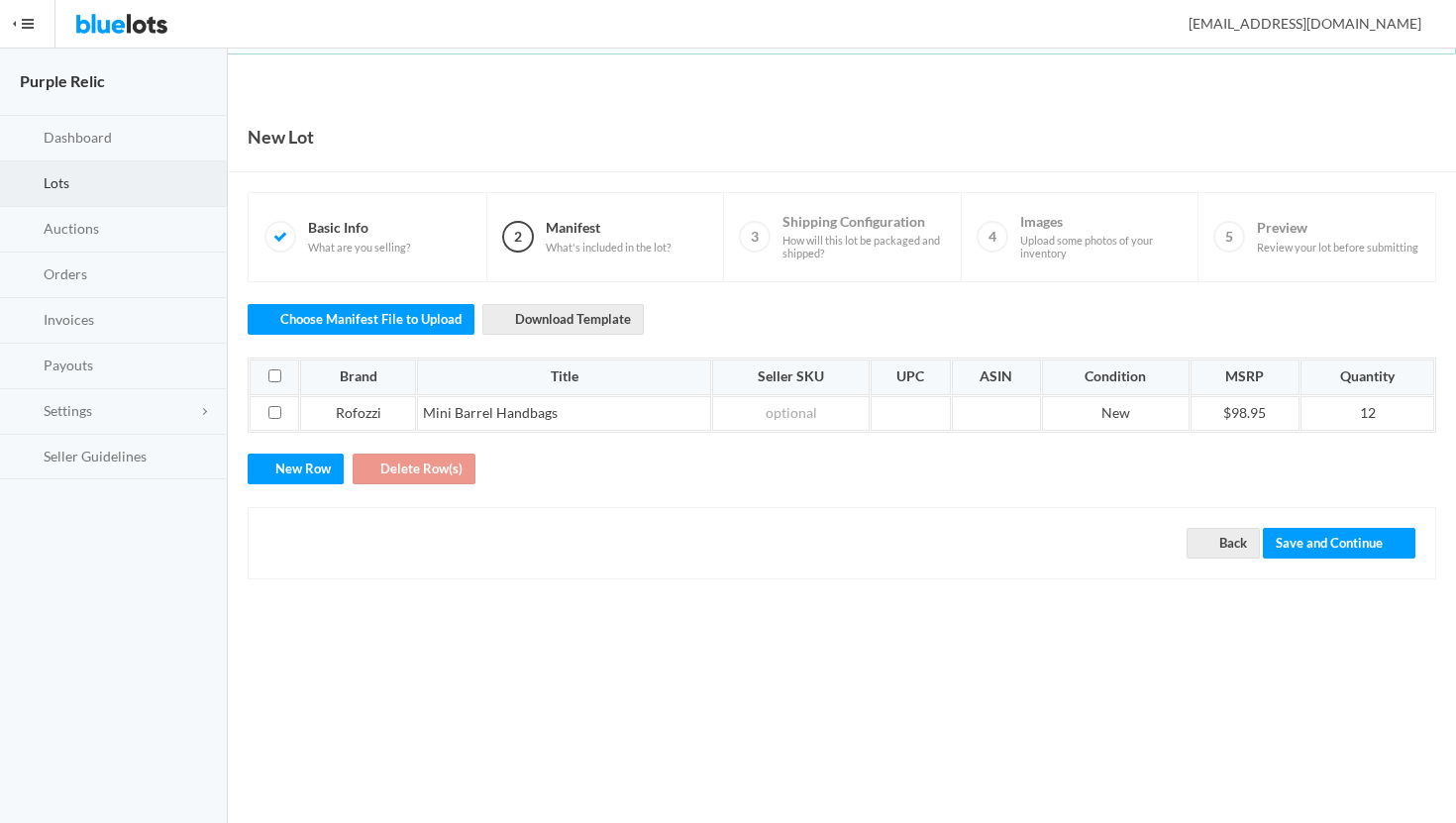 scroll, scrollTop: 0, scrollLeft: 0, axis: both 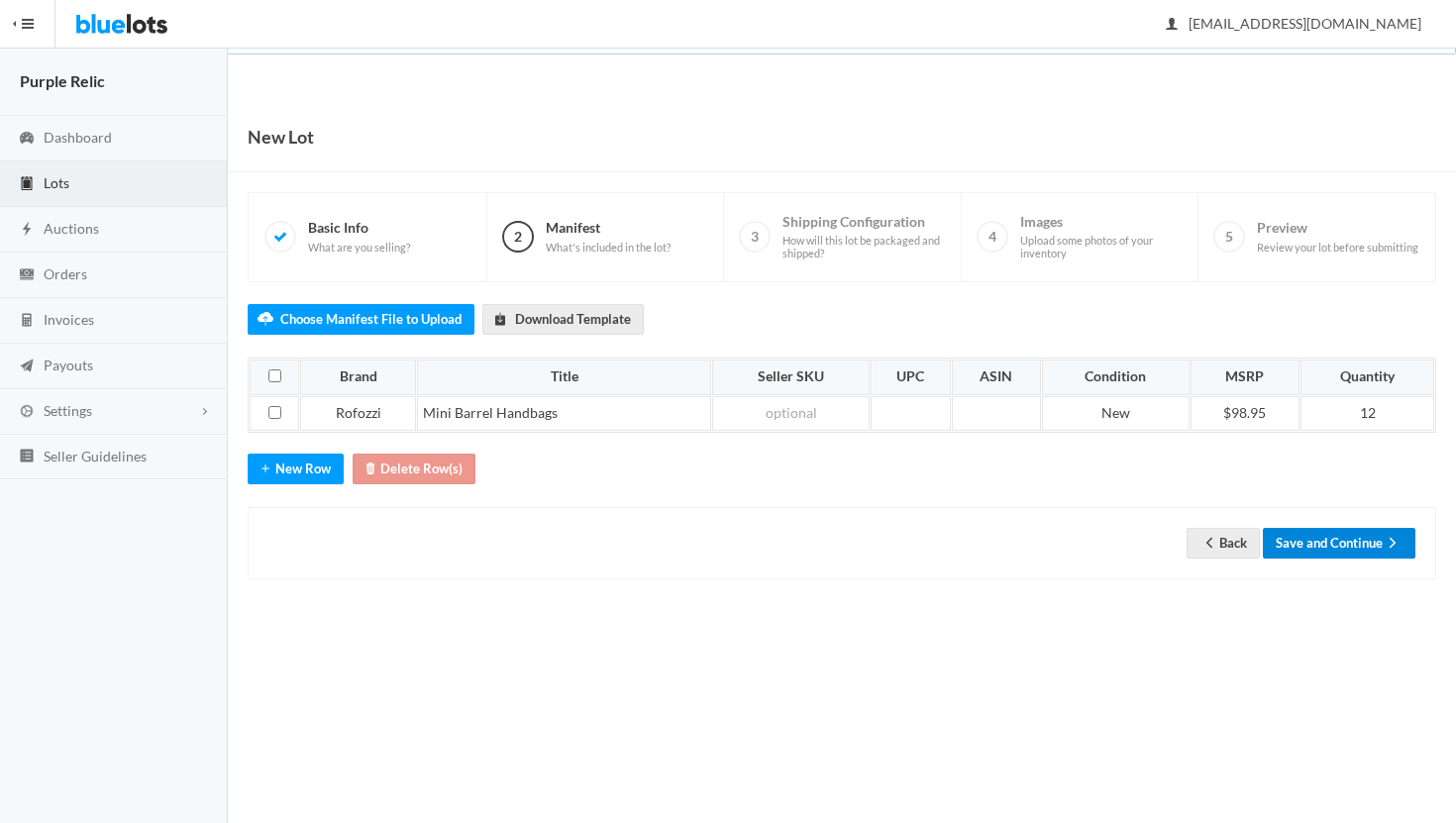click on "Save and Continue" at bounding box center [1339, 543] 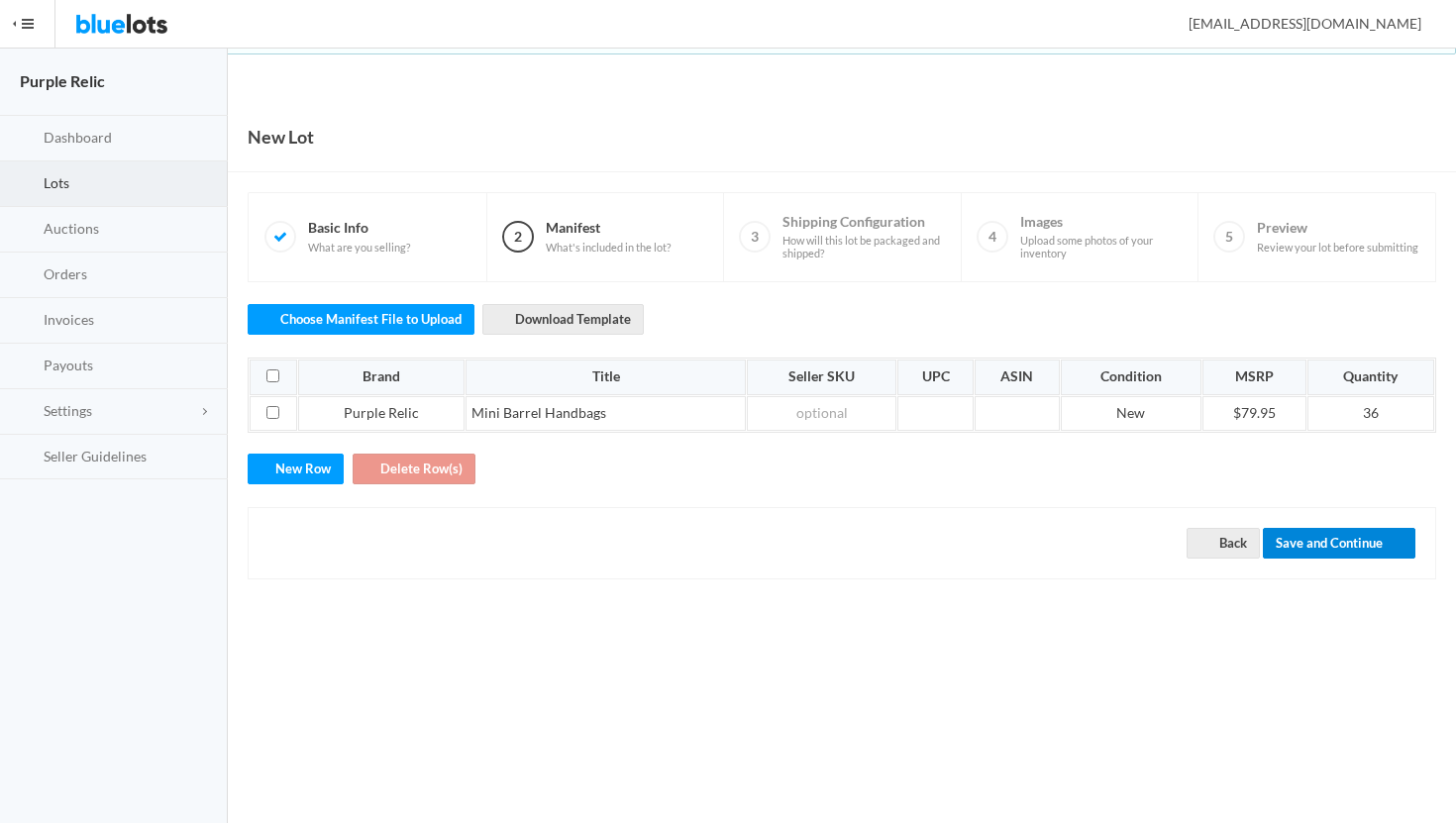 scroll, scrollTop: 0, scrollLeft: 0, axis: both 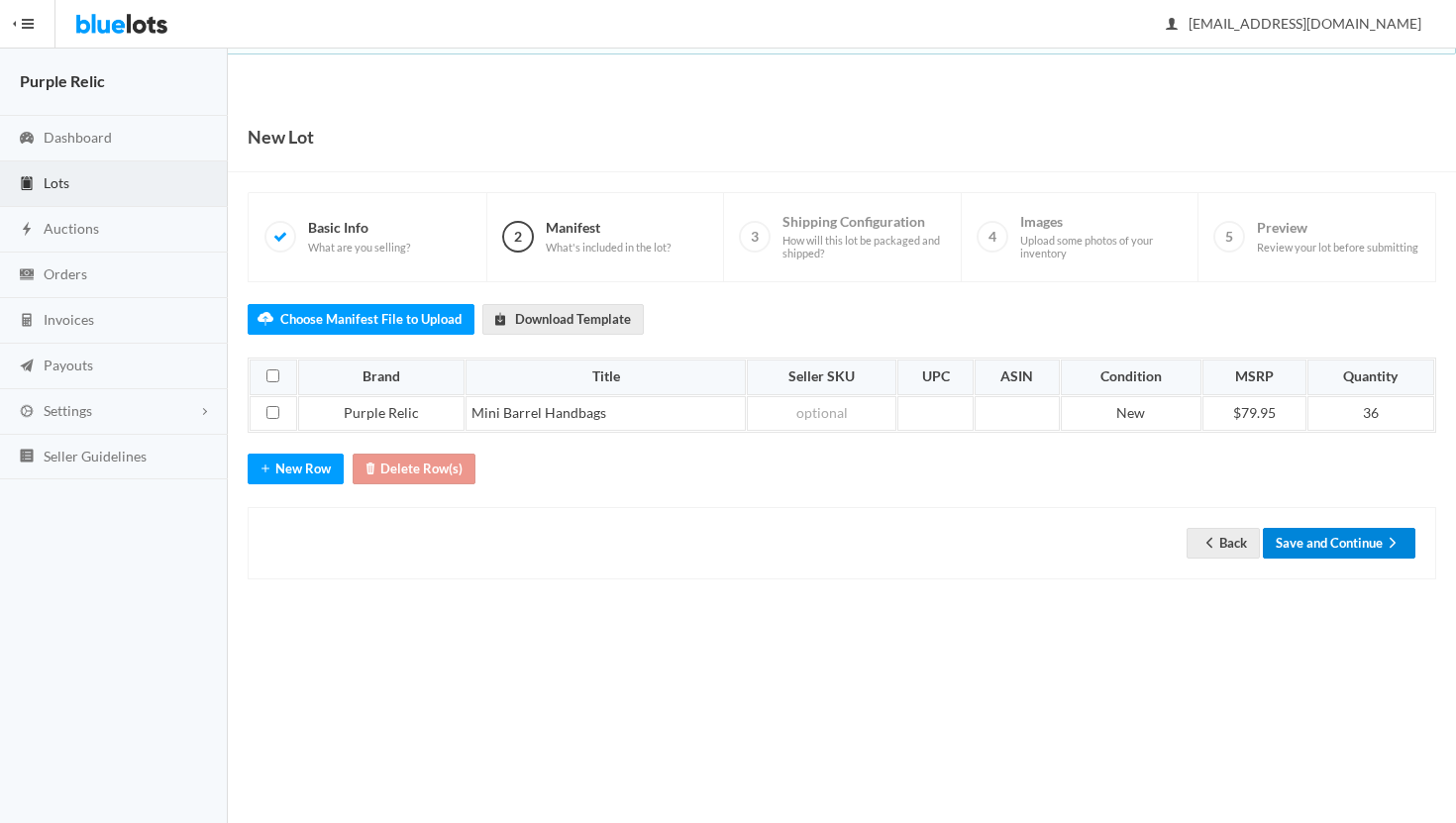 click on "Save and Continue" at bounding box center (1339, 543) 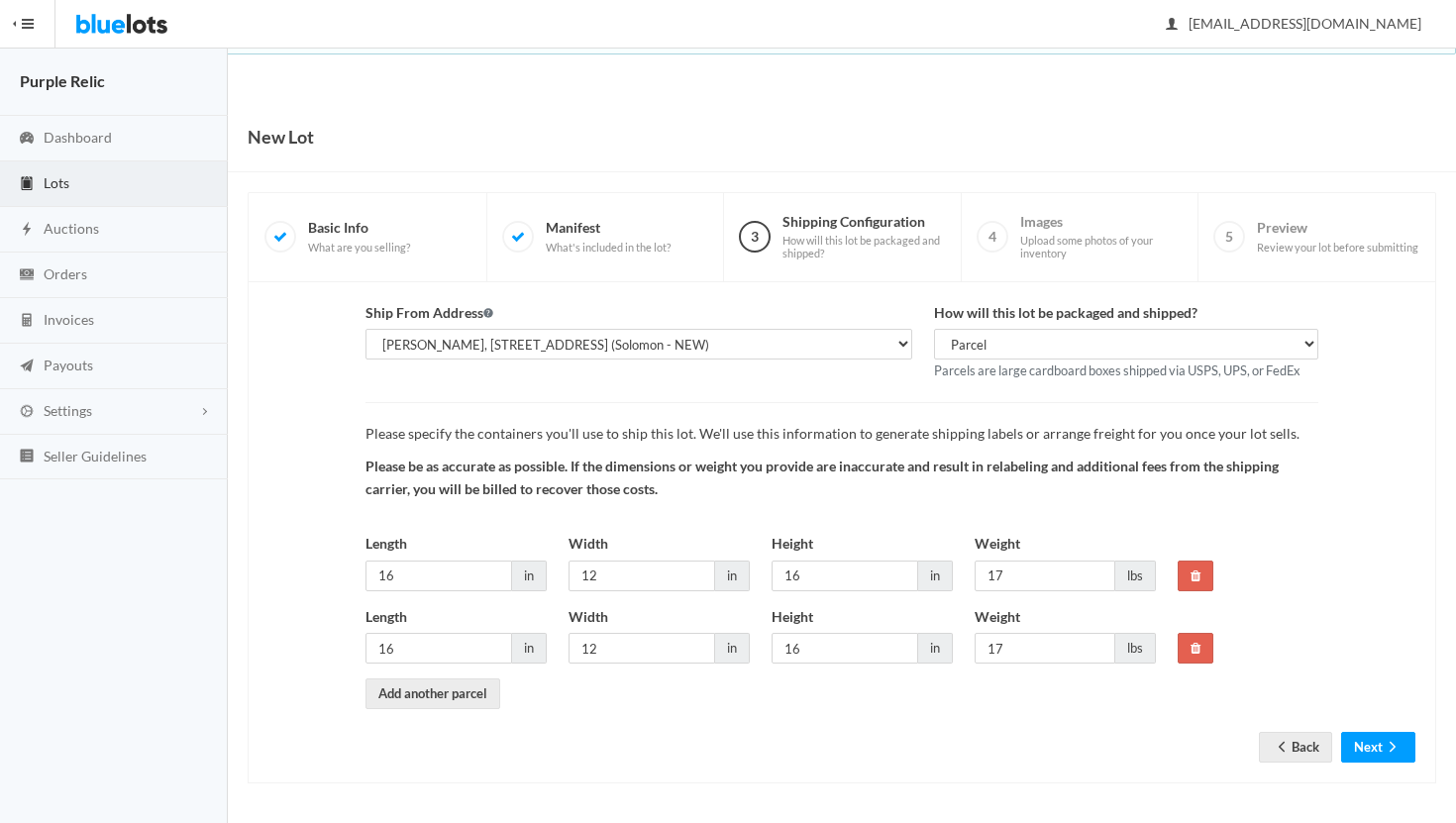 scroll, scrollTop: 0, scrollLeft: 0, axis: both 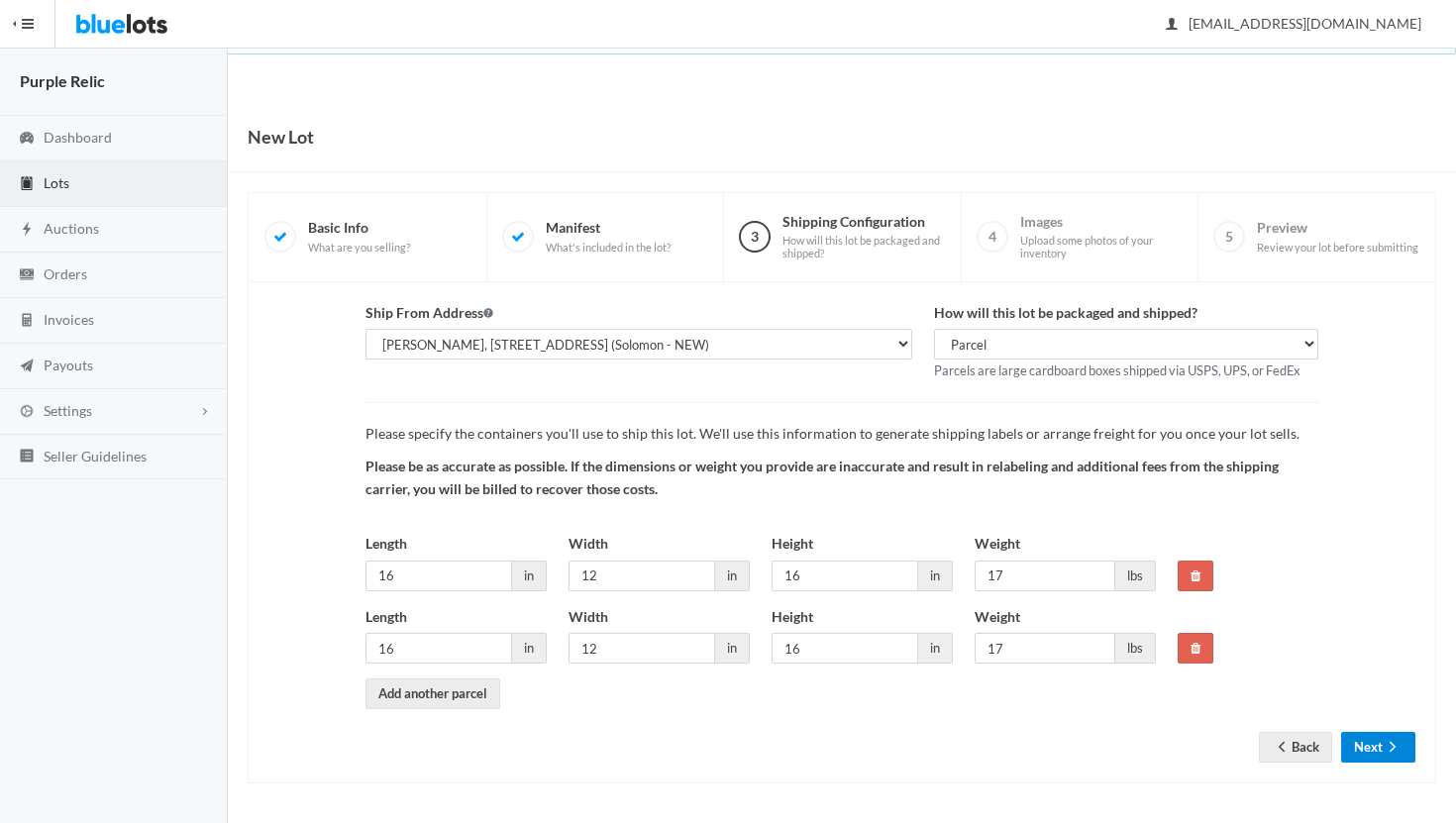 click on "Next" at bounding box center [1378, 747] 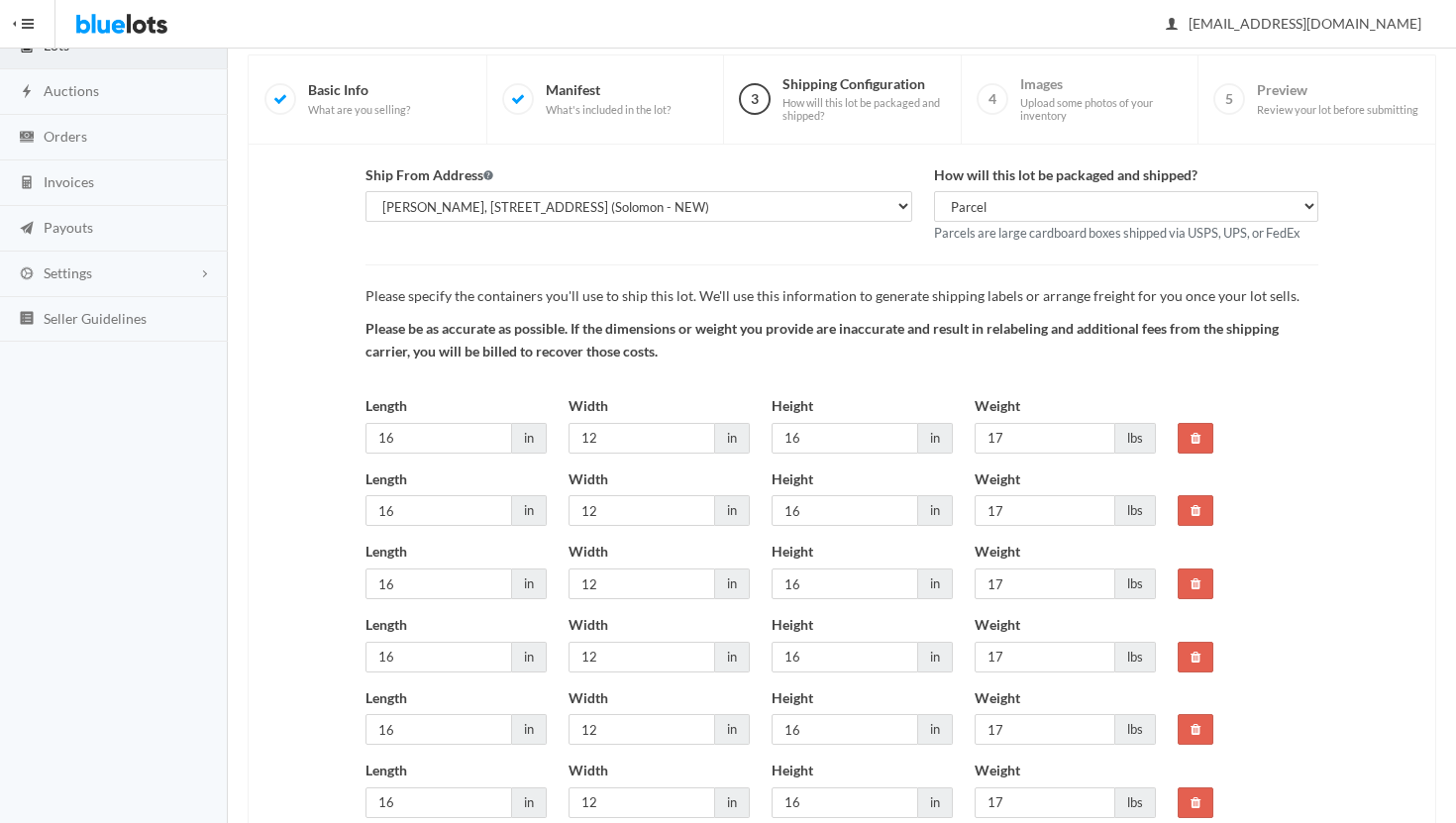 scroll, scrollTop: 293, scrollLeft: 0, axis: vertical 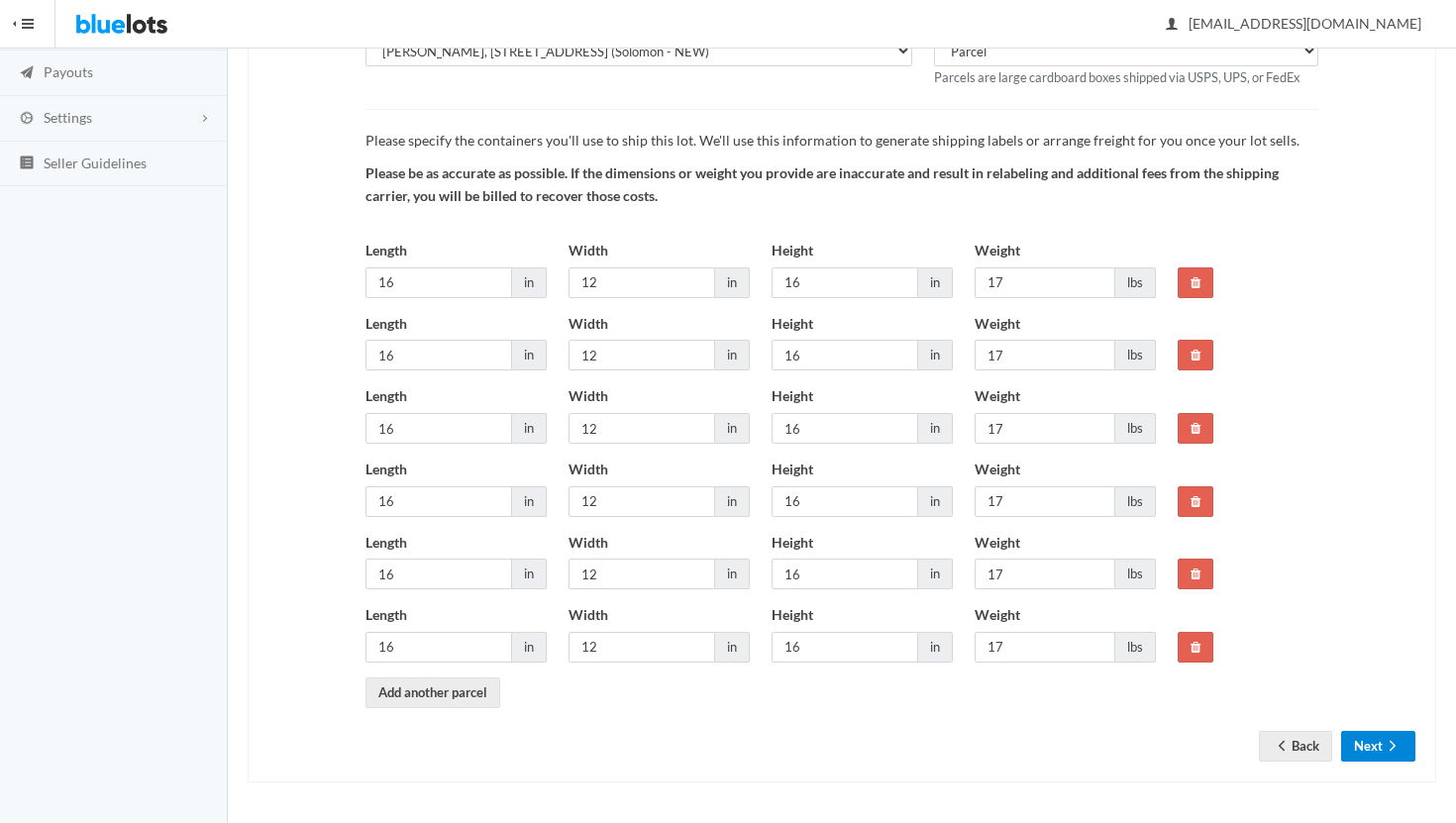click on "Next" at bounding box center (1378, 746) 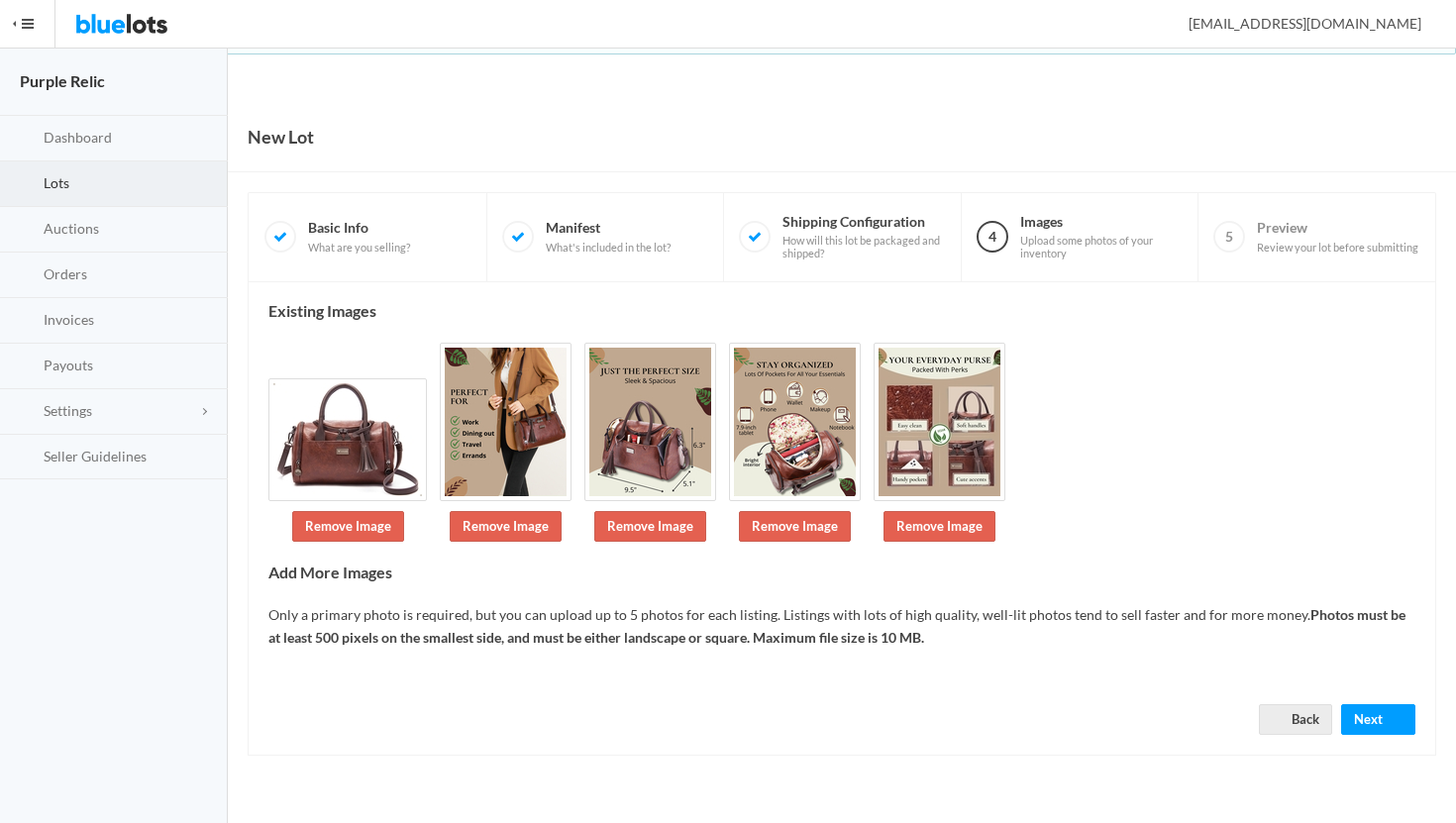 scroll, scrollTop: 0, scrollLeft: 0, axis: both 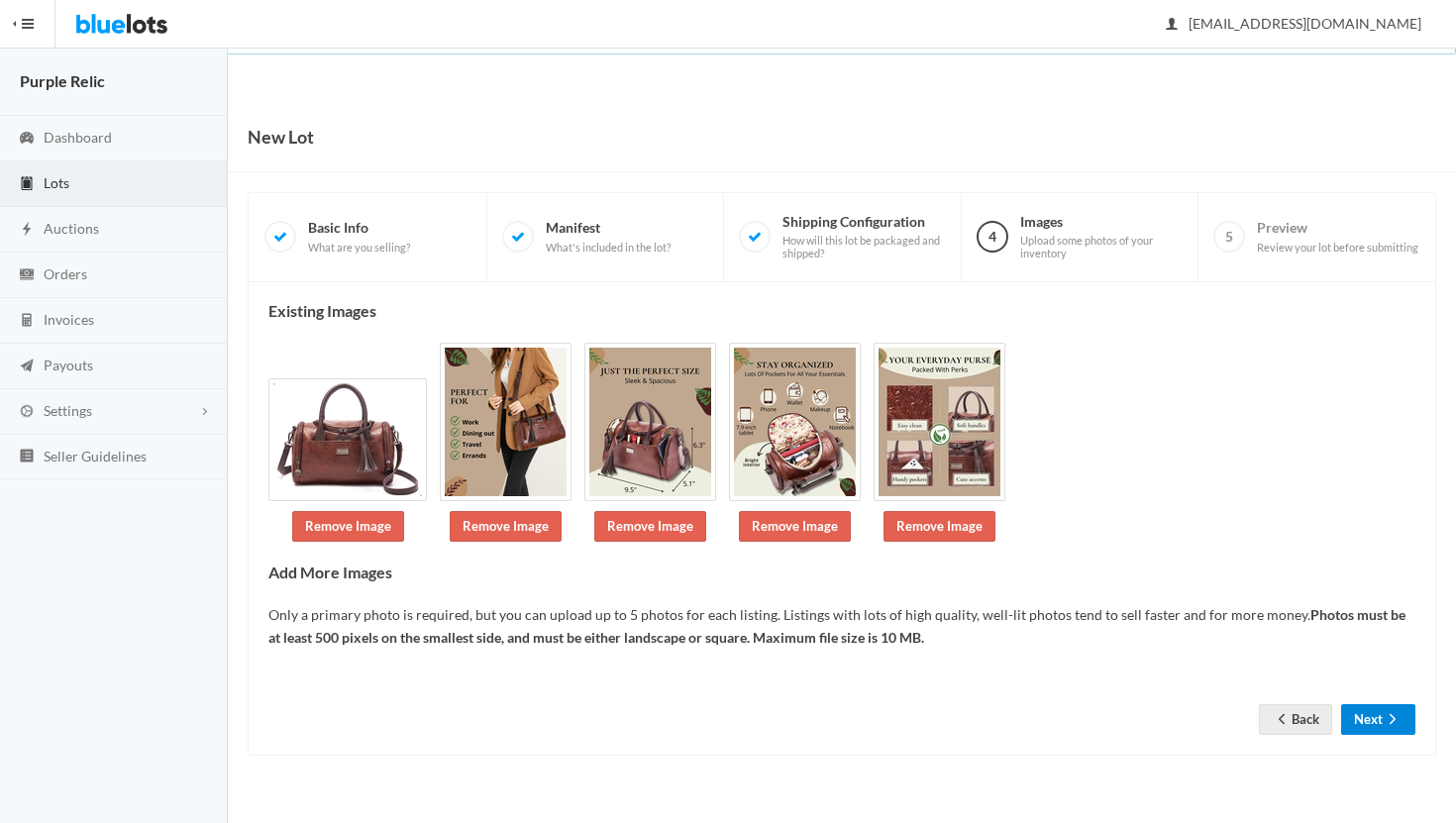 click on "Next" at bounding box center [1378, 719] 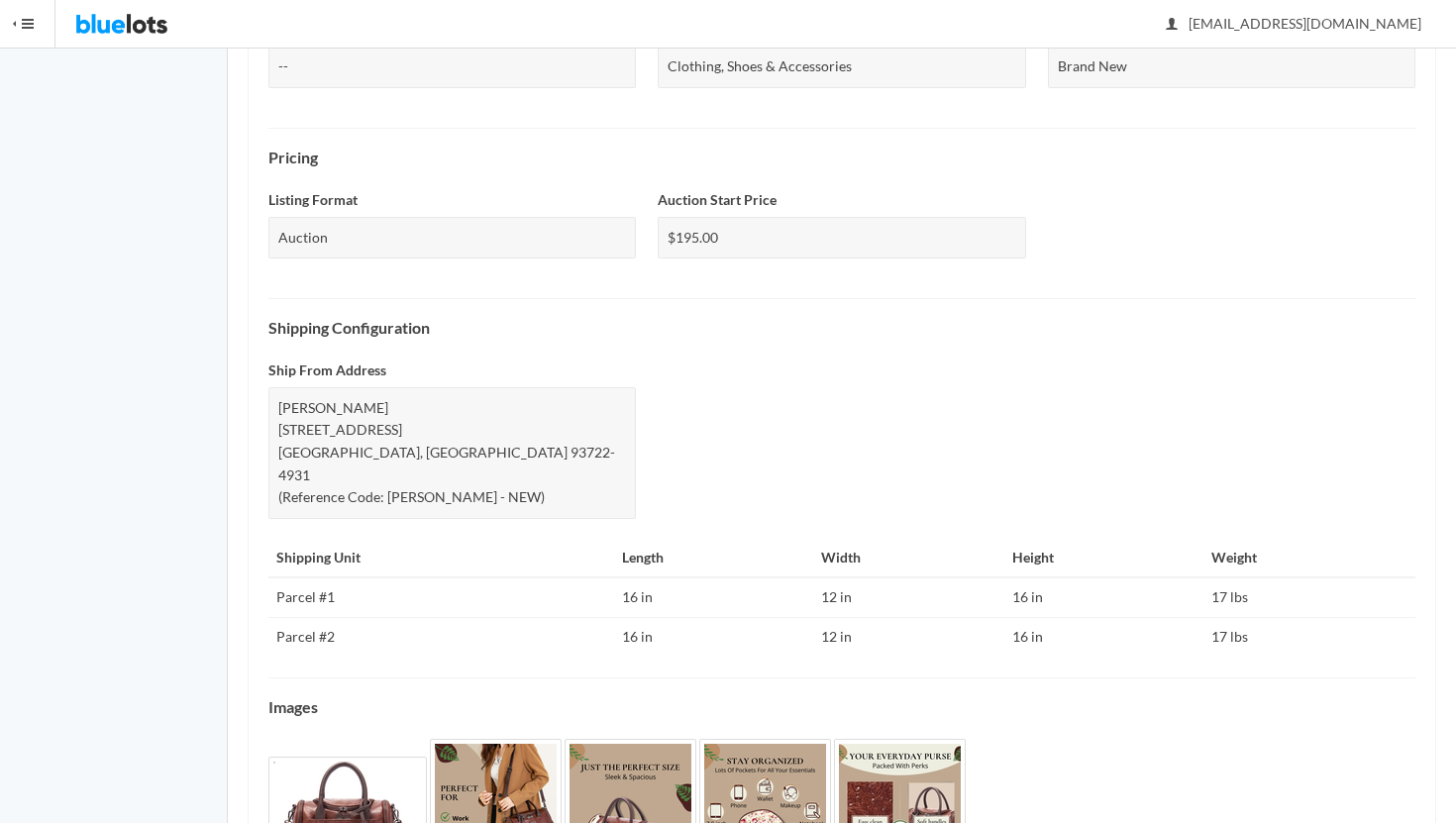 scroll, scrollTop: 702, scrollLeft: 0, axis: vertical 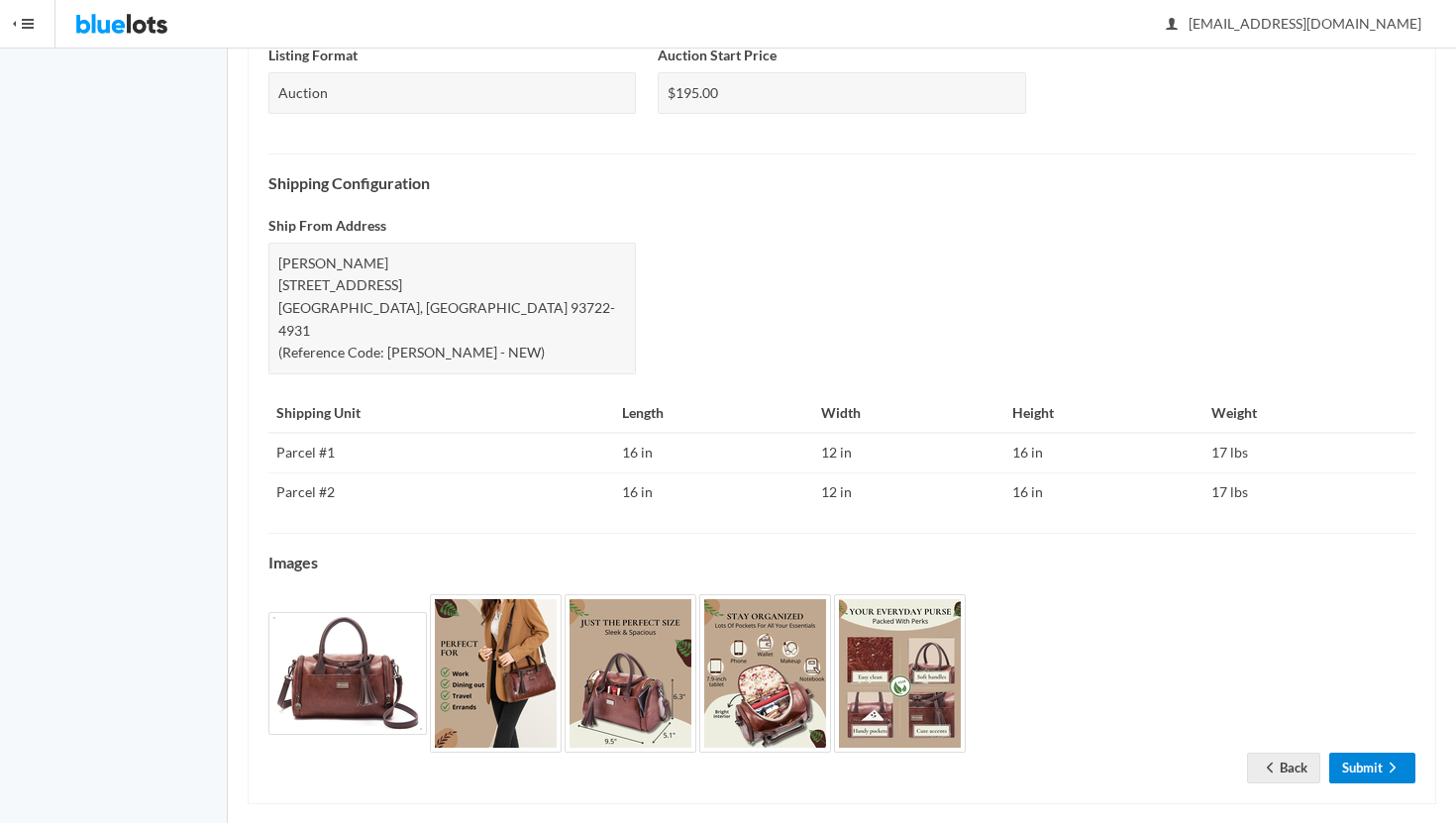 click on "Submit" at bounding box center [1372, 768] 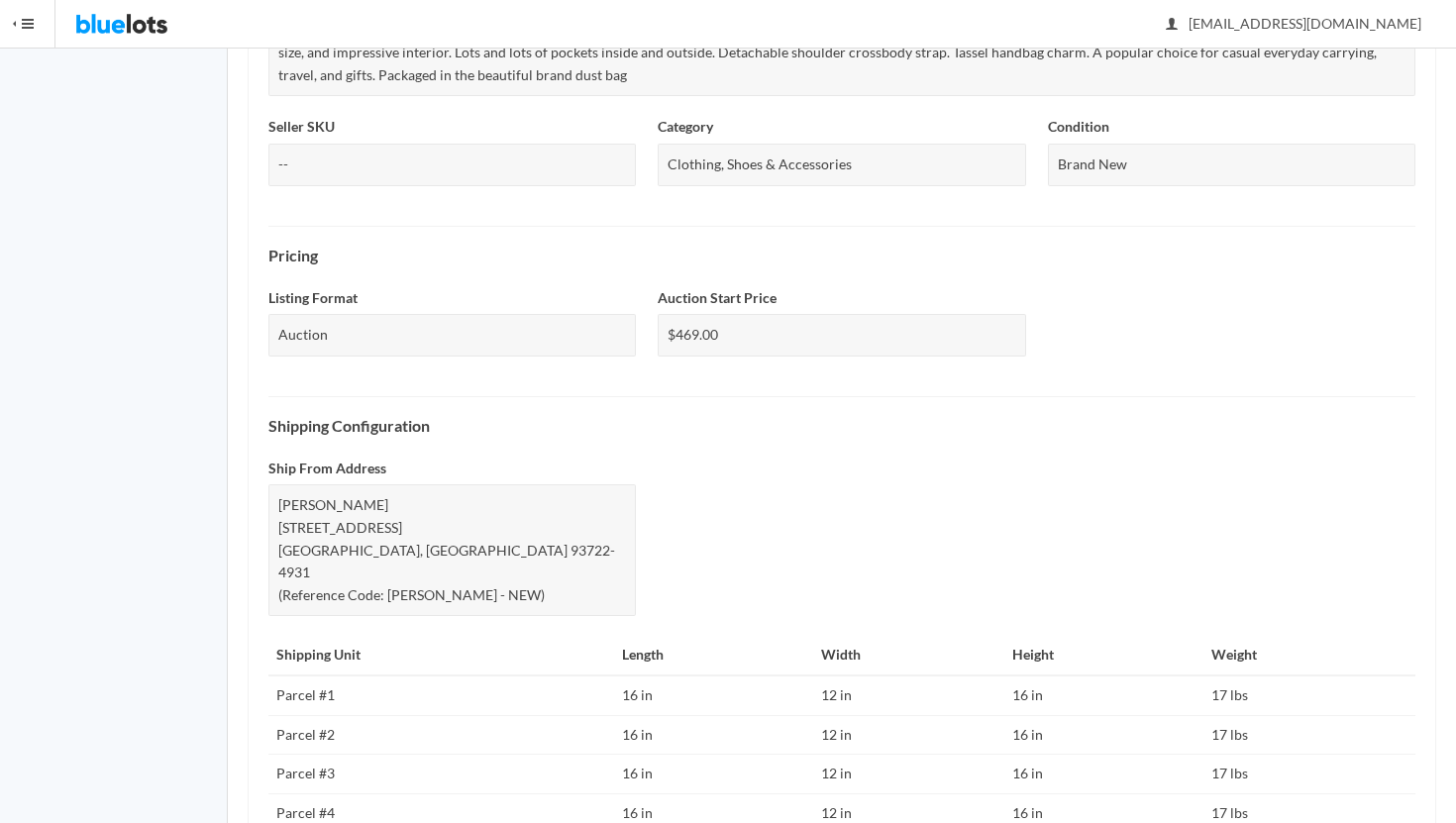 scroll, scrollTop: 881, scrollLeft: 0, axis: vertical 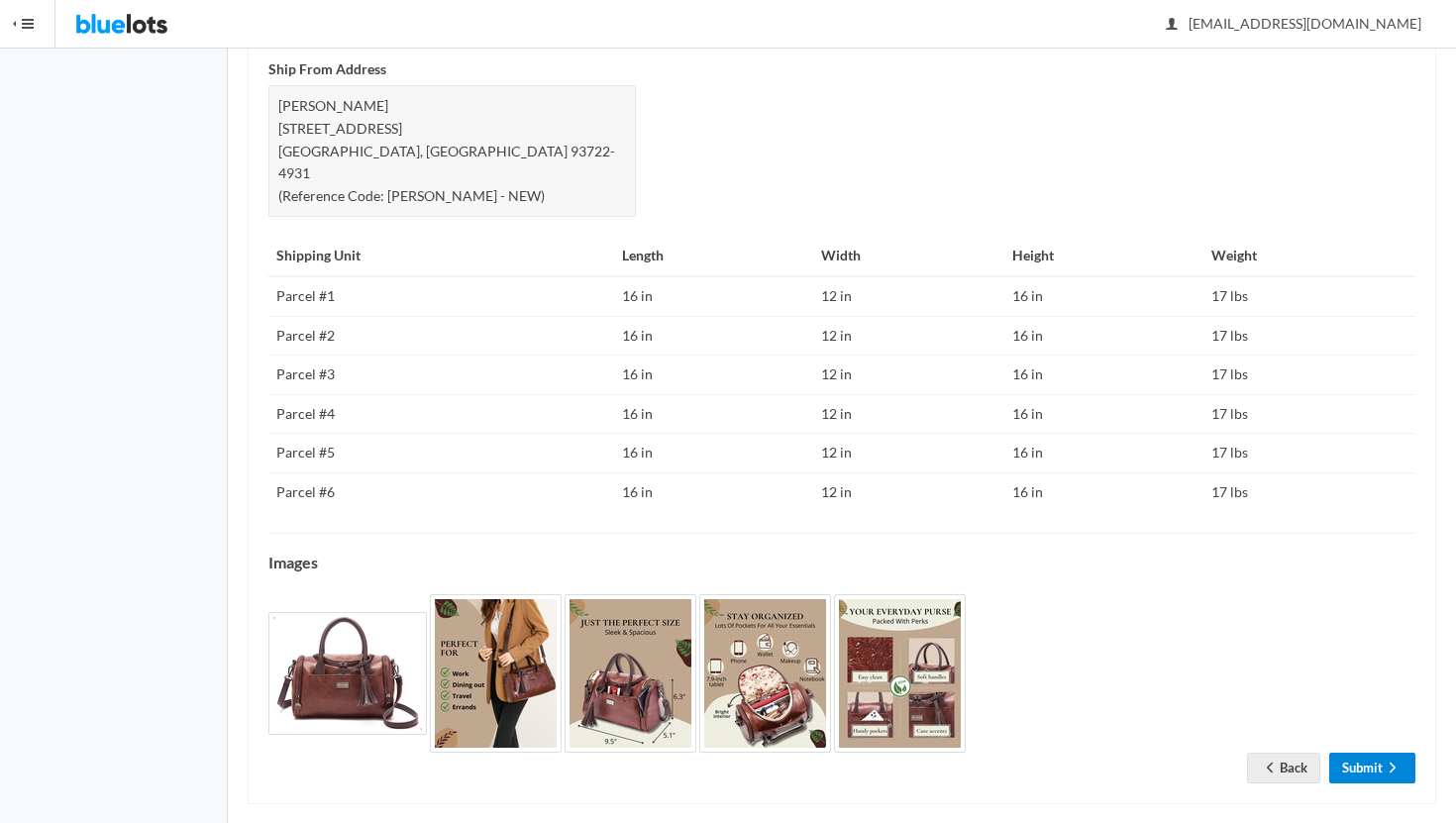 click on "Submit" at bounding box center [1372, 768] 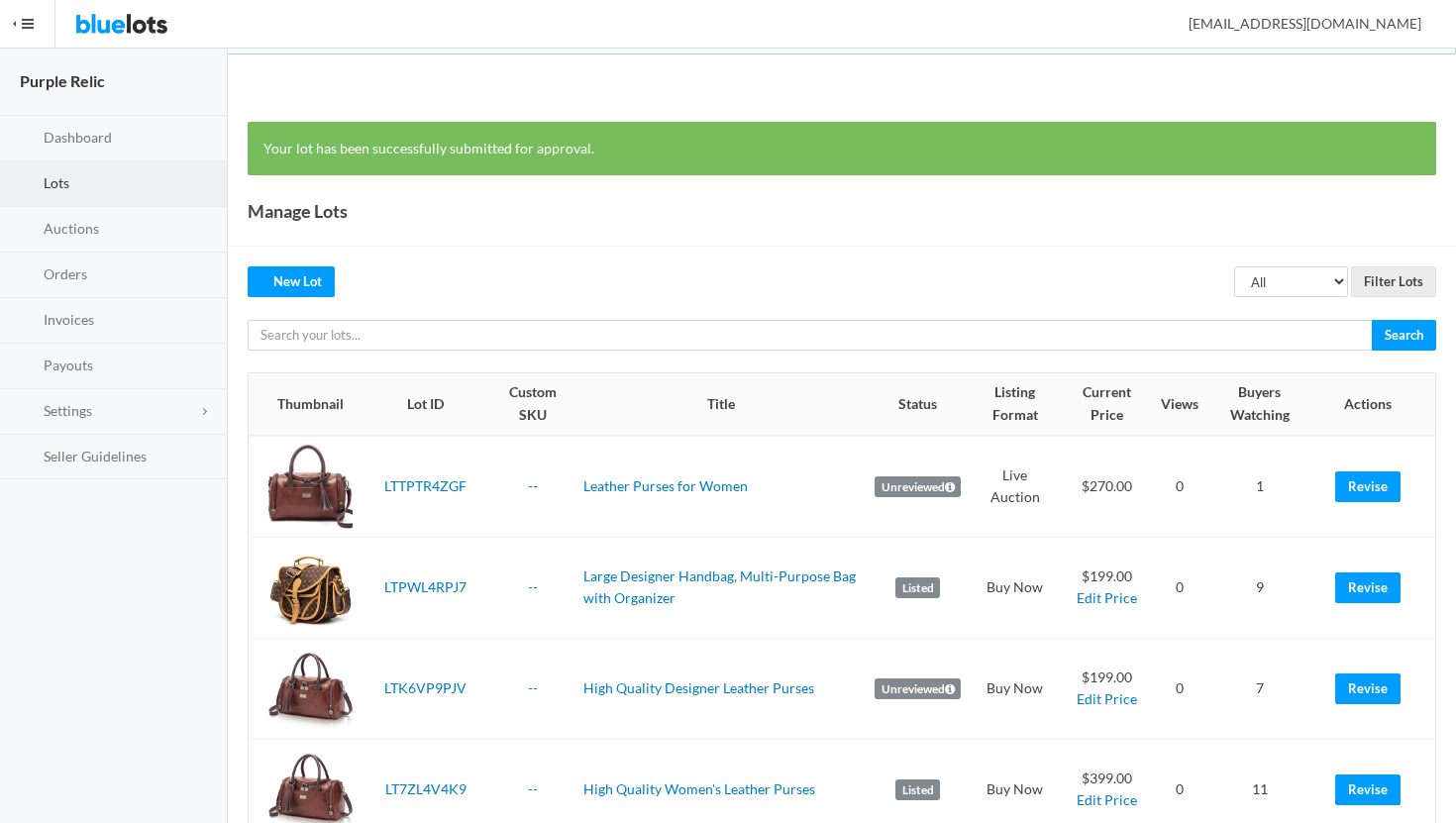 scroll, scrollTop: 0, scrollLeft: 0, axis: both 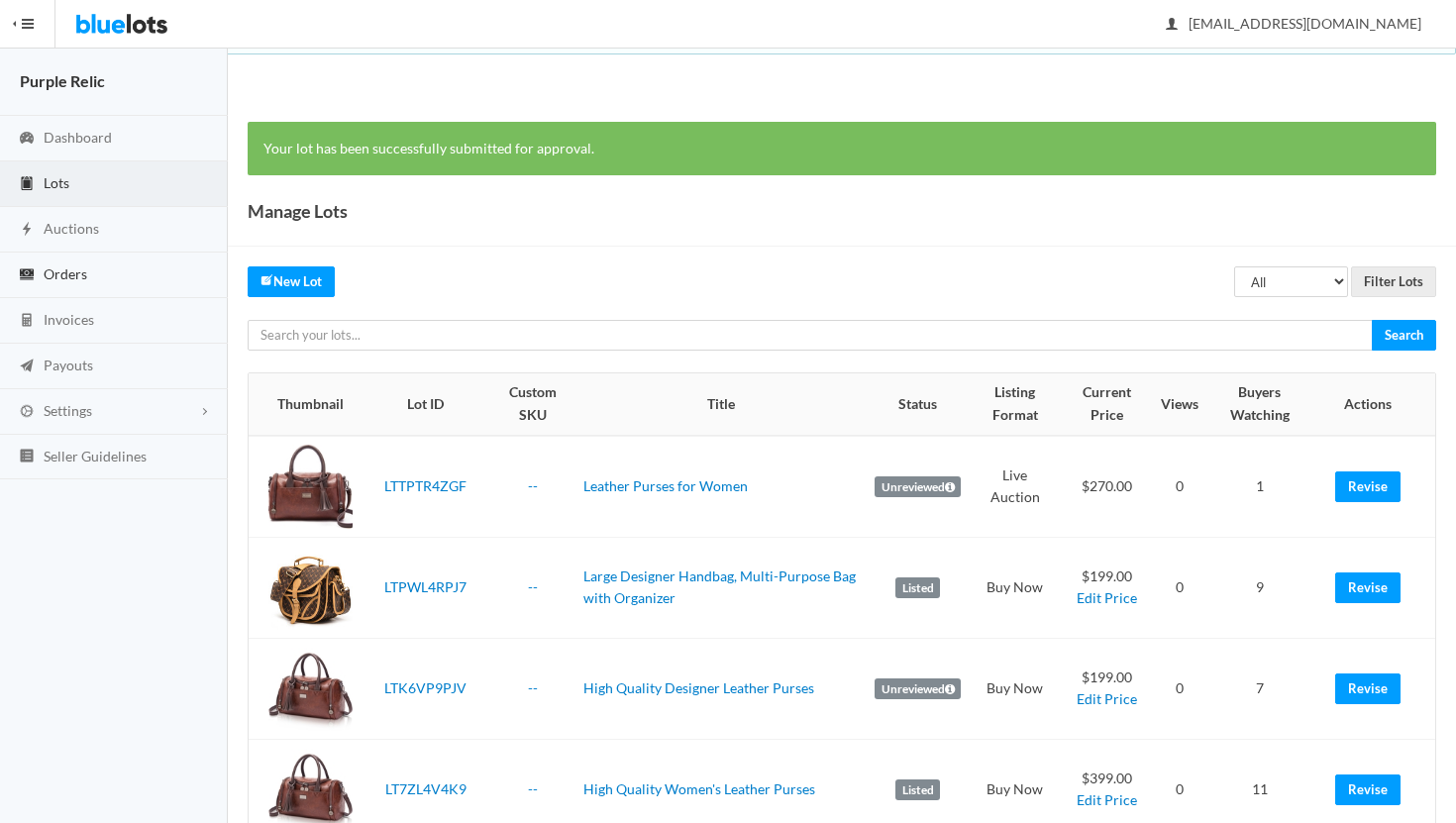 click on "Orders" at bounding box center (65, 273) 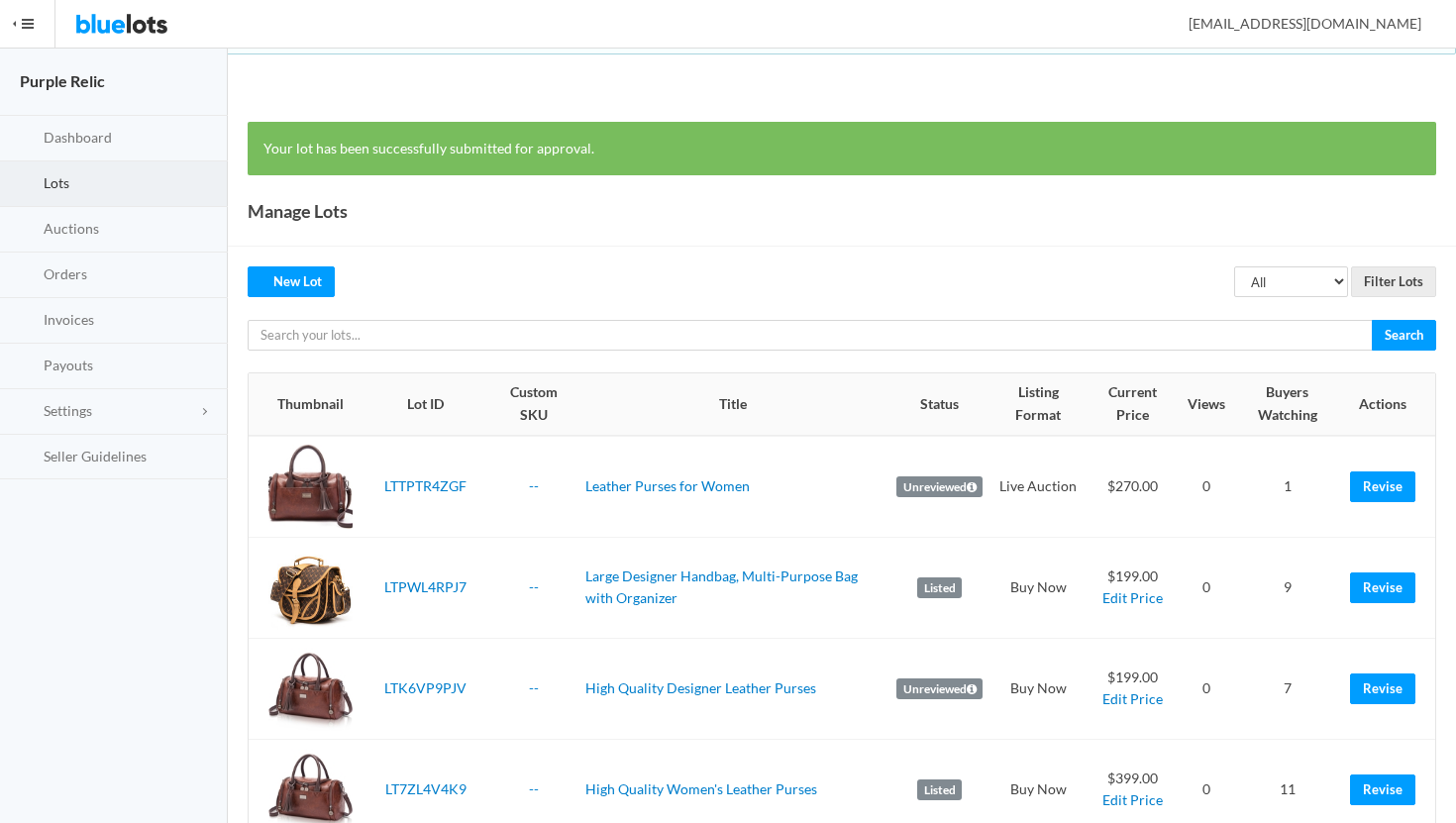 scroll, scrollTop: 0, scrollLeft: 0, axis: both 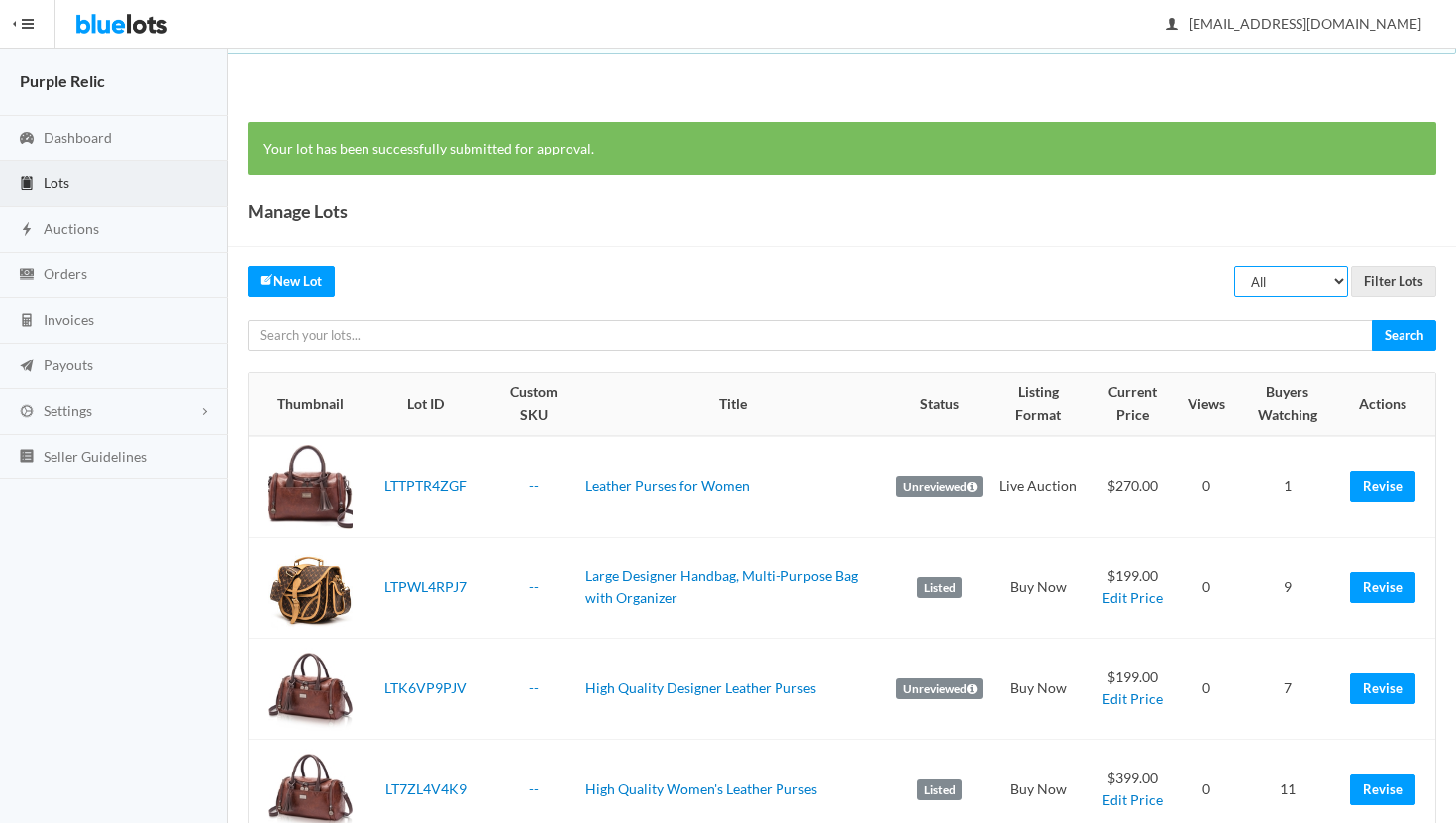 click on "All Draft
Unreviewed
Rejected
Scheduled
Listed
Sold
Ended" at bounding box center [1291, 281] 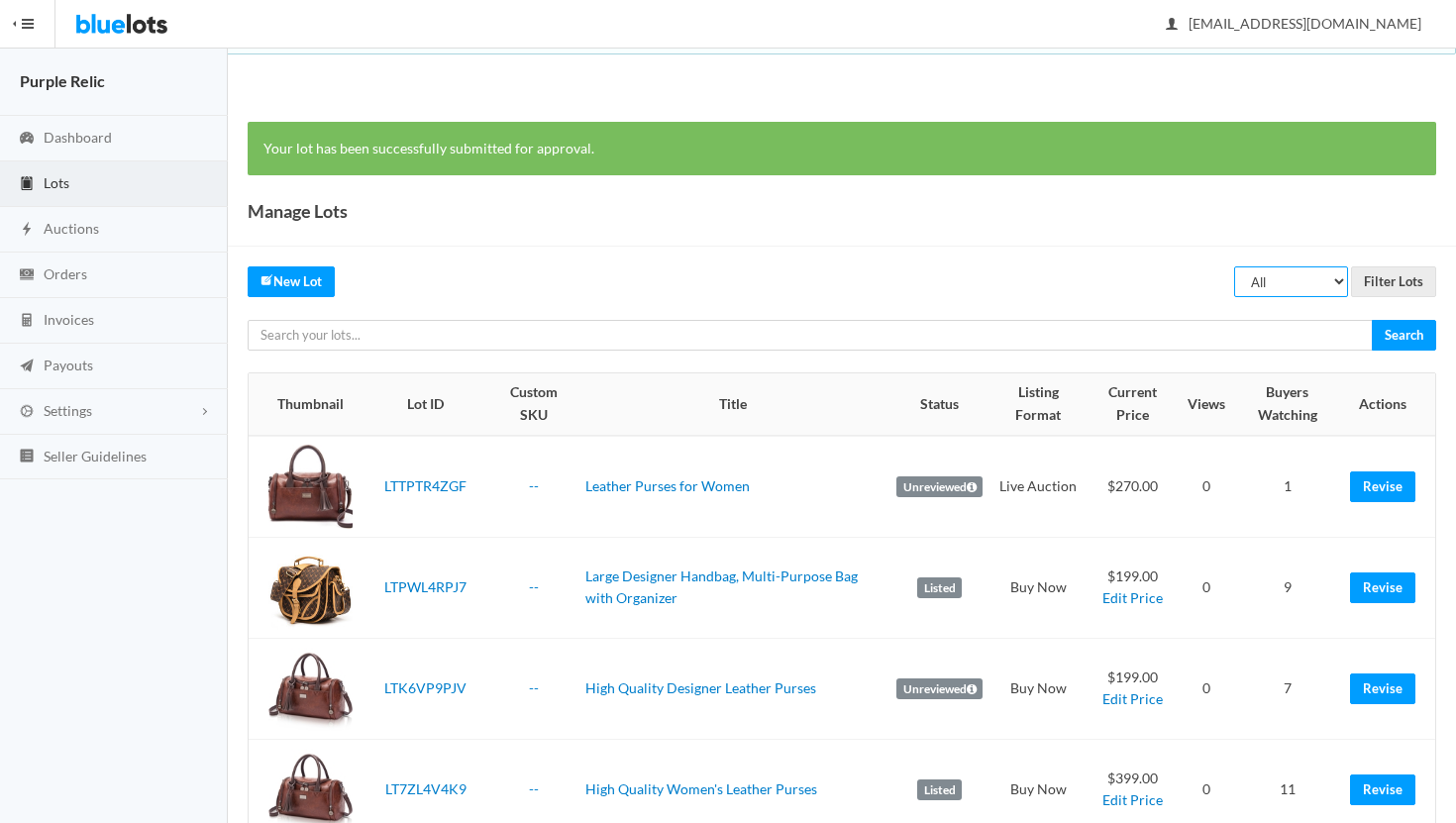 select on "ended" 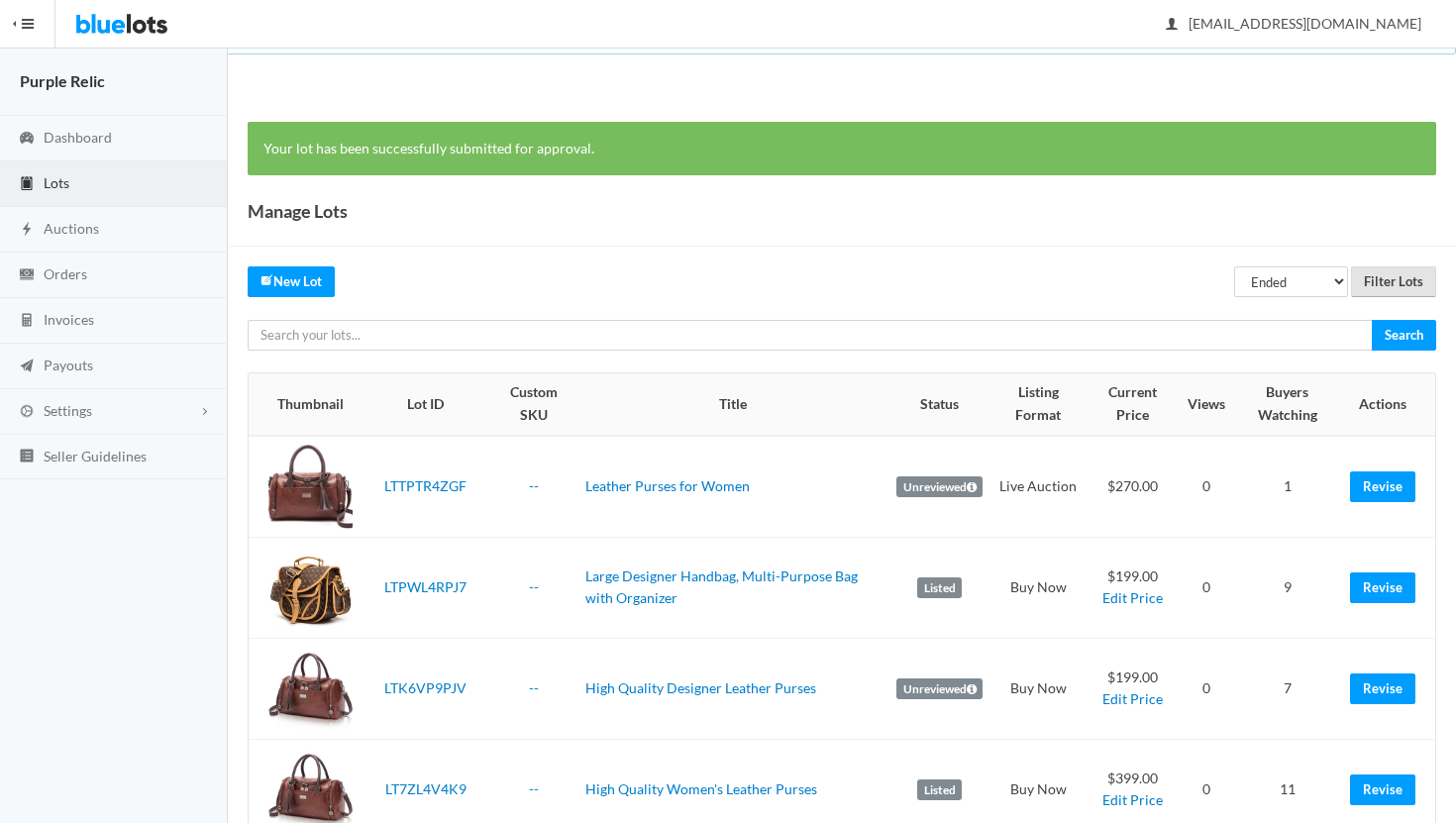click on "Filter Lots" at bounding box center (1394, 281) 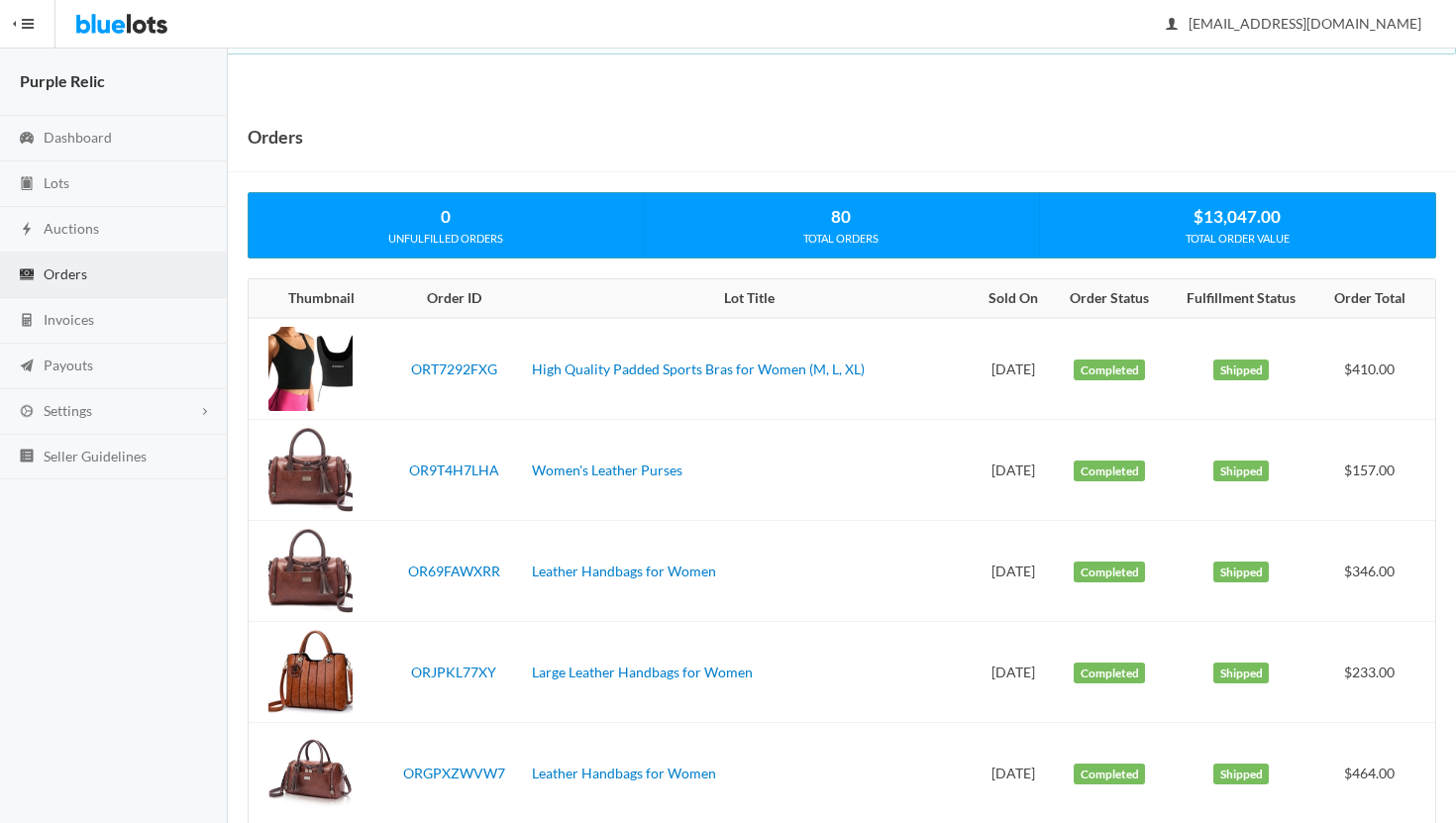 scroll, scrollTop: 0, scrollLeft: 0, axis: both 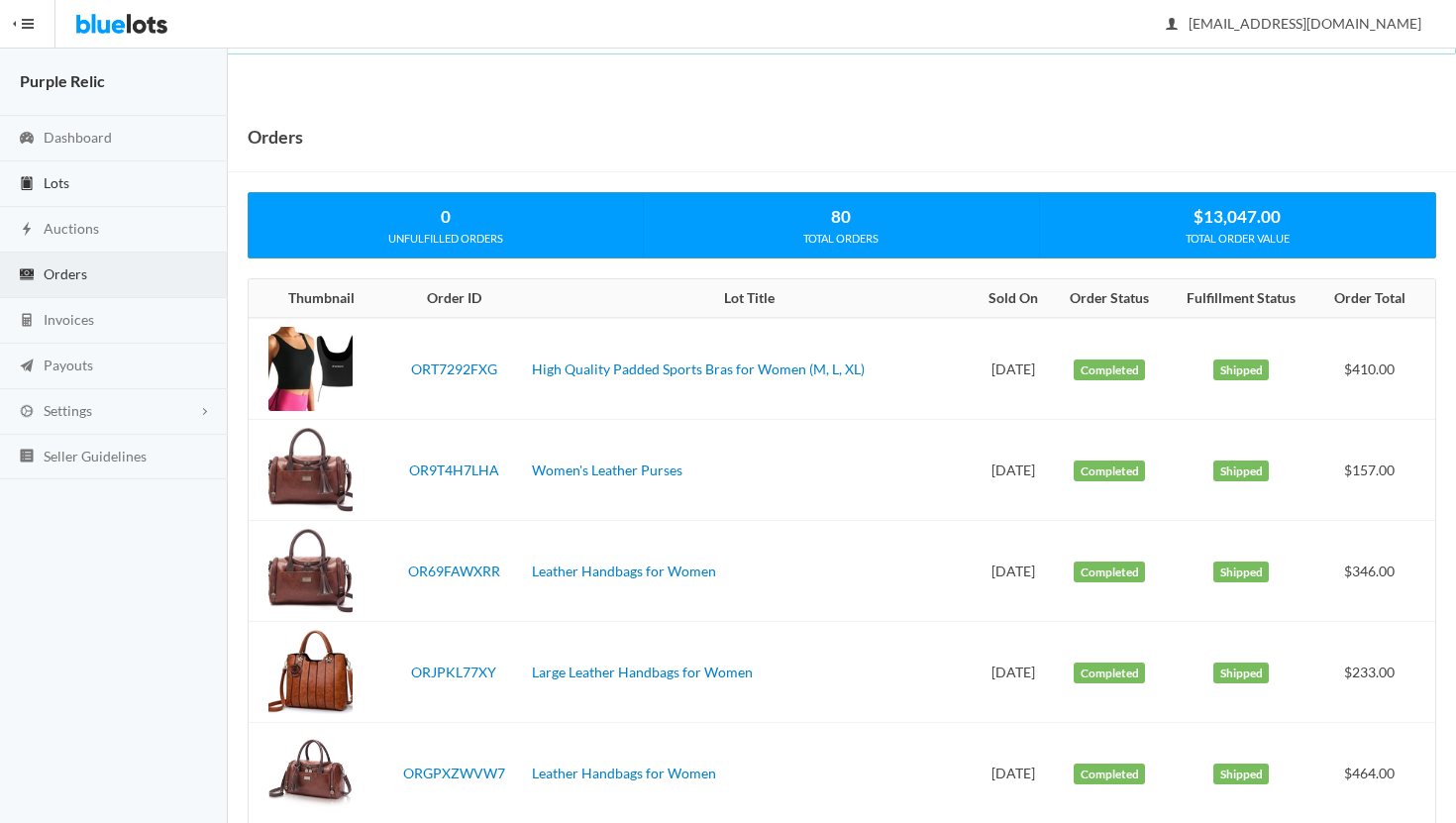 click on "Lots" at bounding box center [56, 182] 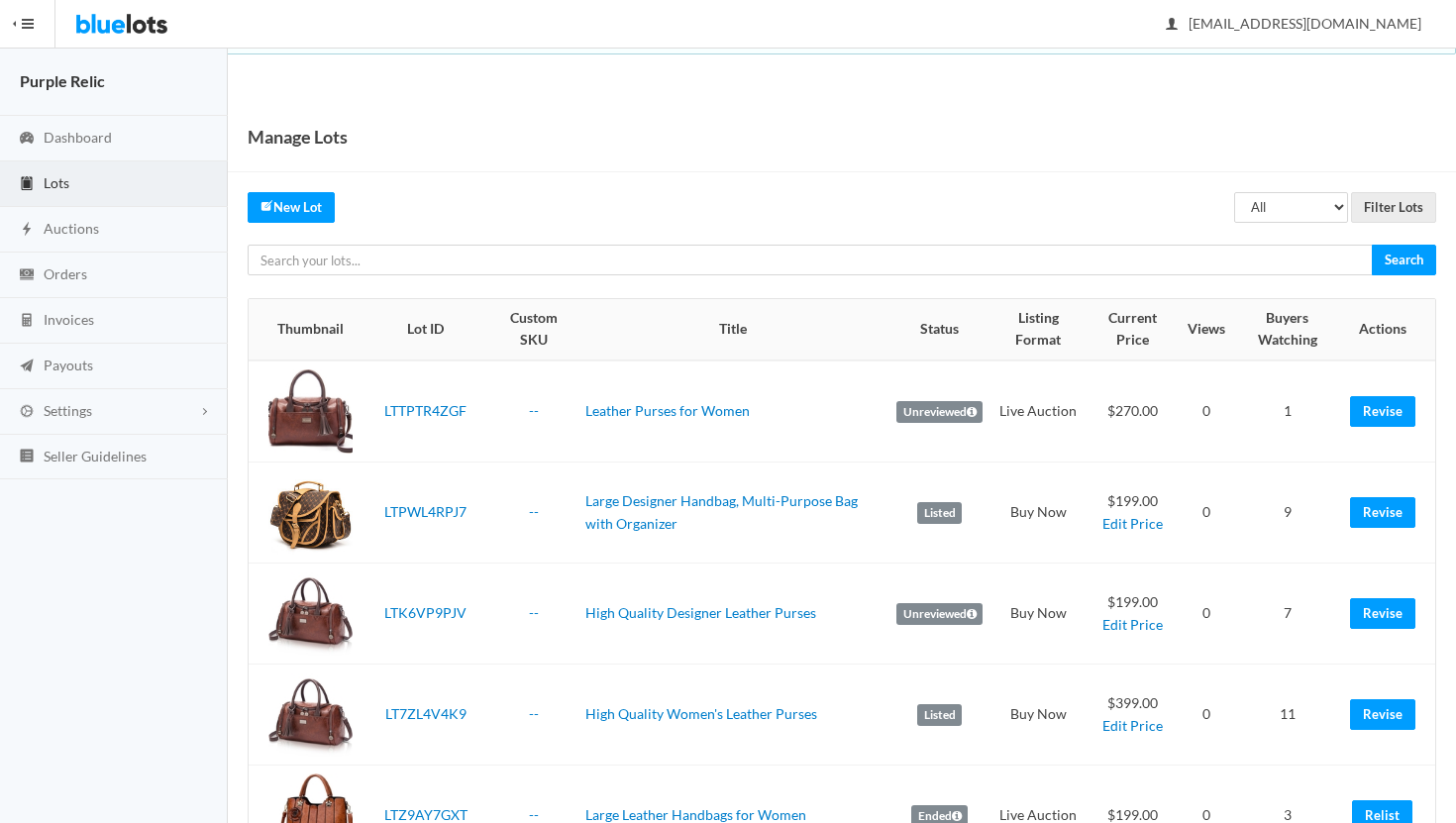 scroll, scrollTop: 0, scrollLeft: 0, axis: both 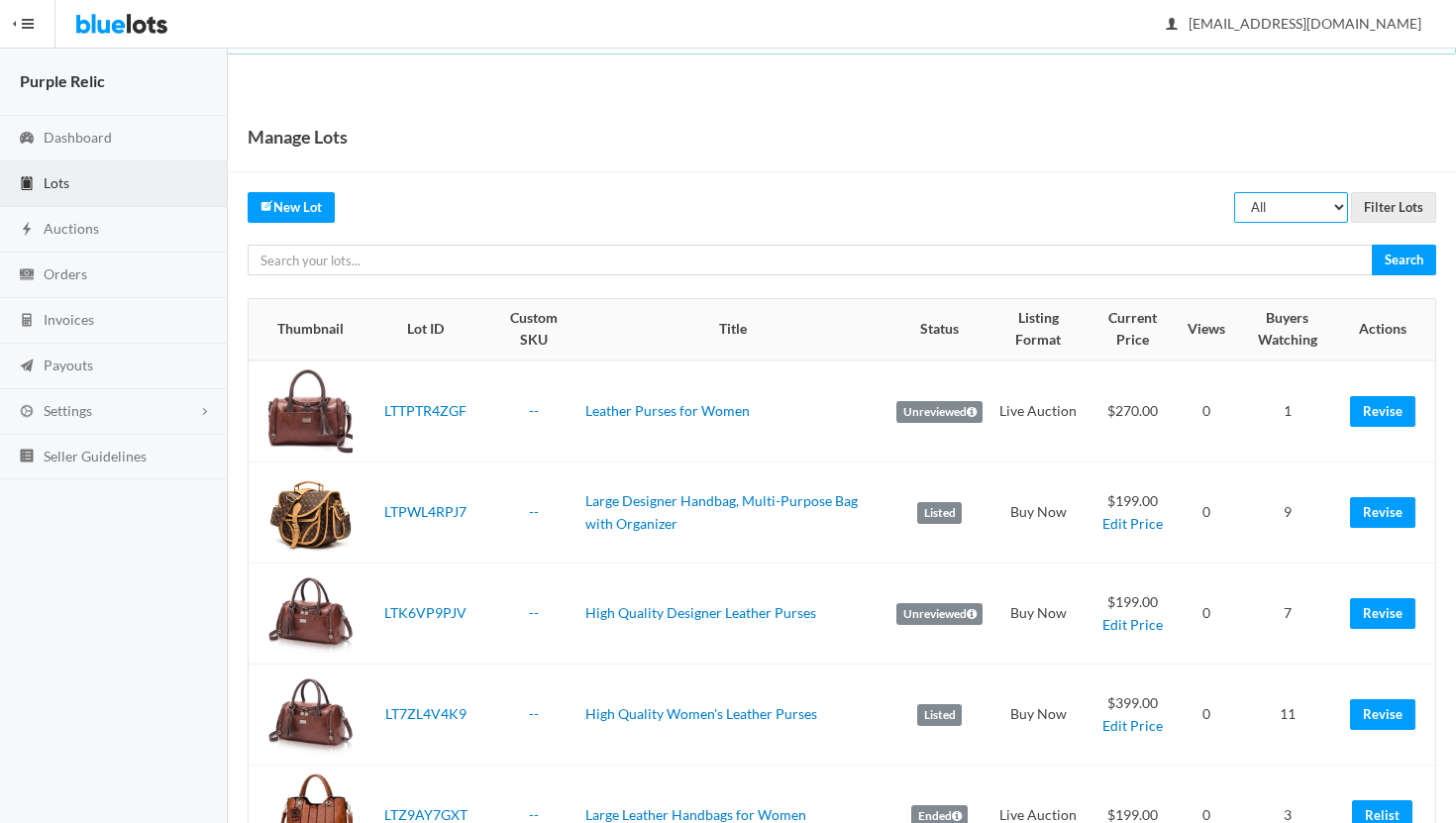 click on "All Draft
Unreviewed
Rejected
Scheduled
Listed
Sold
Ended" at bounding box center [1291, 207] 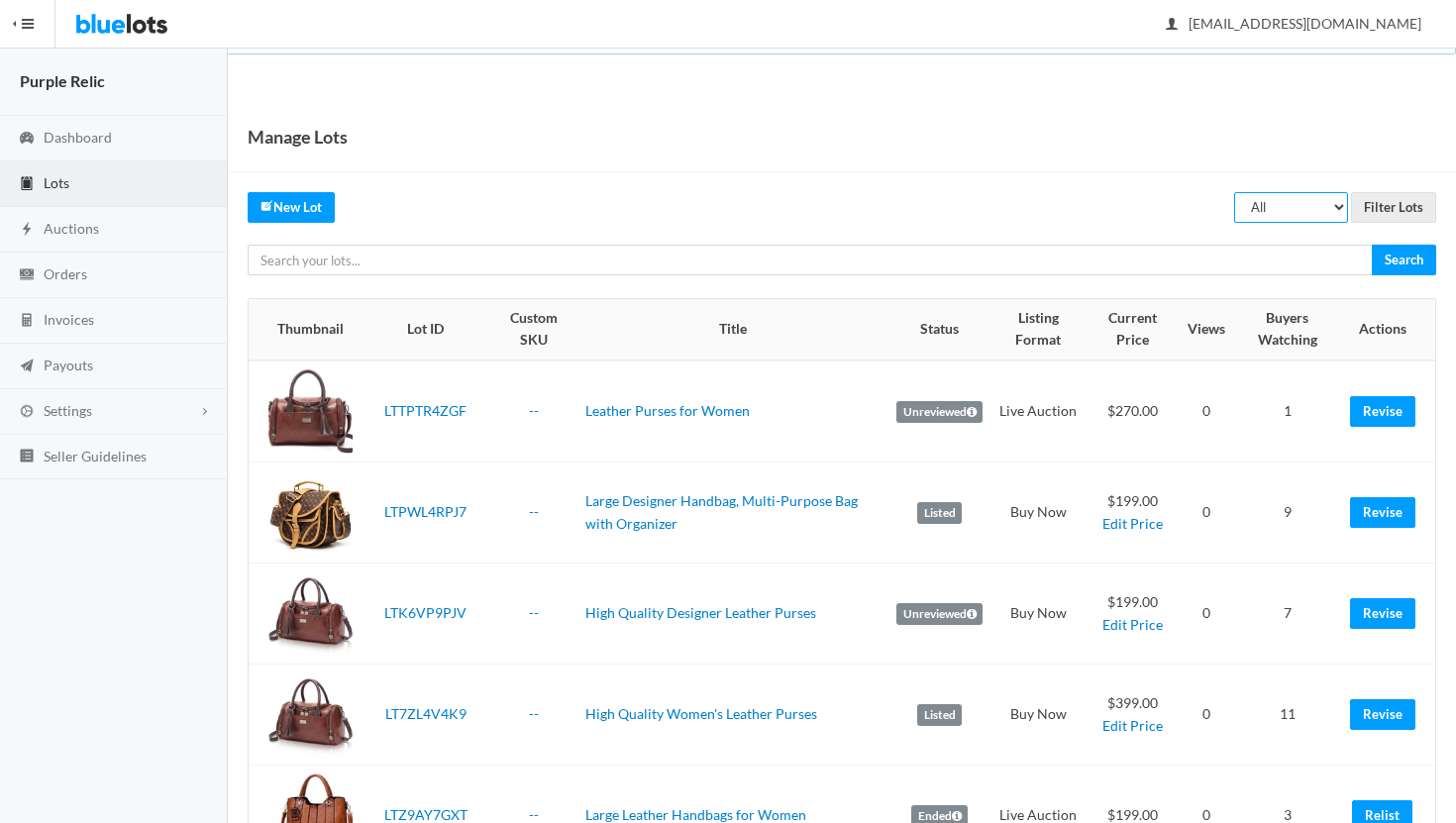 select on "ended" 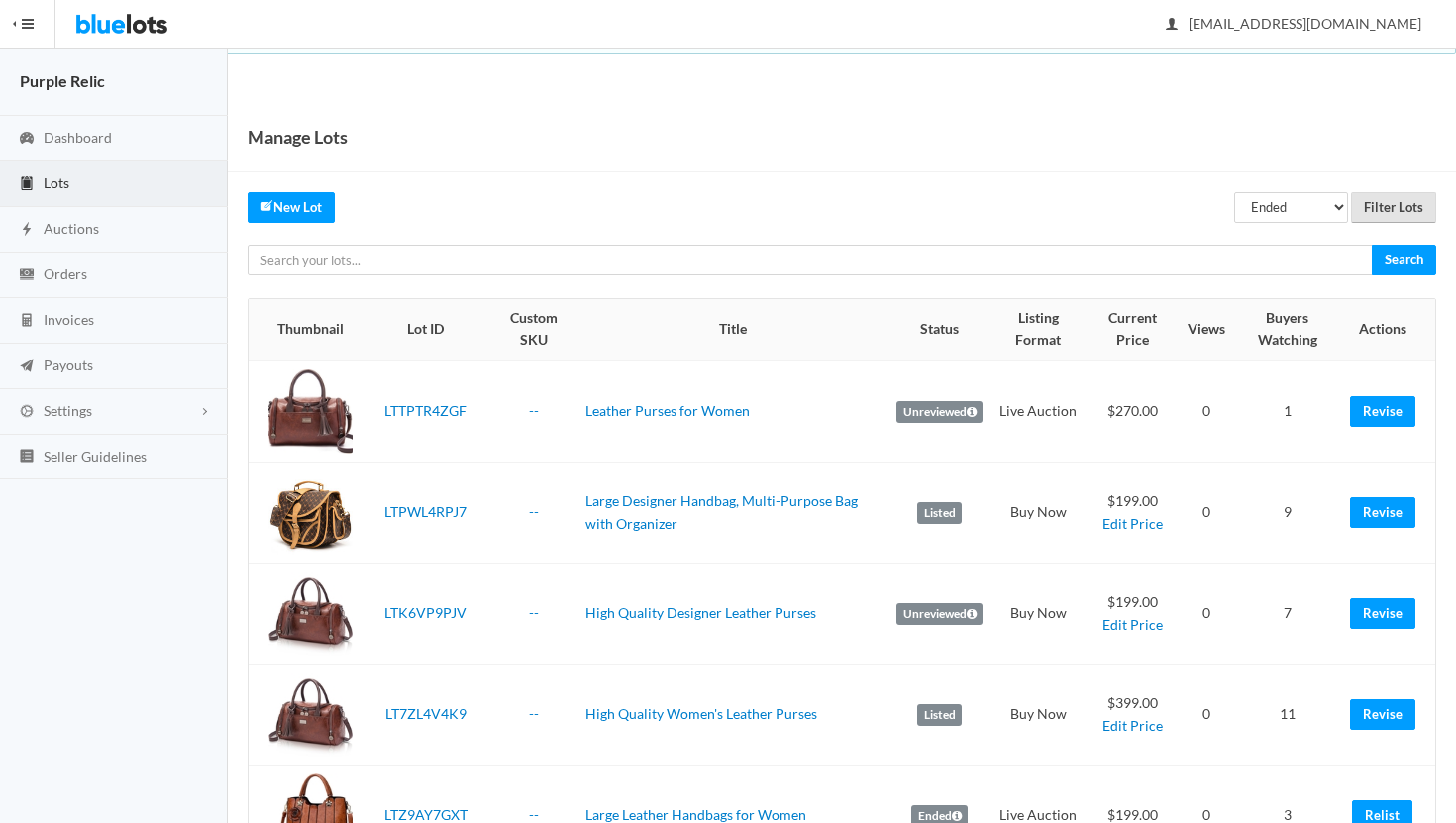 click on "Filter Lots" at bounding box center [1394, 207] 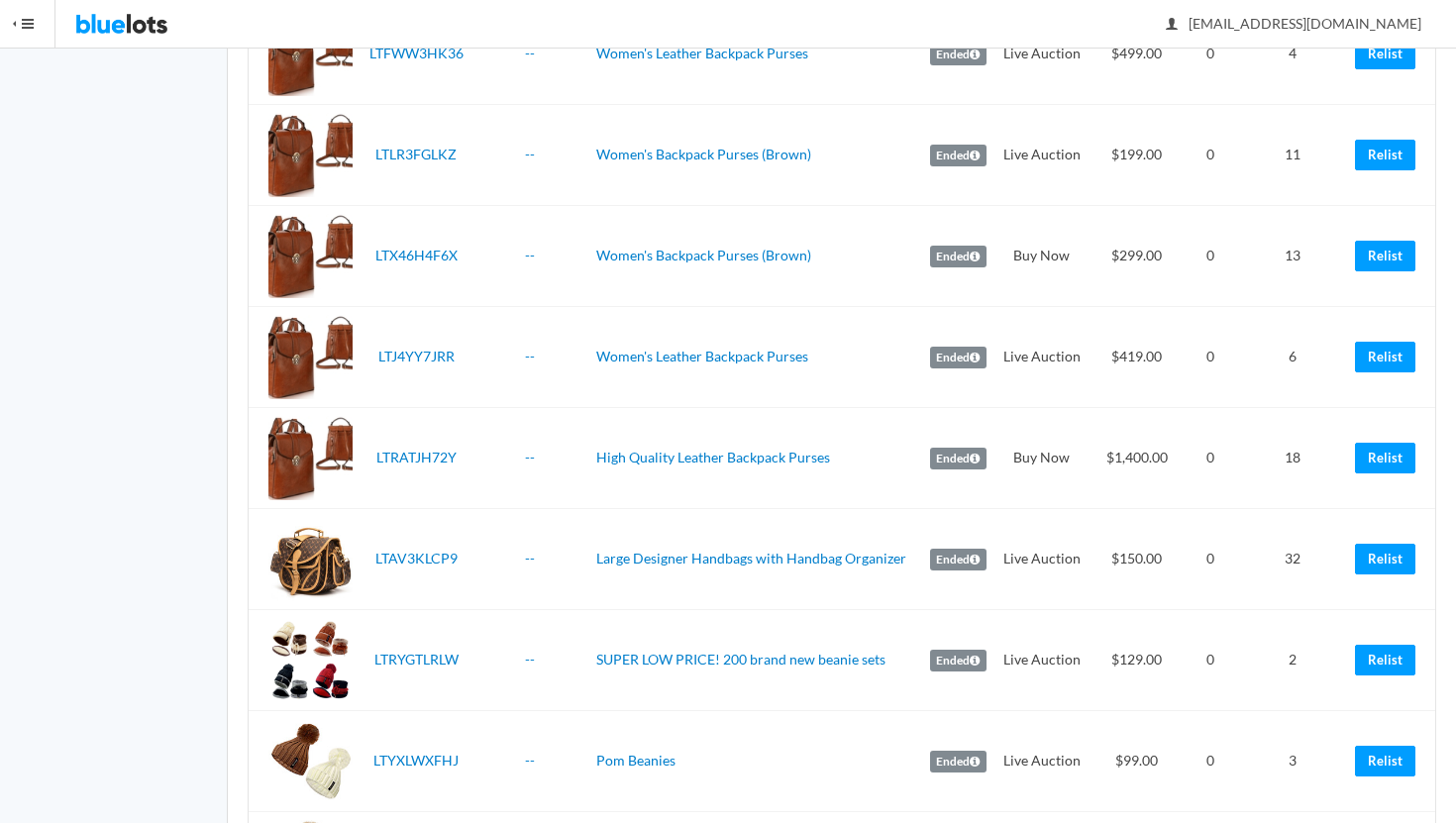 scroll, scrollTop: 1384, scrollLeft: 0, axis: vertical 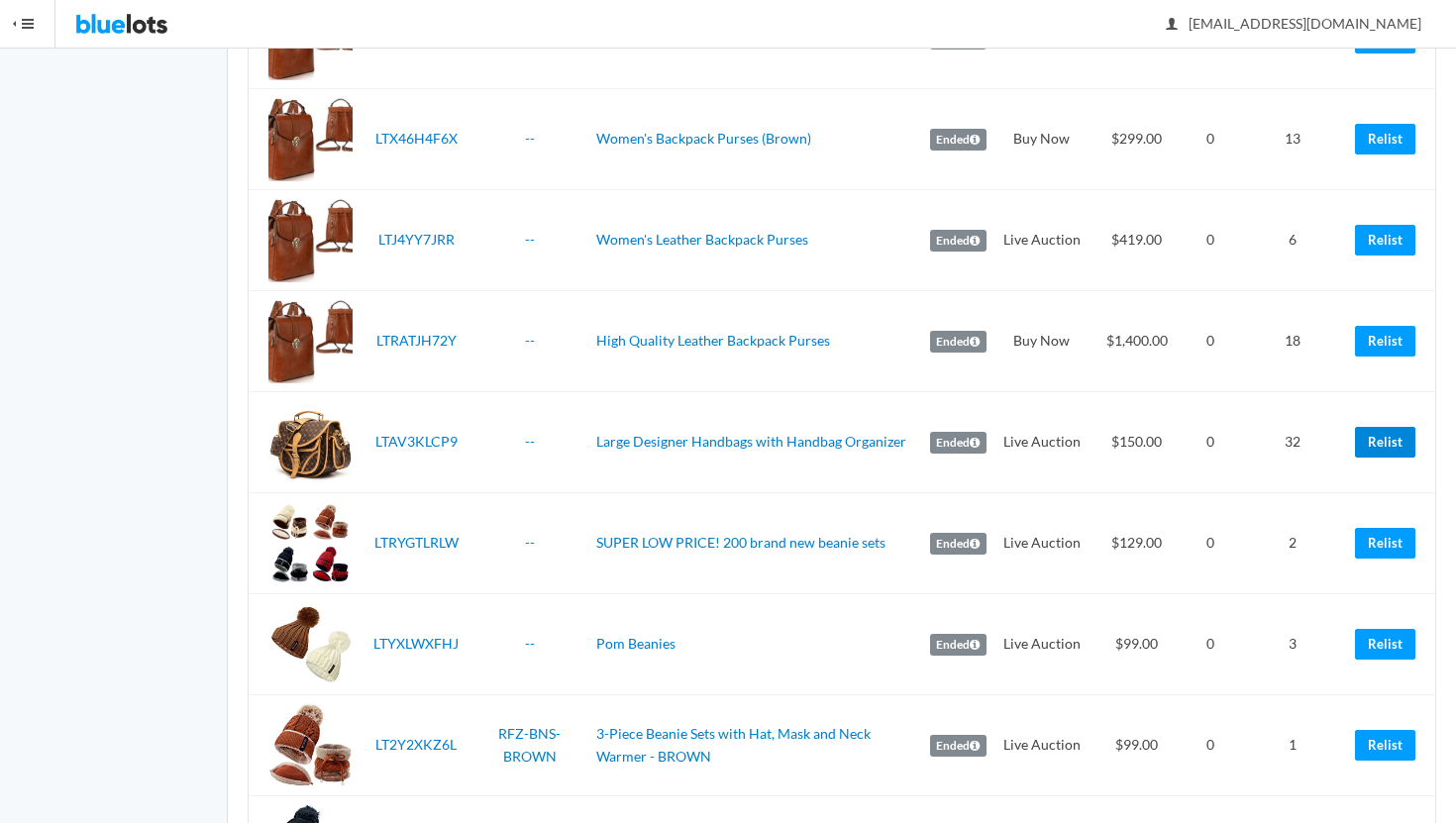 click on "Relist" at bounding box center (1385, 442) 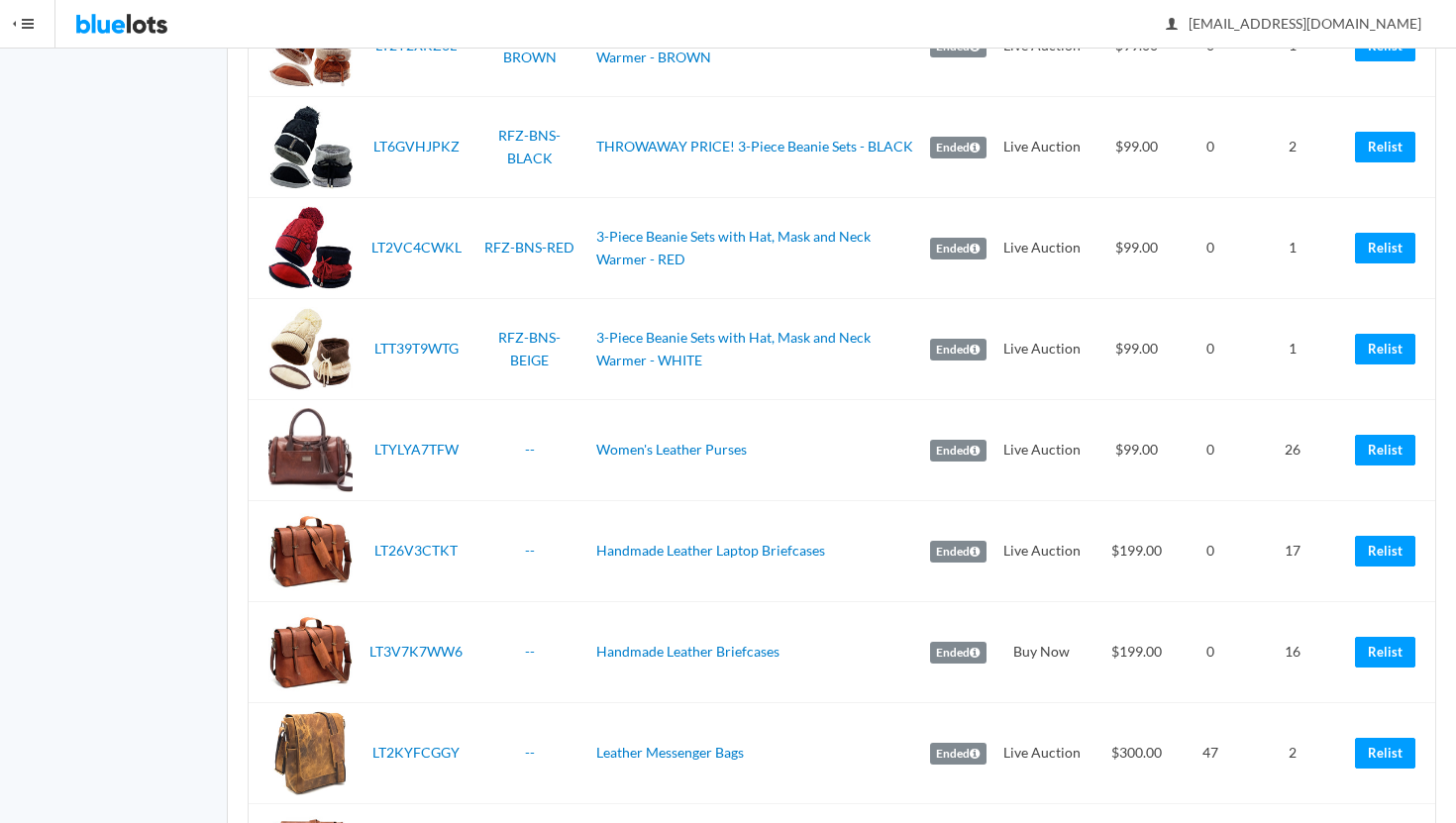 scroll, scrollTop: 2085, scrollLeft: 0, axis: vertical 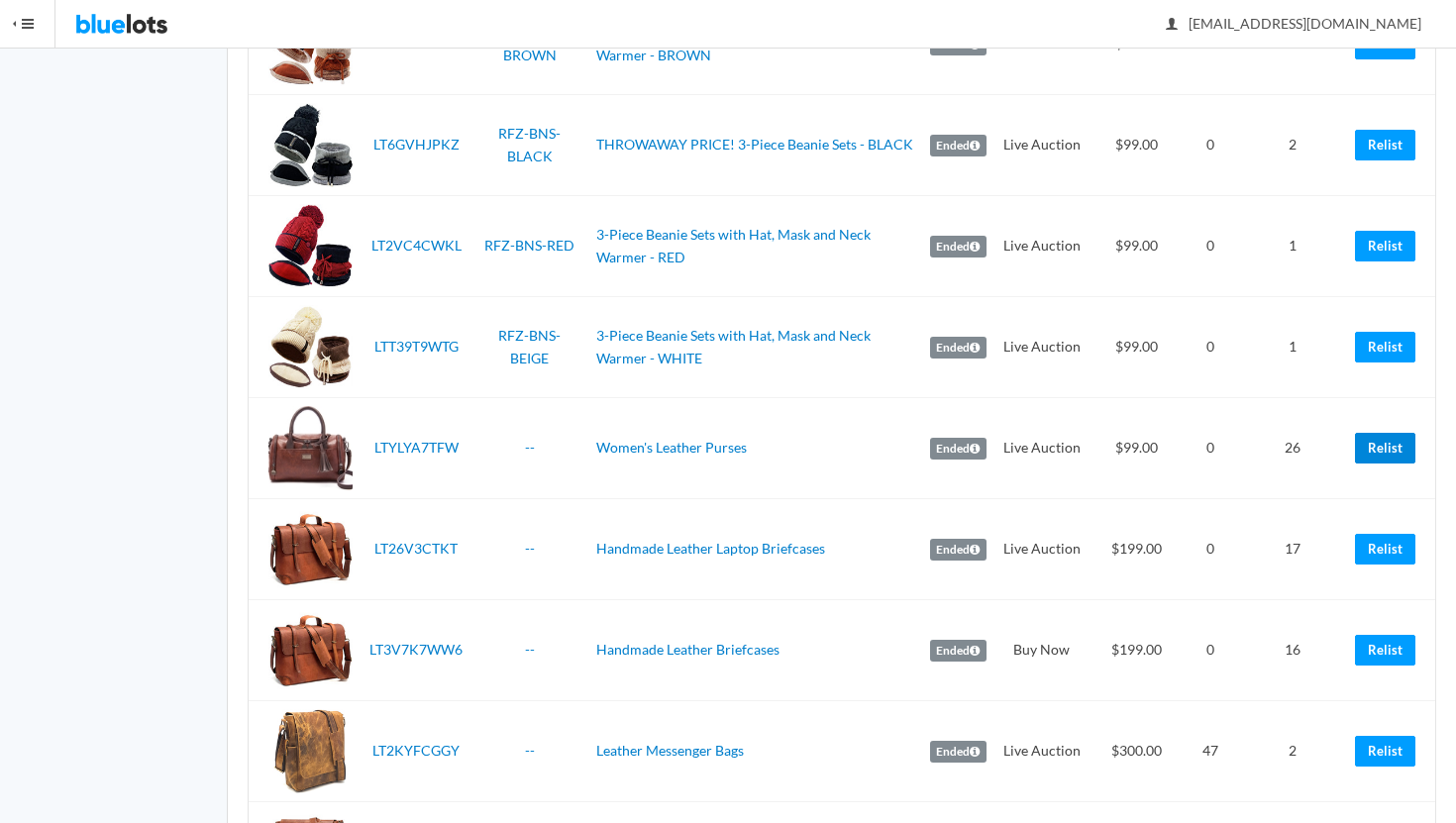 click on "Relist" at bounding box center [1385, 448] 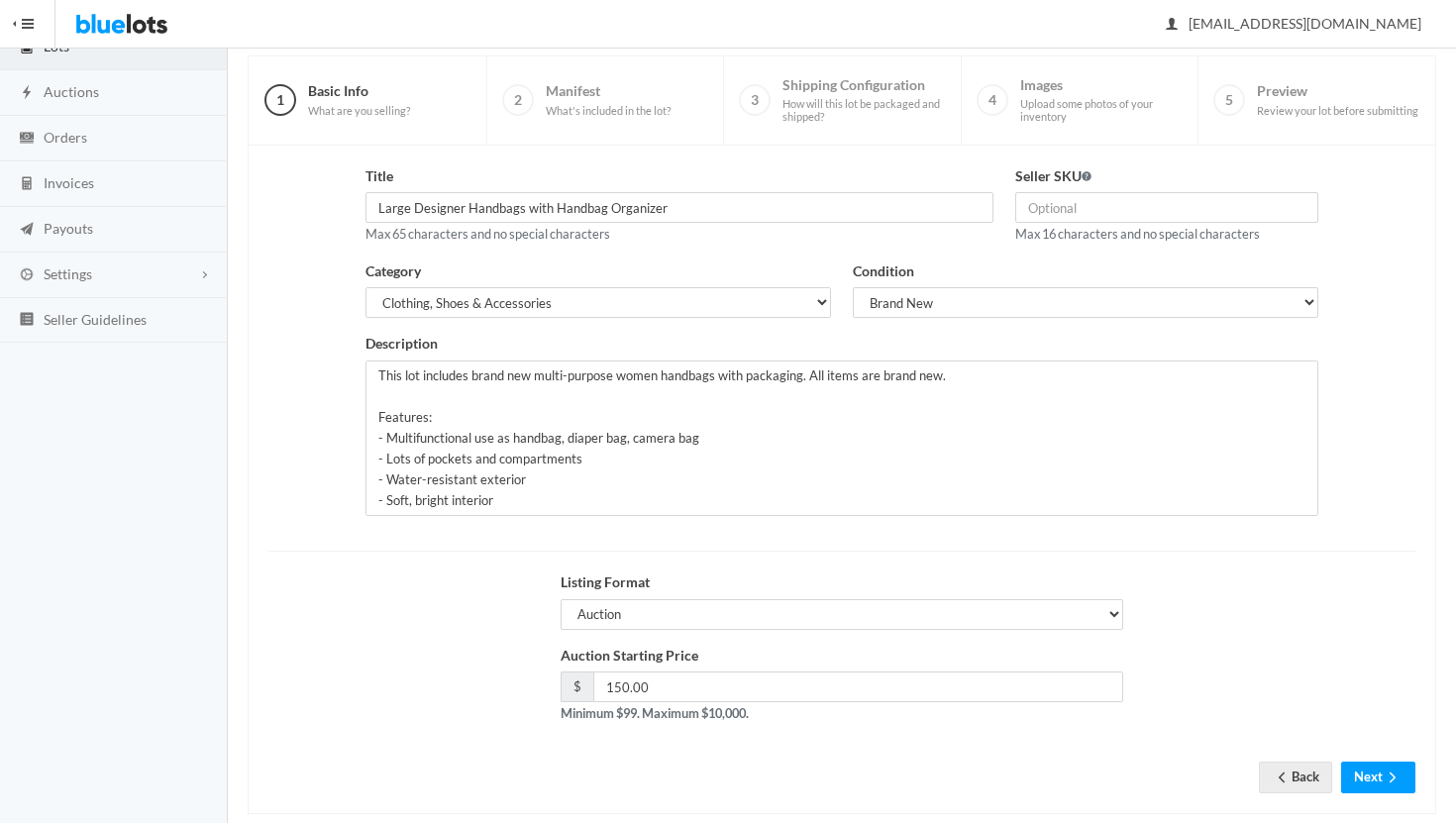 scroll, scrollTop: 168, scrollLeft: 0, axis: vertical 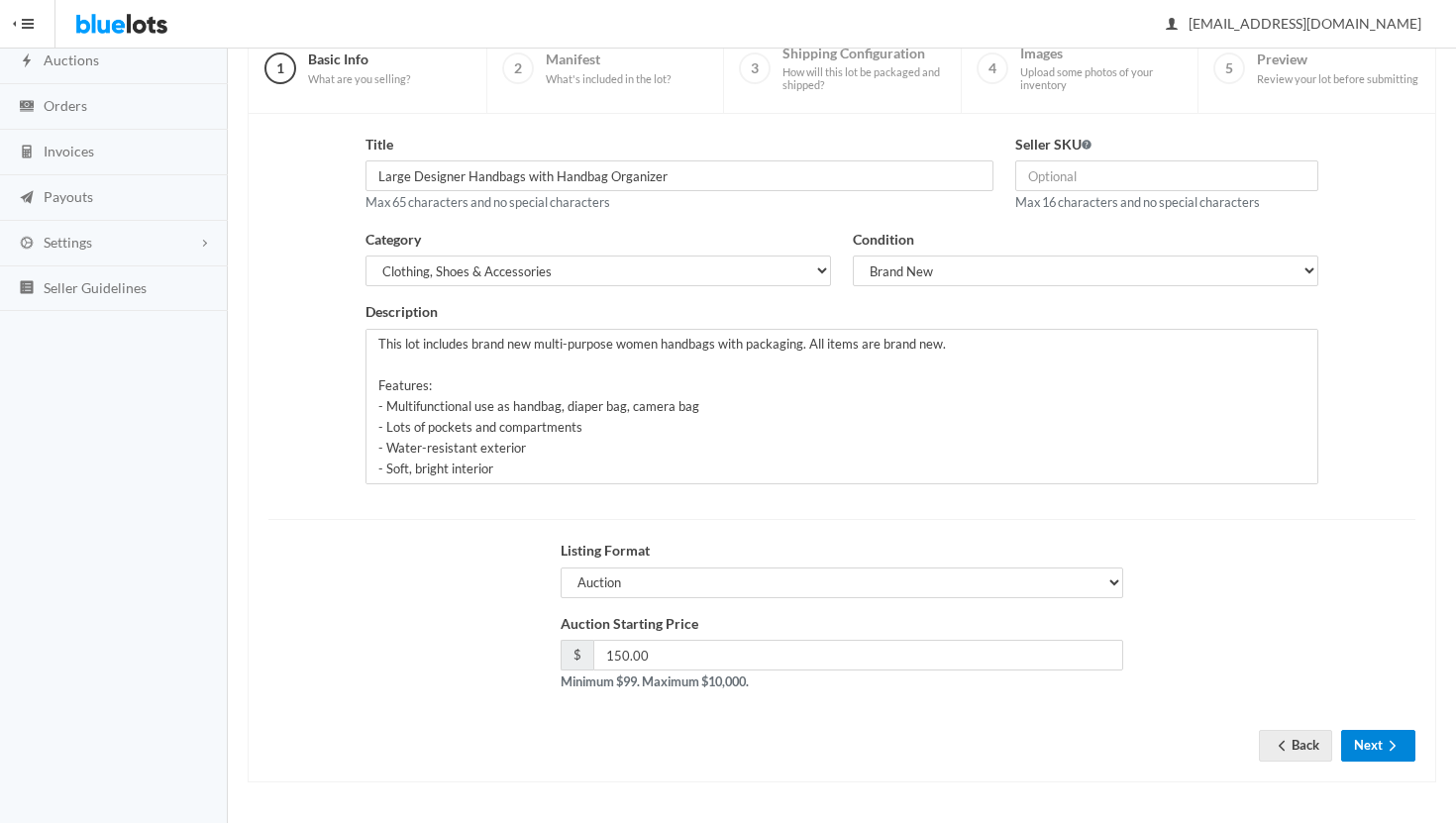 click on "Next" at bounding box center (1378, 745) 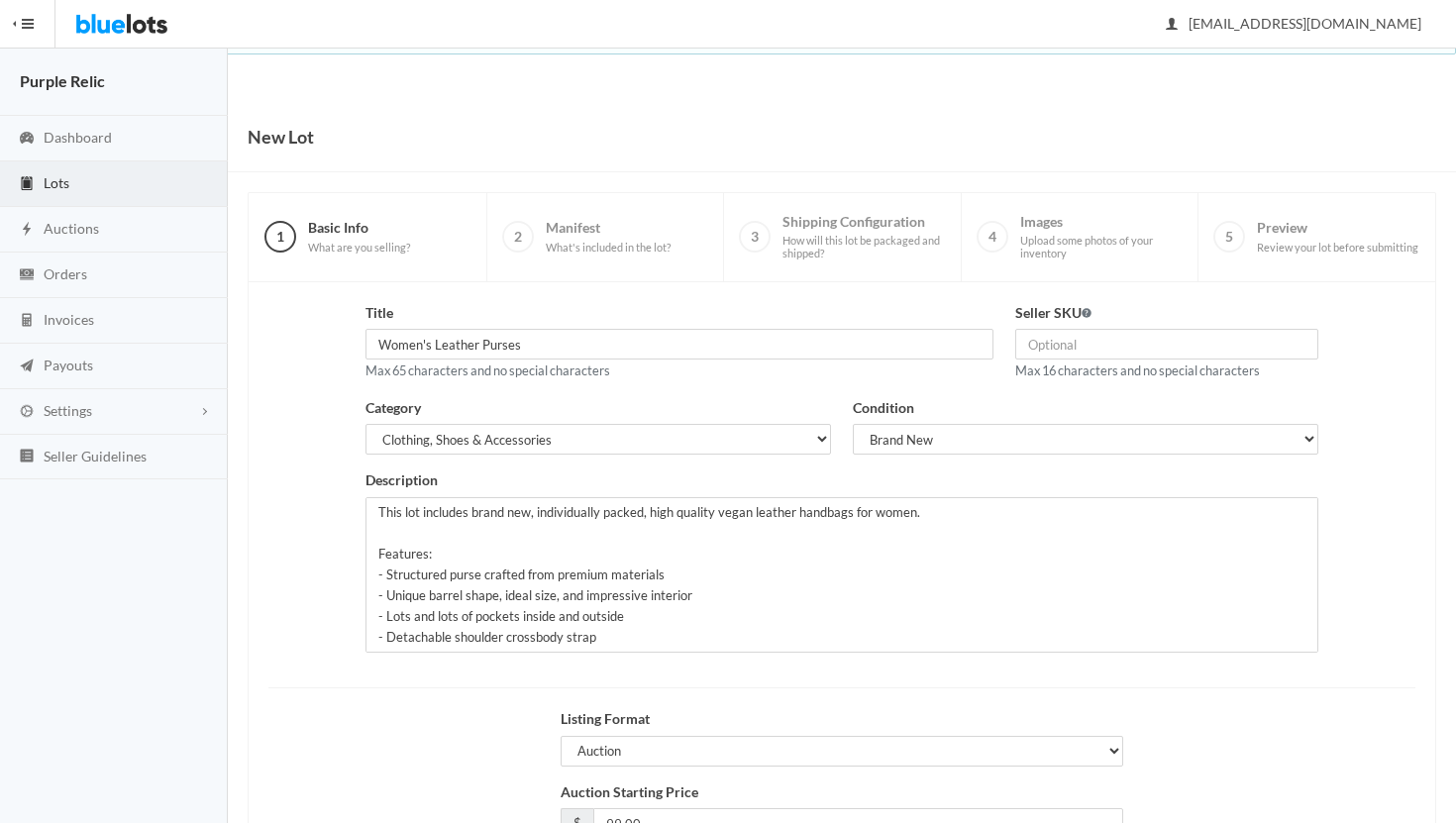 scroll, scrollTop: 168, scrollLeft: 0, axis: vertical 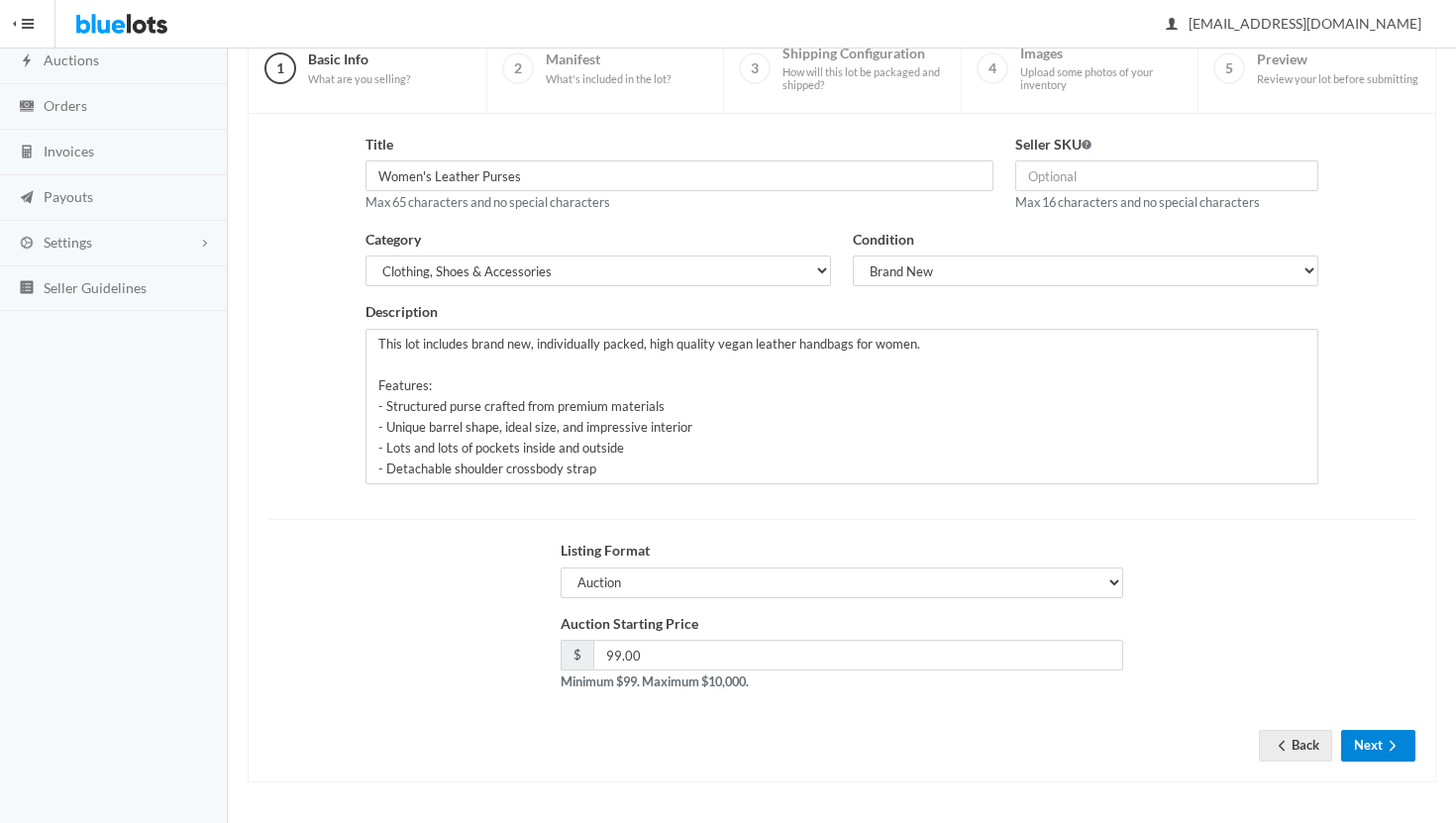 click on "Next" at bounding box center (1378, 745) 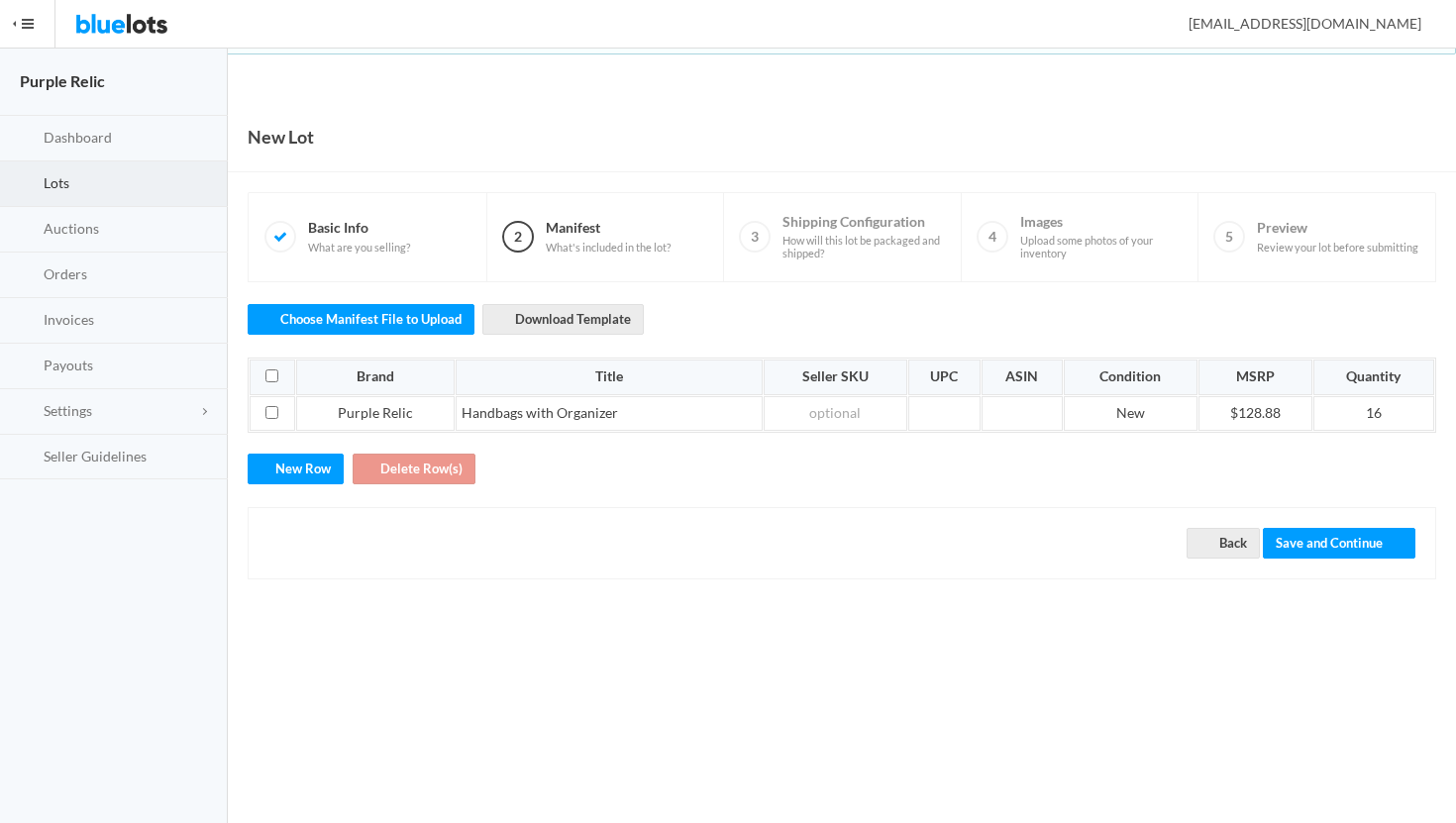 scroll, scrollTop: 0, scrollLeft: 0, axis: both 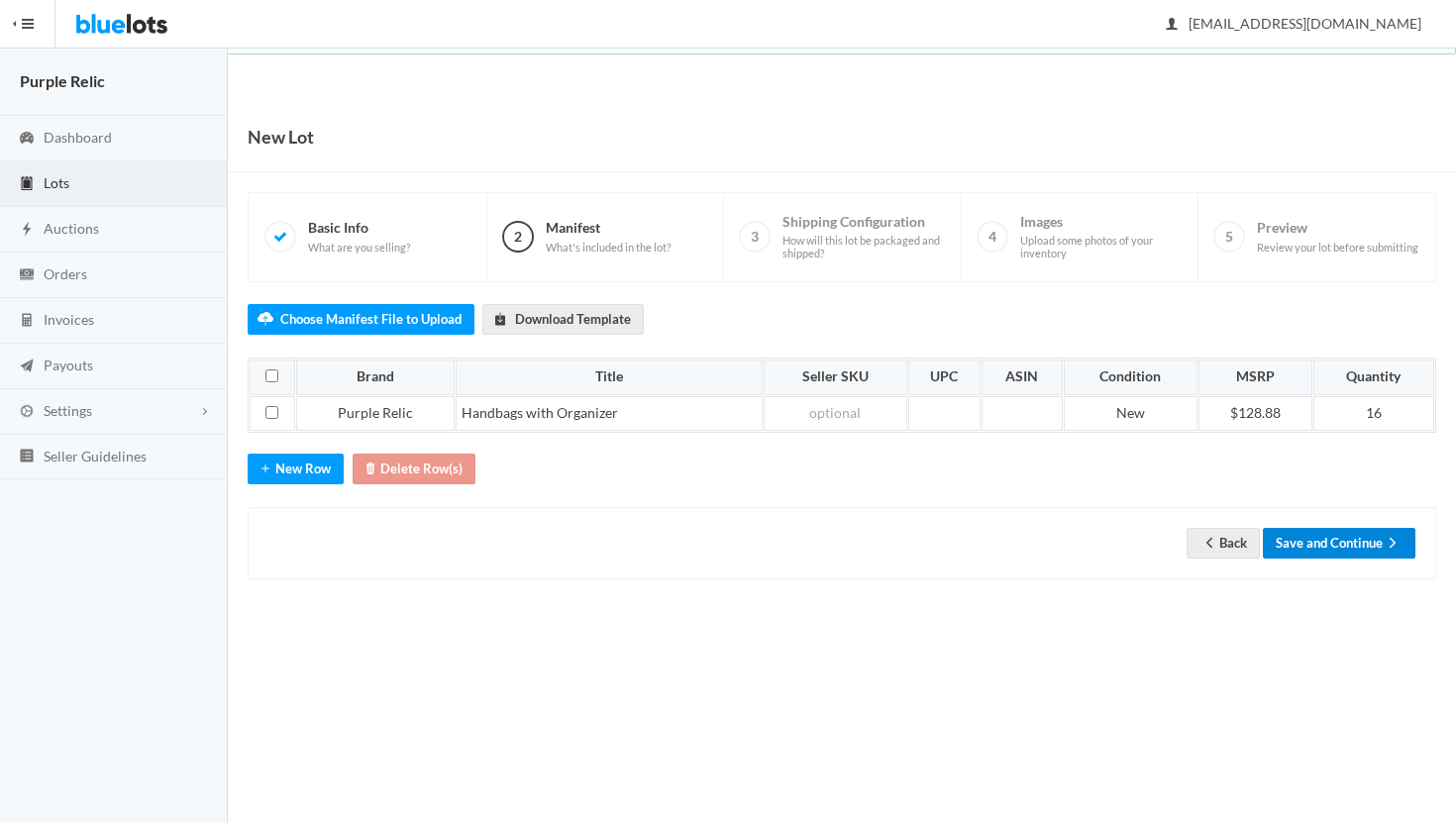 click on "Save and Continue" at bounding box center (1339, 543) 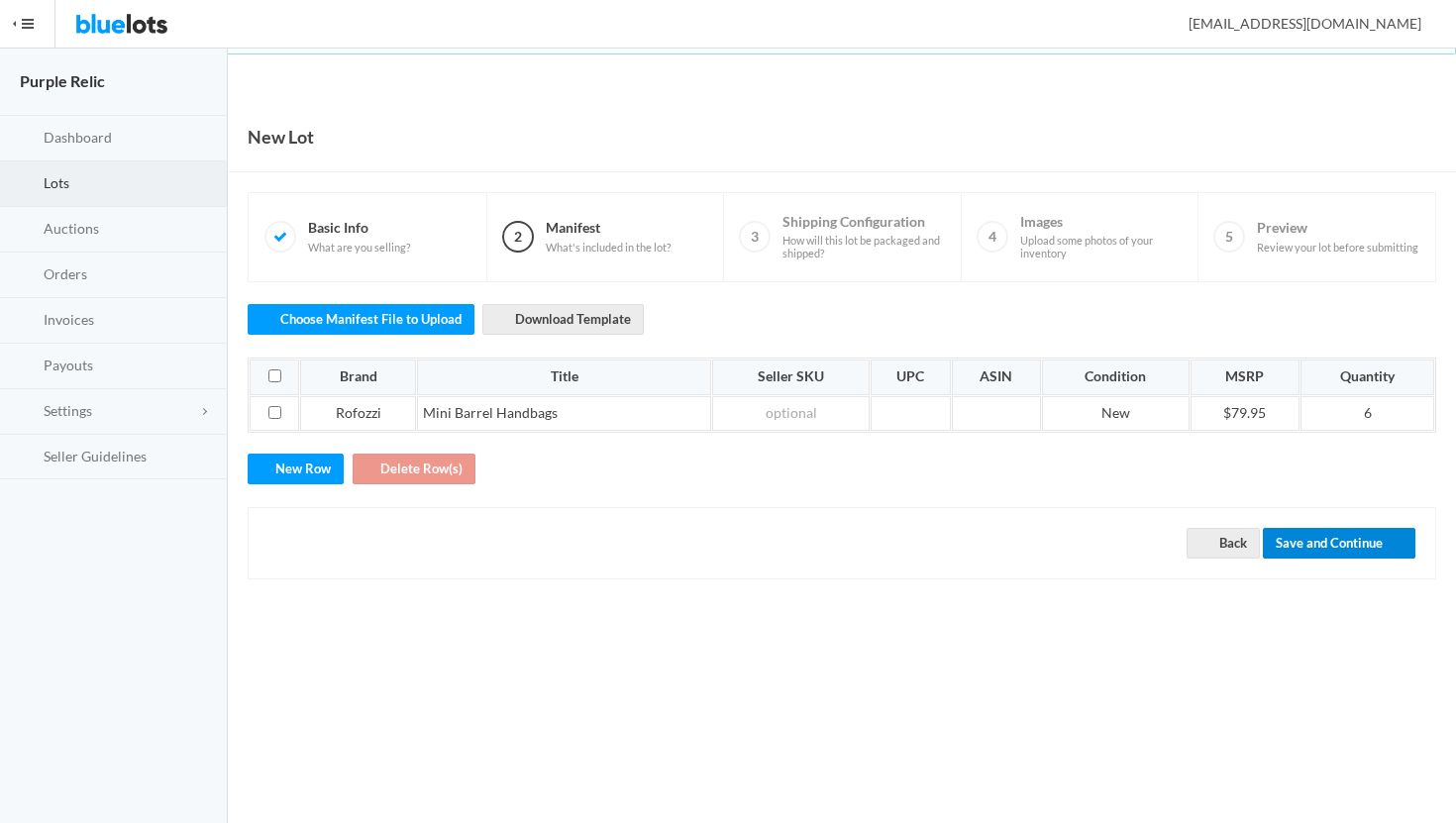scroll, scrollTop: 0, scrollLeft: 0, axis: both 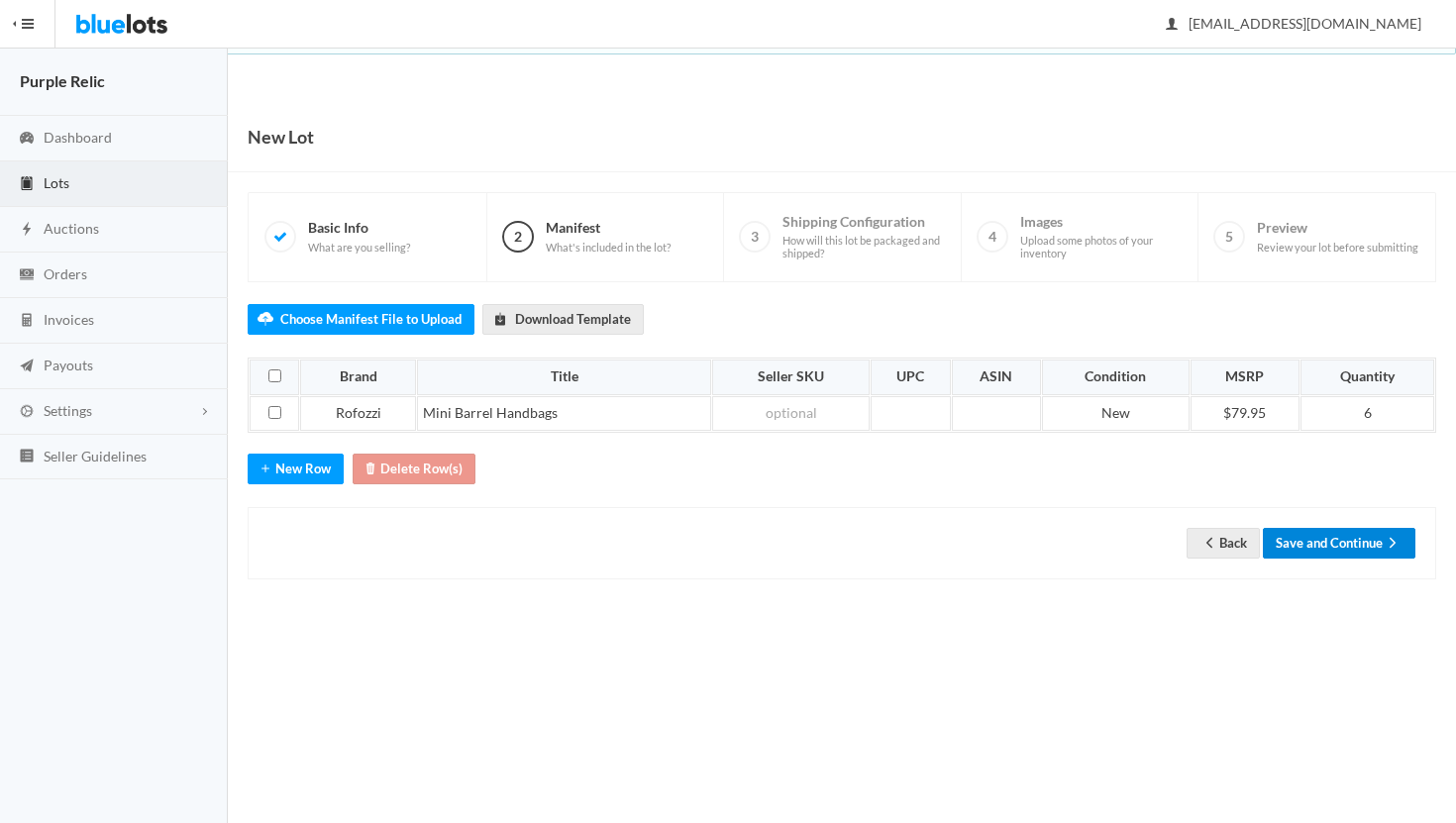 click on "Save and Continue" at bounding box center [1339, 543] 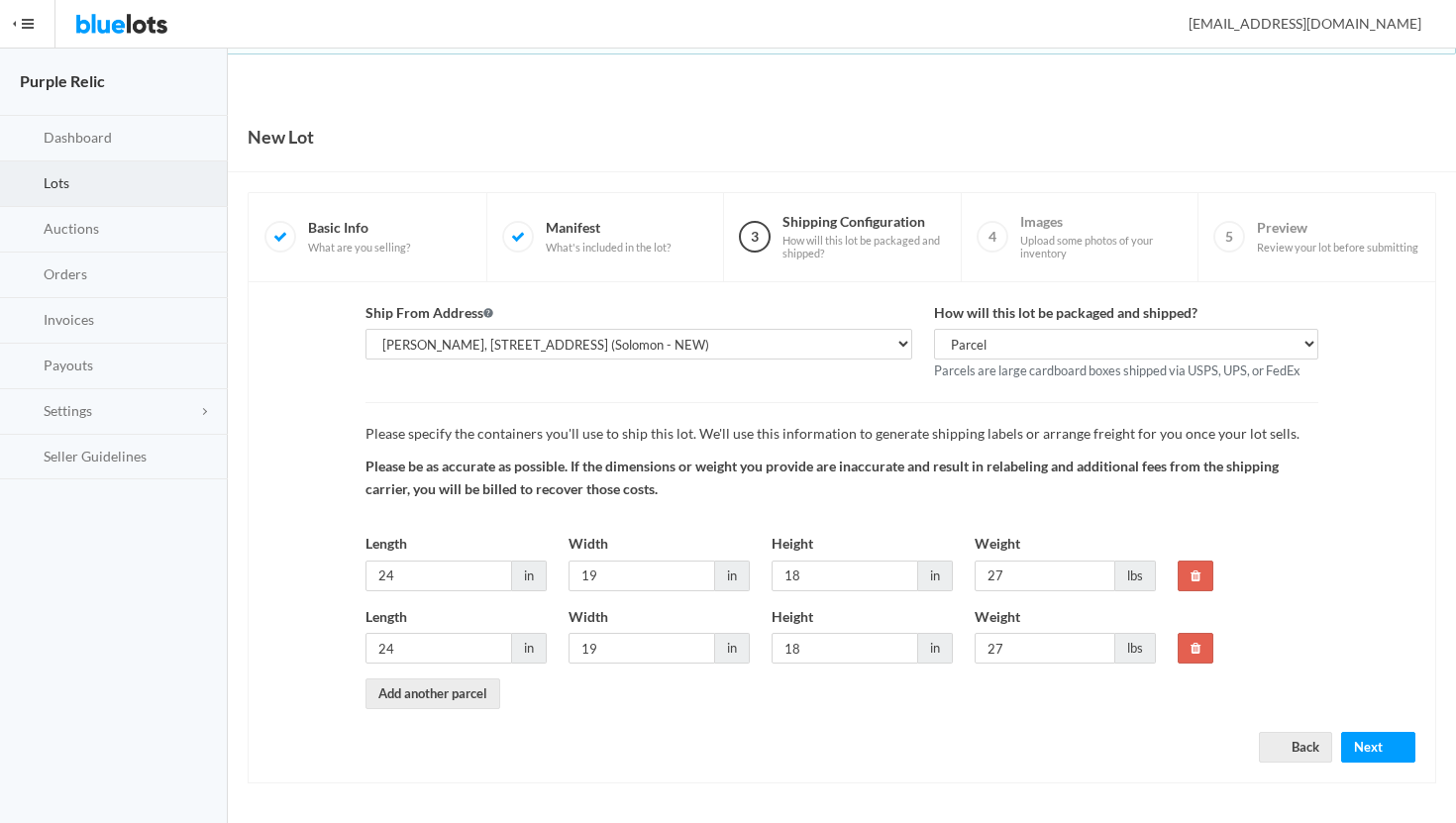scroll, scrollTop: 0, scrollLeft: 0, axis: both 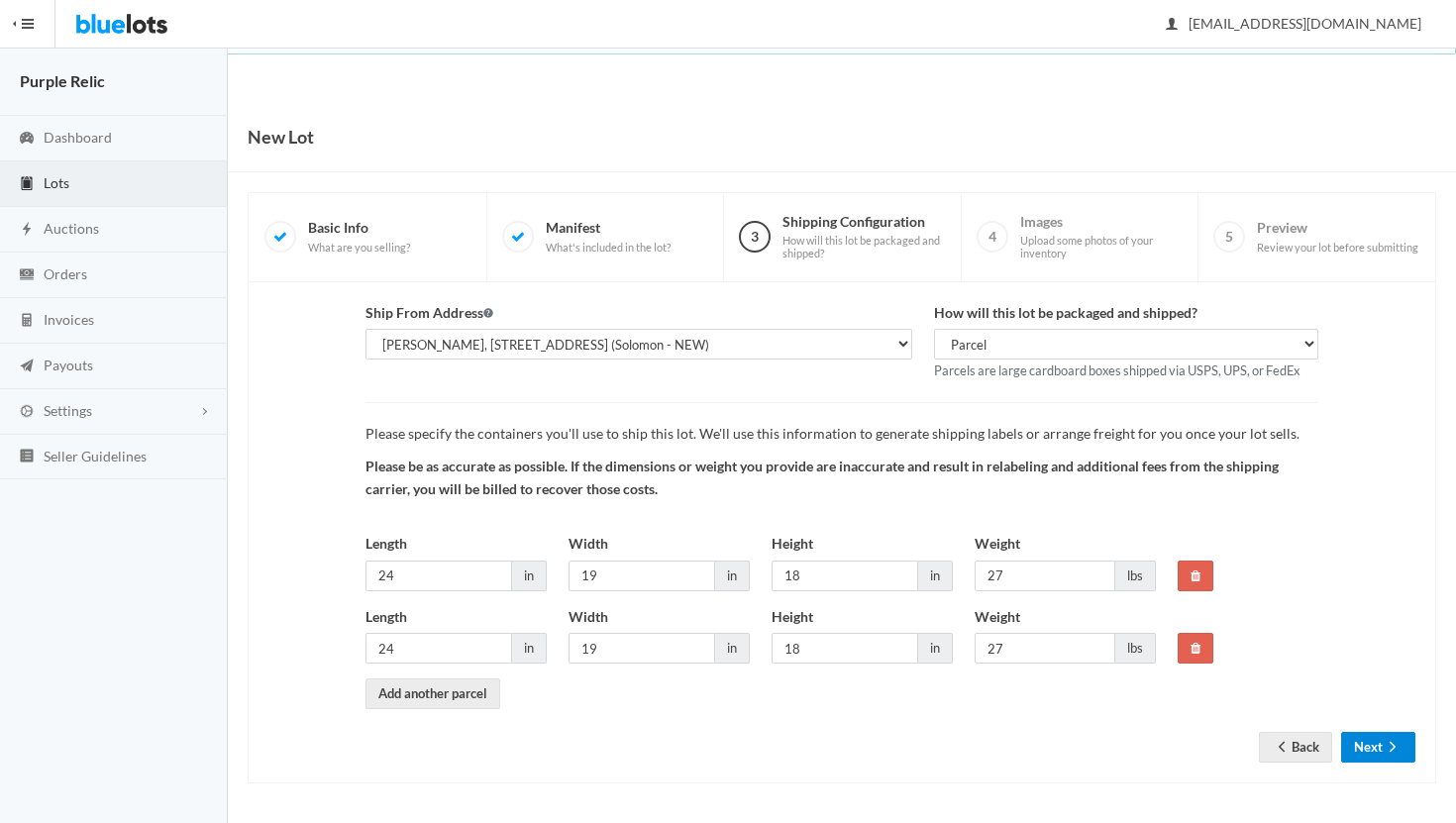 click 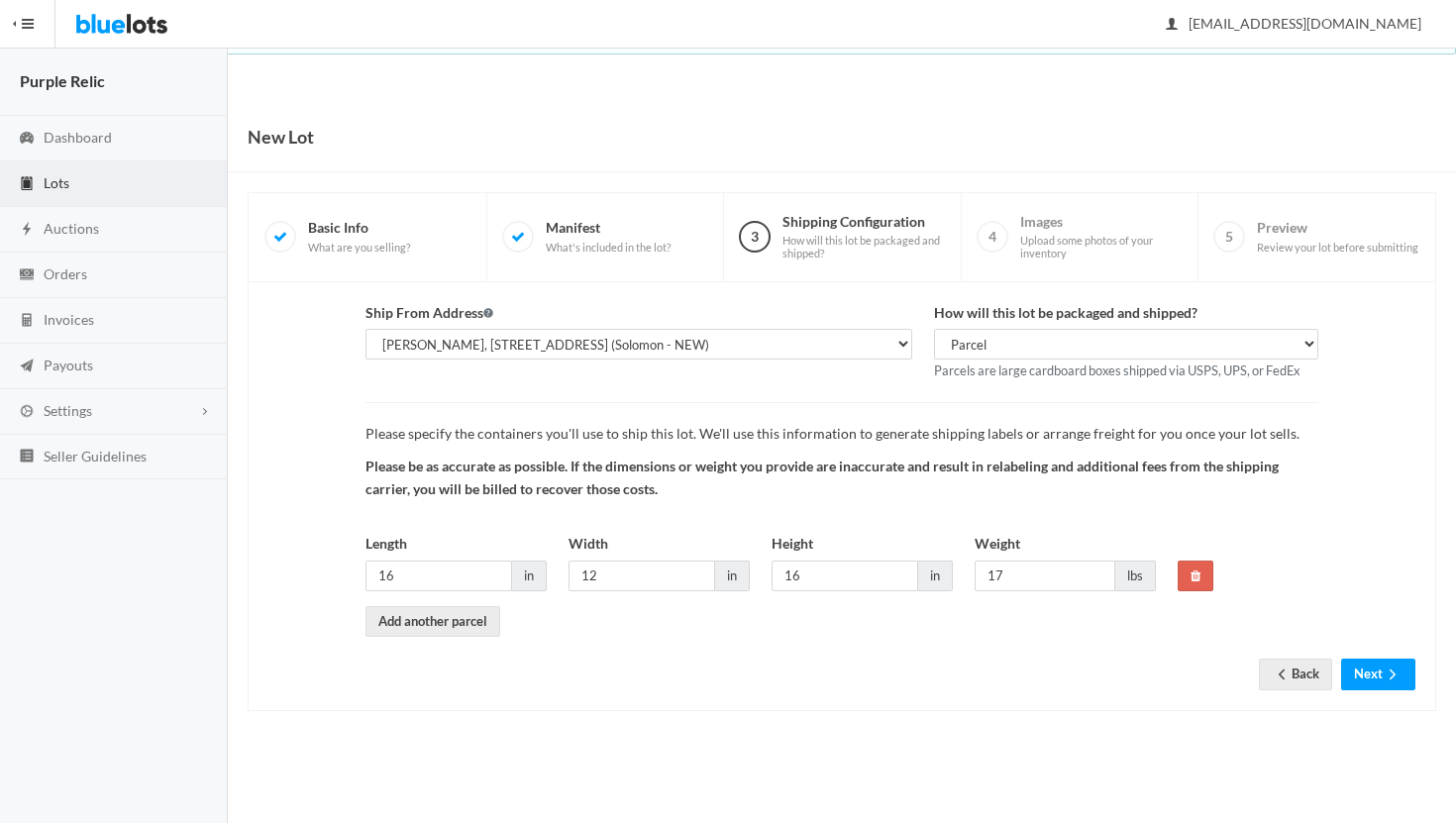 scroll, scrollTop: 0, scrollLeft: 0, axis: both 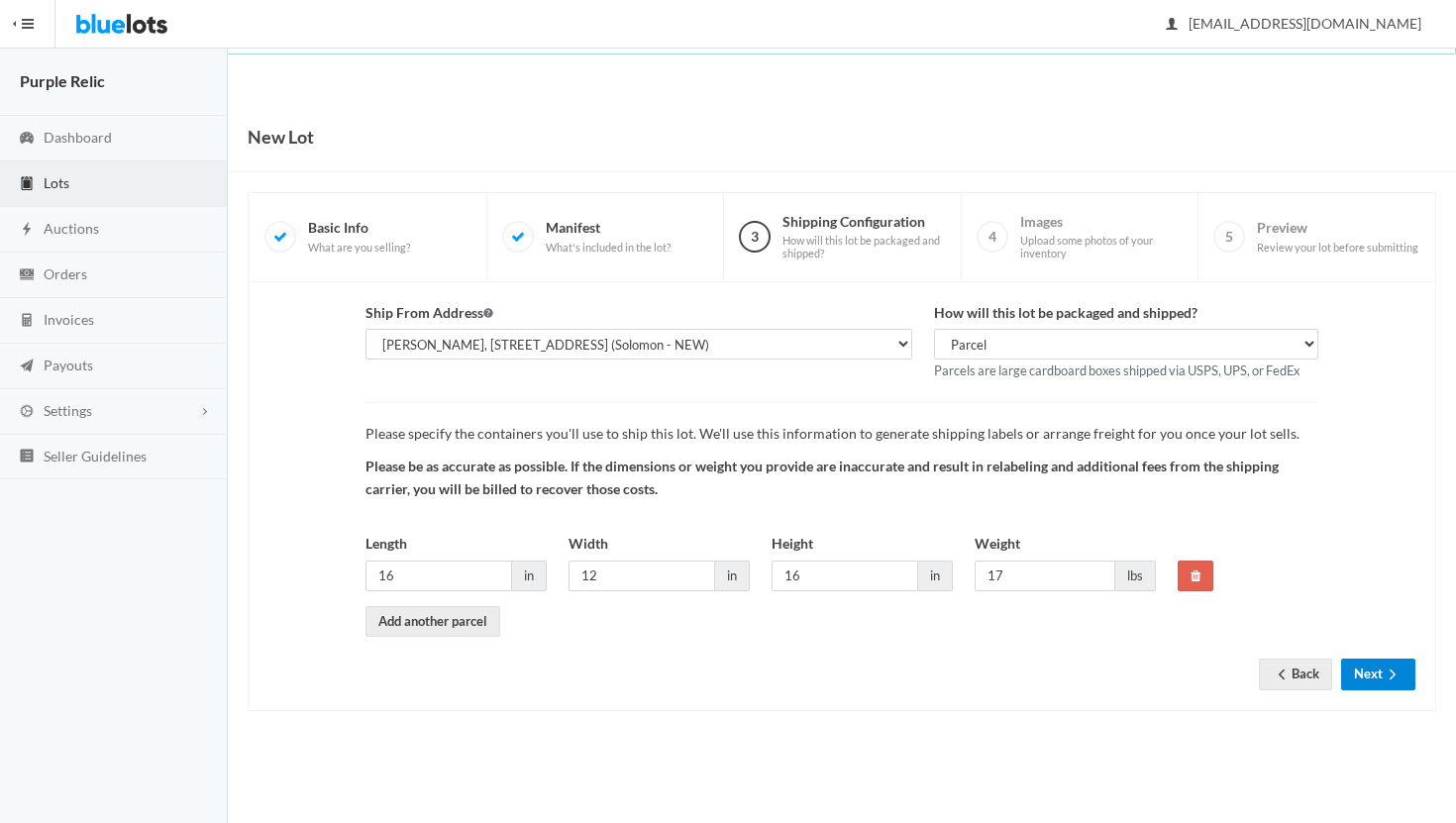 click 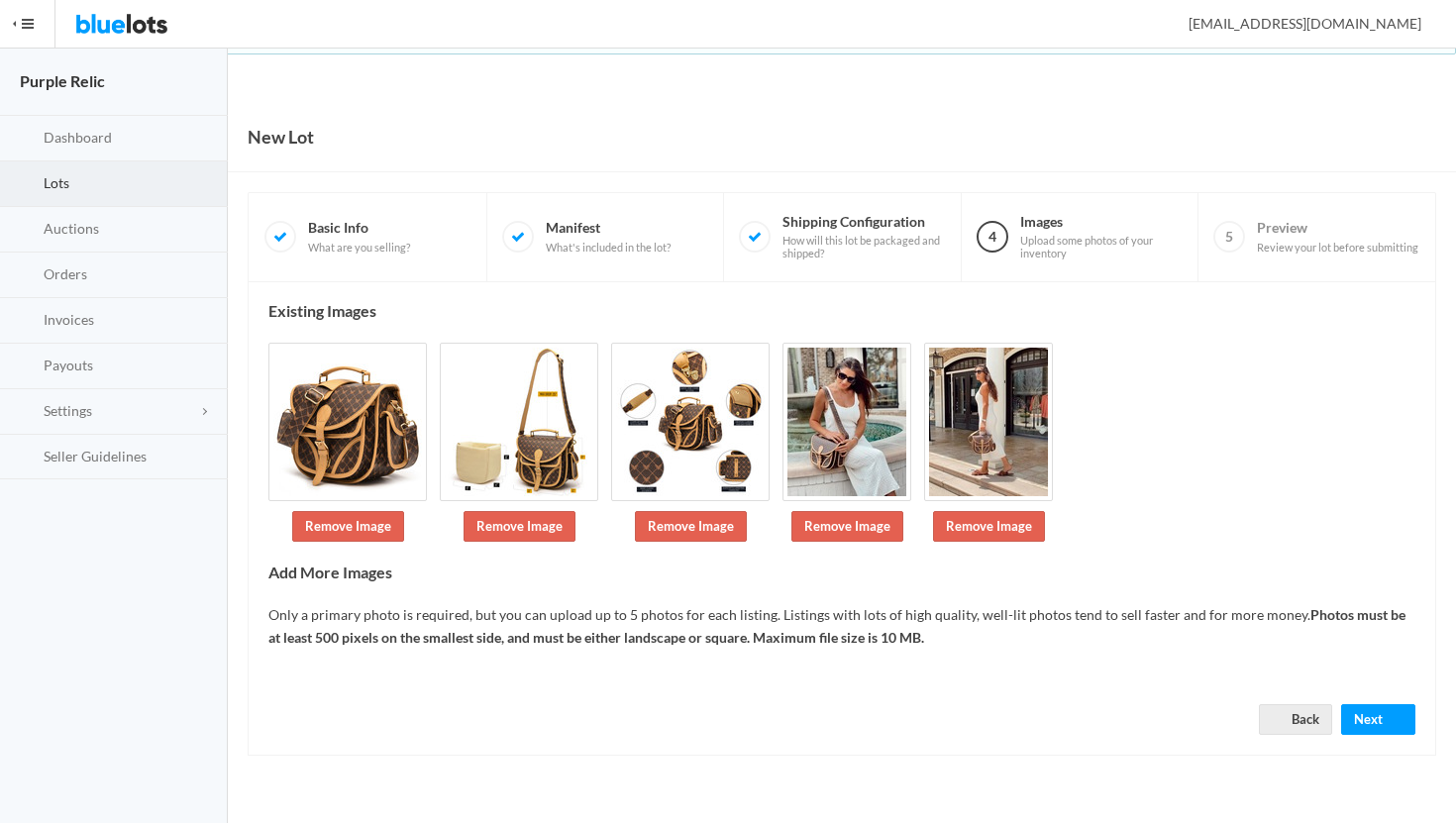scroll, scrollTop: 0, scrollLeft: 0, axis: both 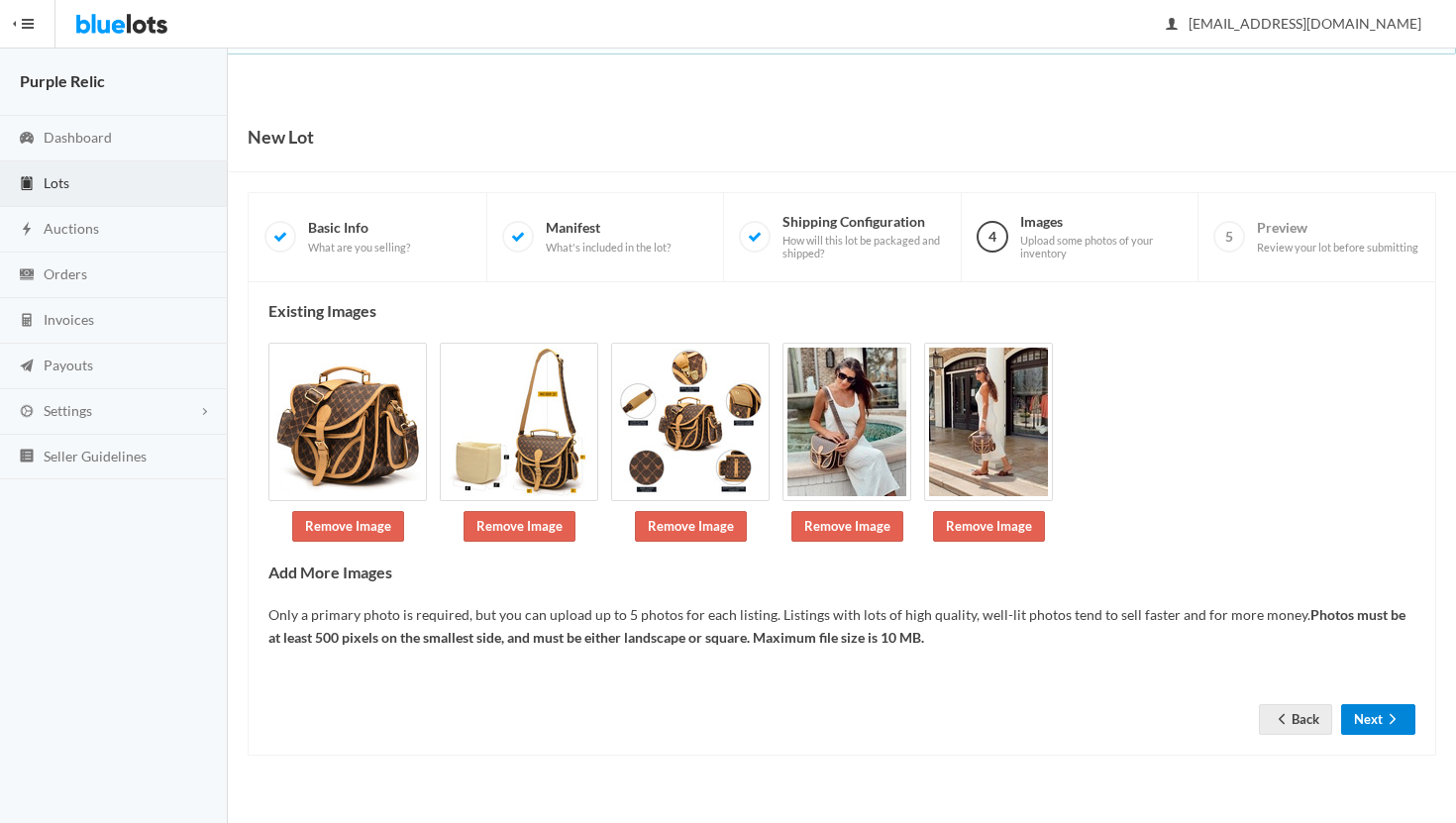 click 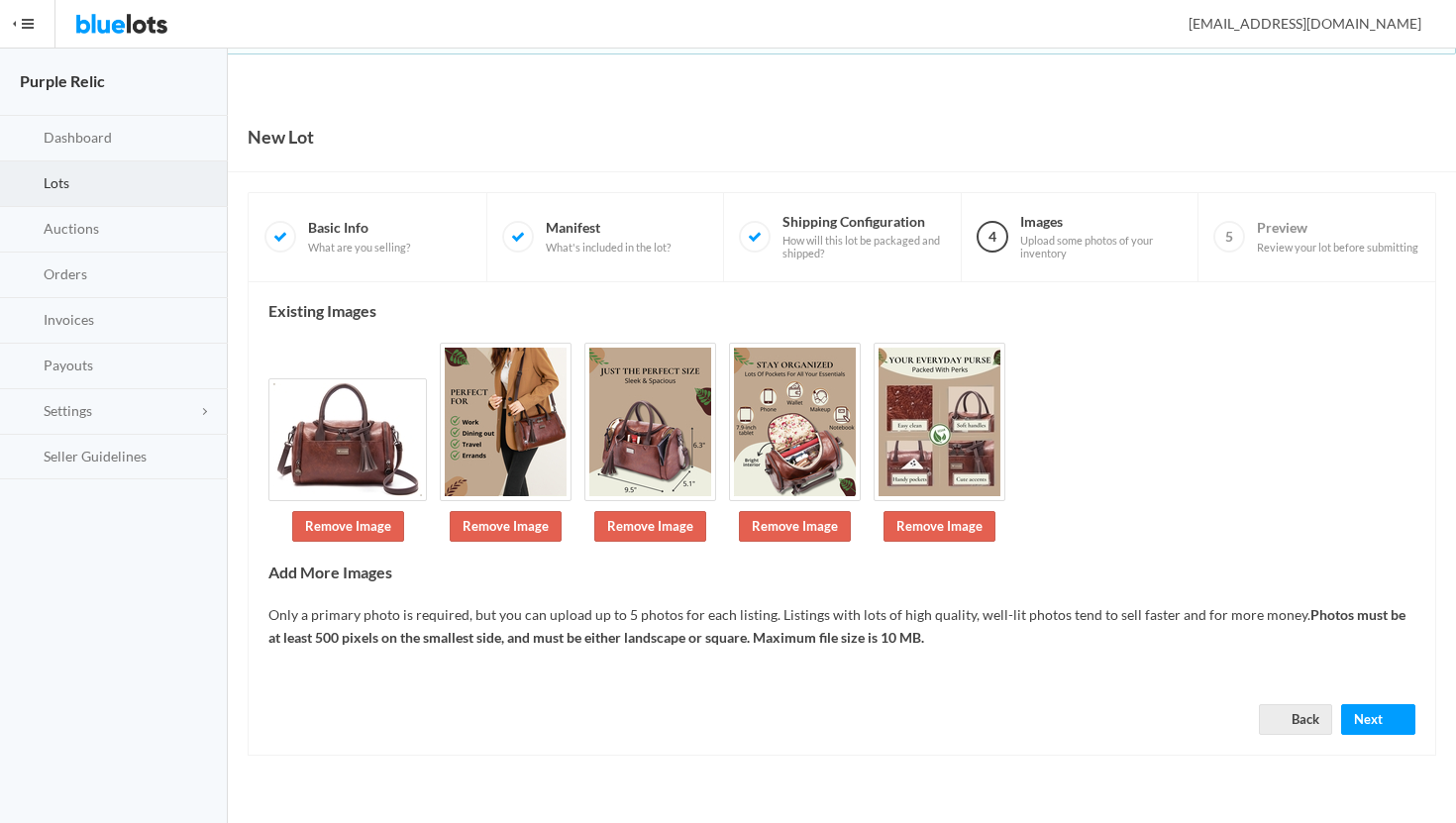 scroll, scrollTop: 0, scrollLeft: 0, axis: both 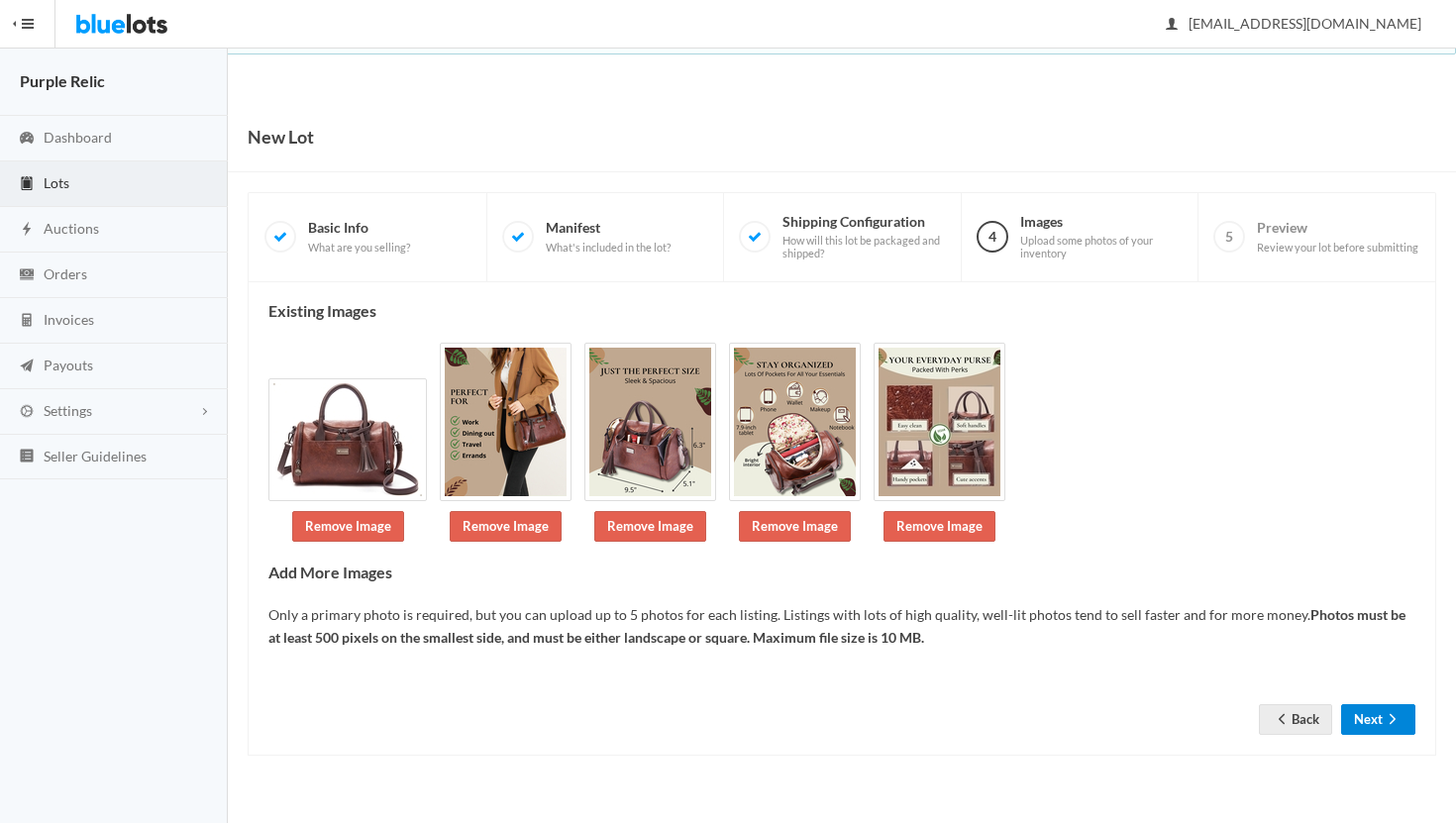 click 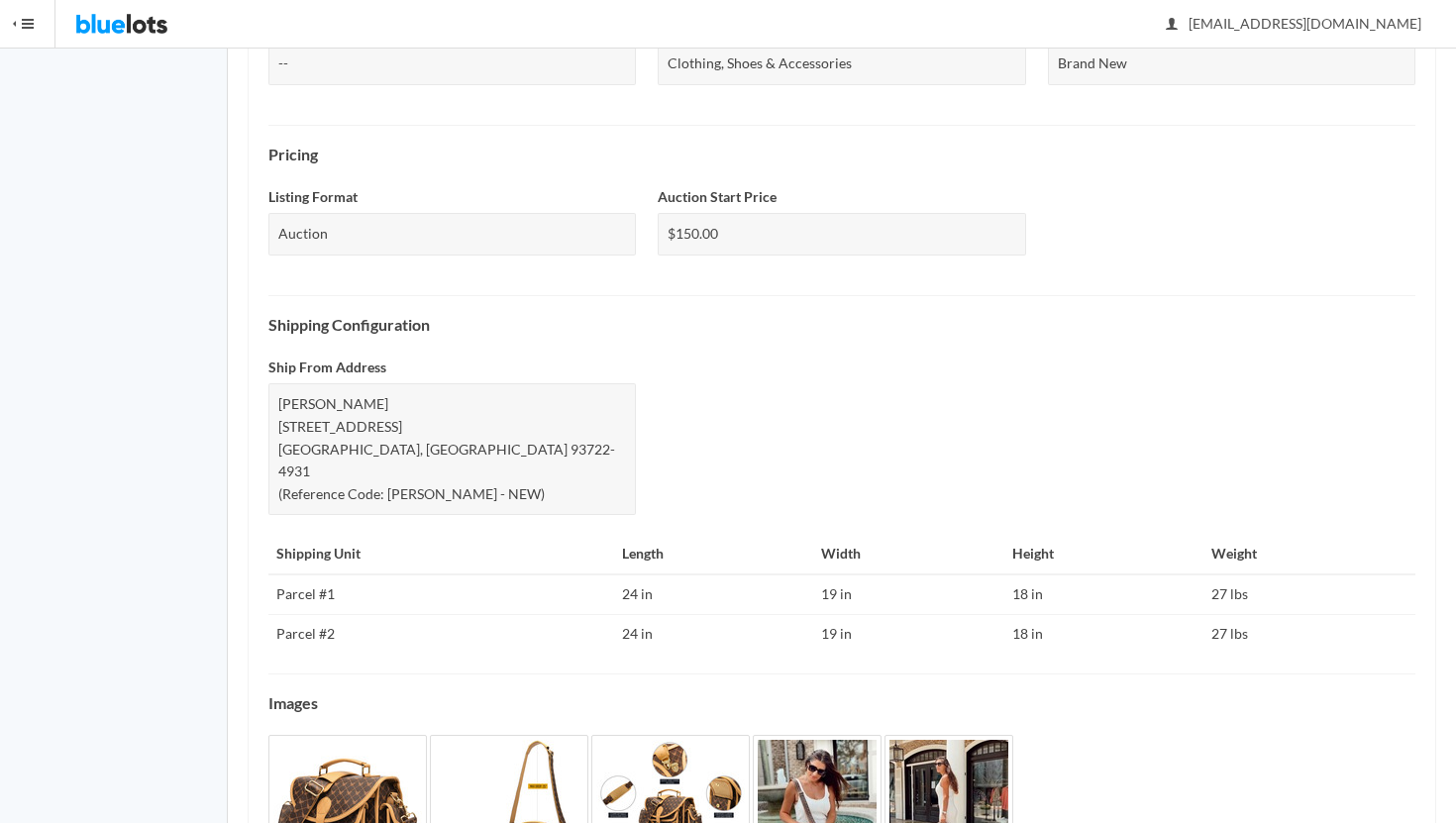 scroll, scrollTop: 724, scrollLeft: 0, axis: vertical 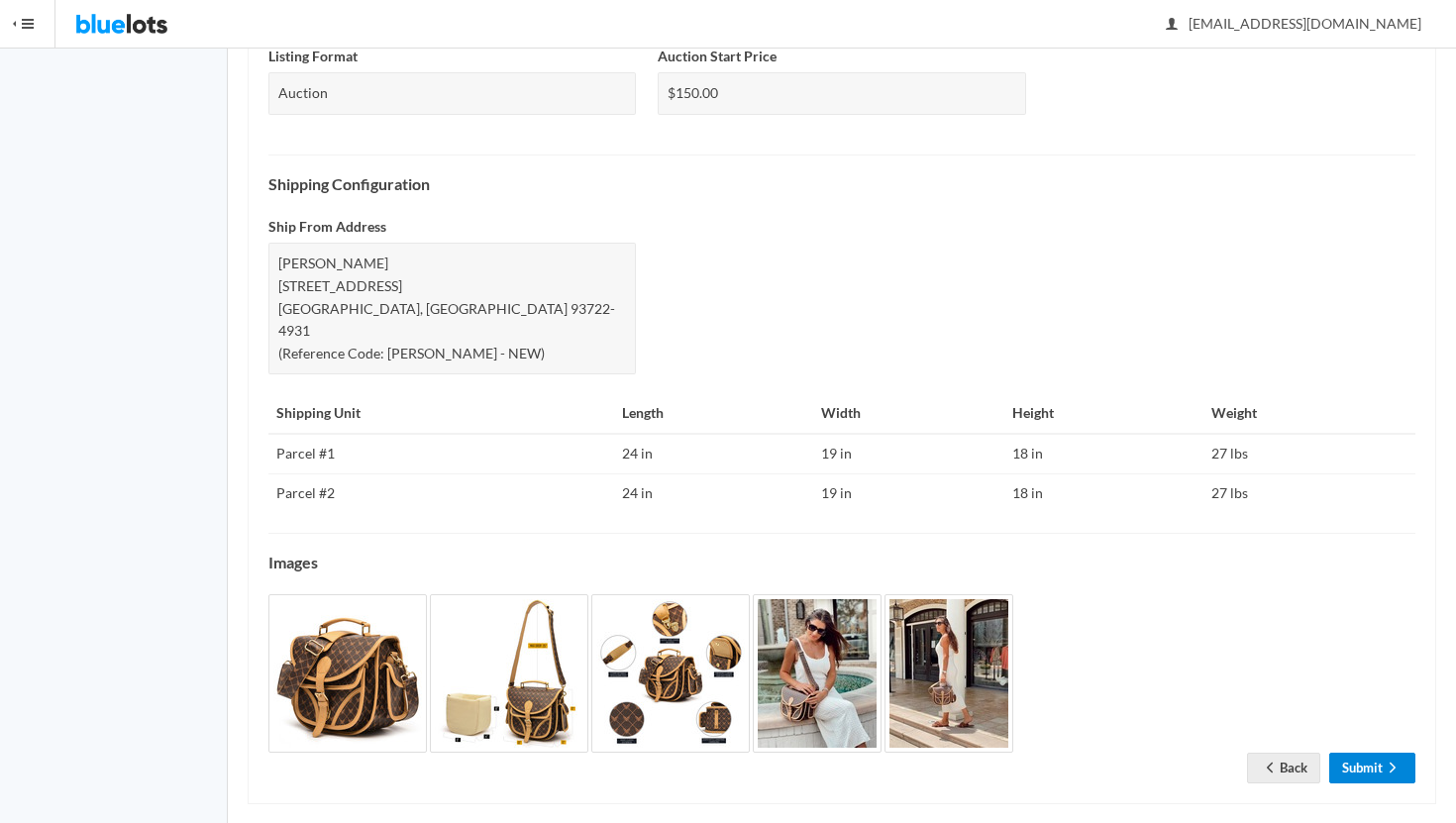 click on "Submit" at bounding box center (1372, 768) 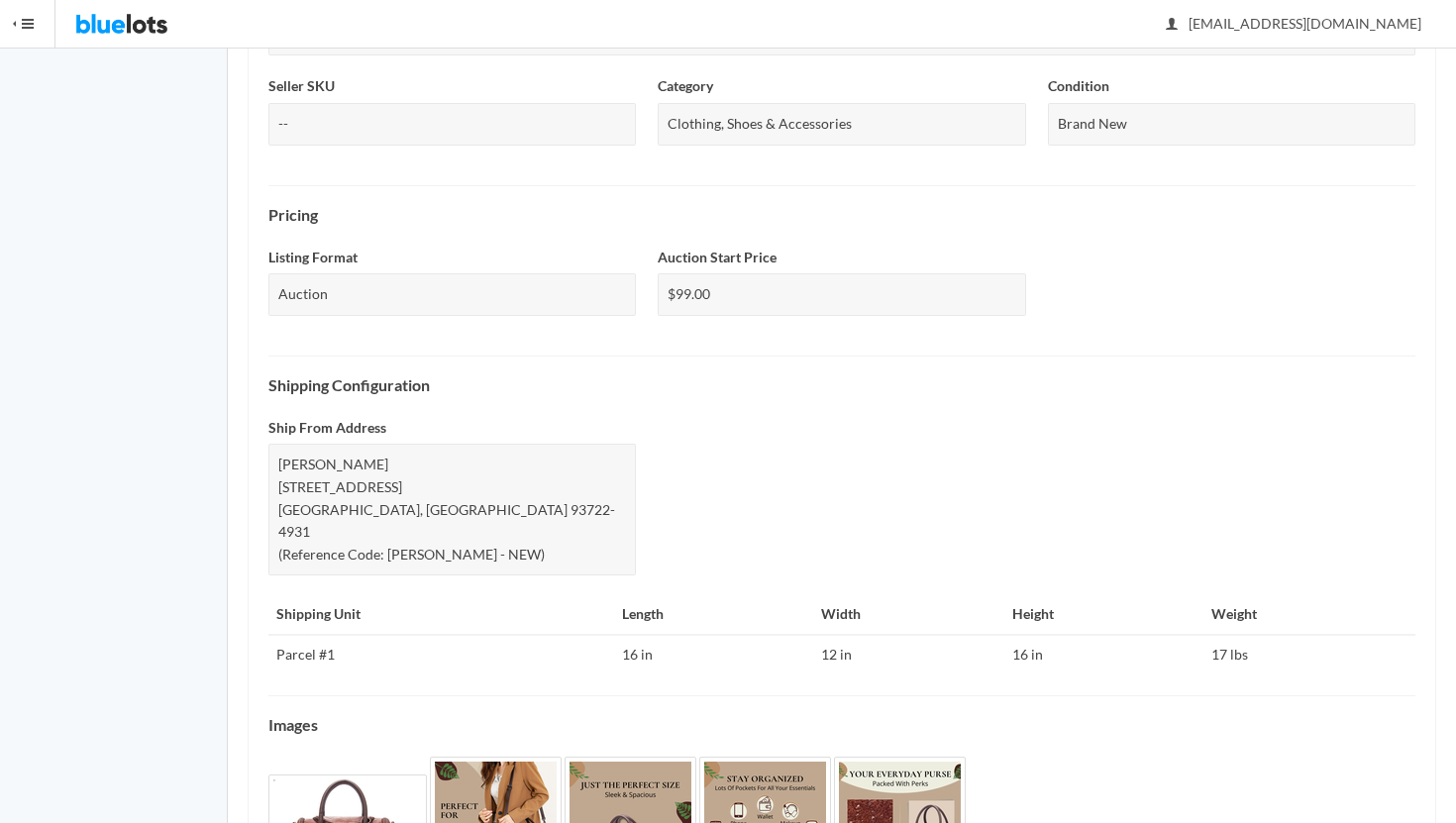 scroll, scrollTop: 685, scrollLeft: 0, axis: vertical 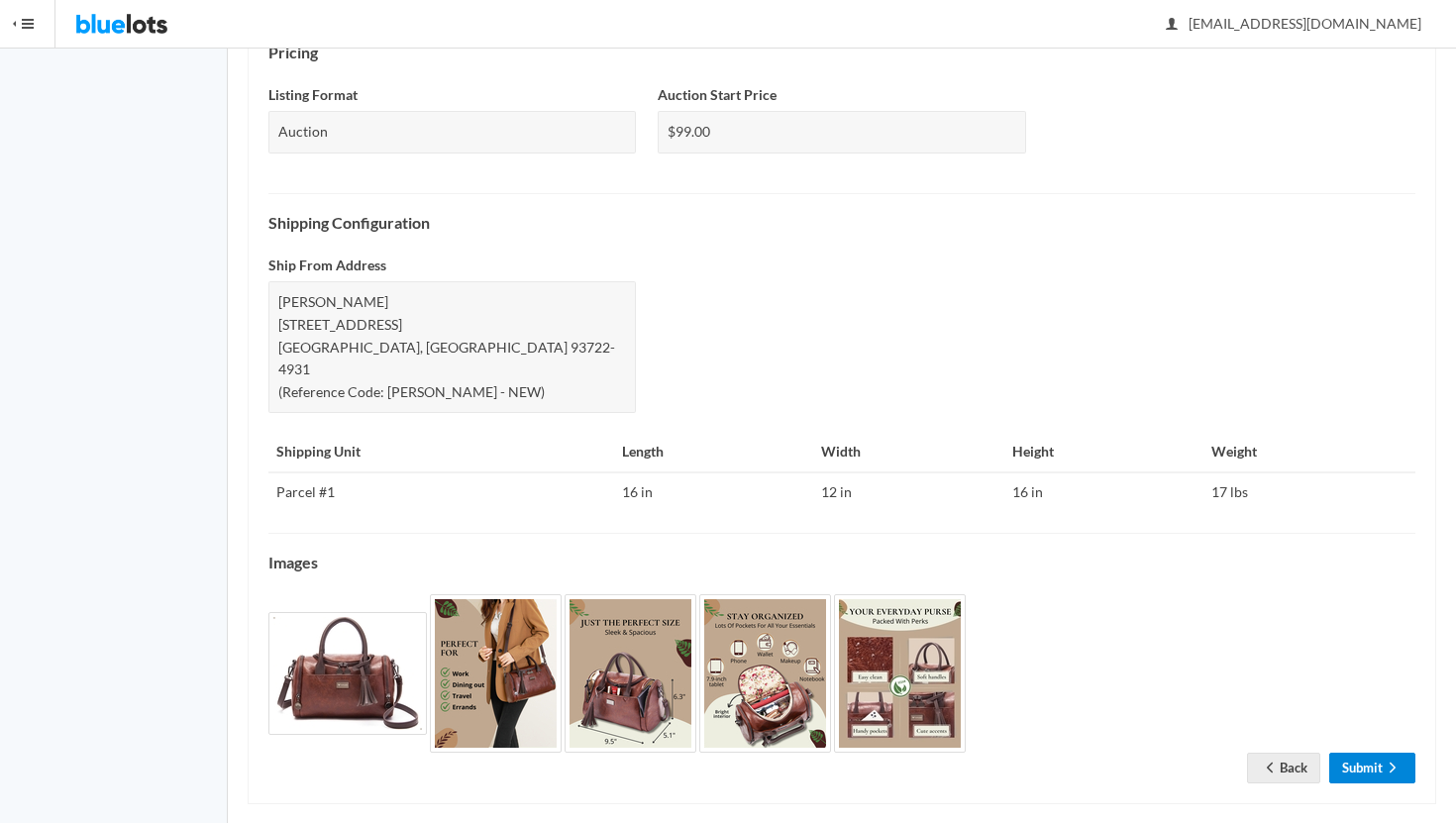 click on "Submit" at bounding box center (1372, 768) 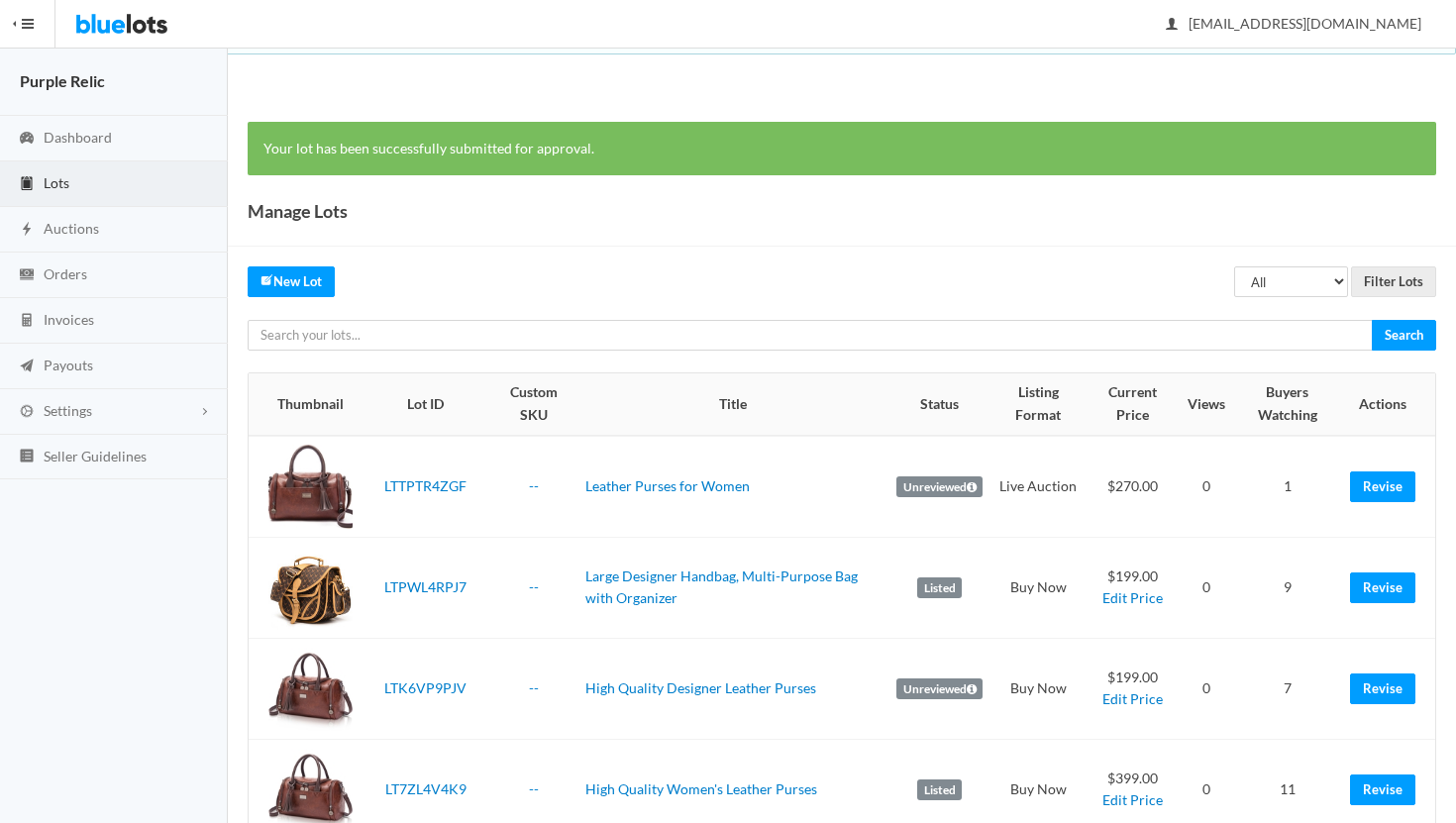 scroll, scrollTop: 0, scrollLeft: 0, axis: both 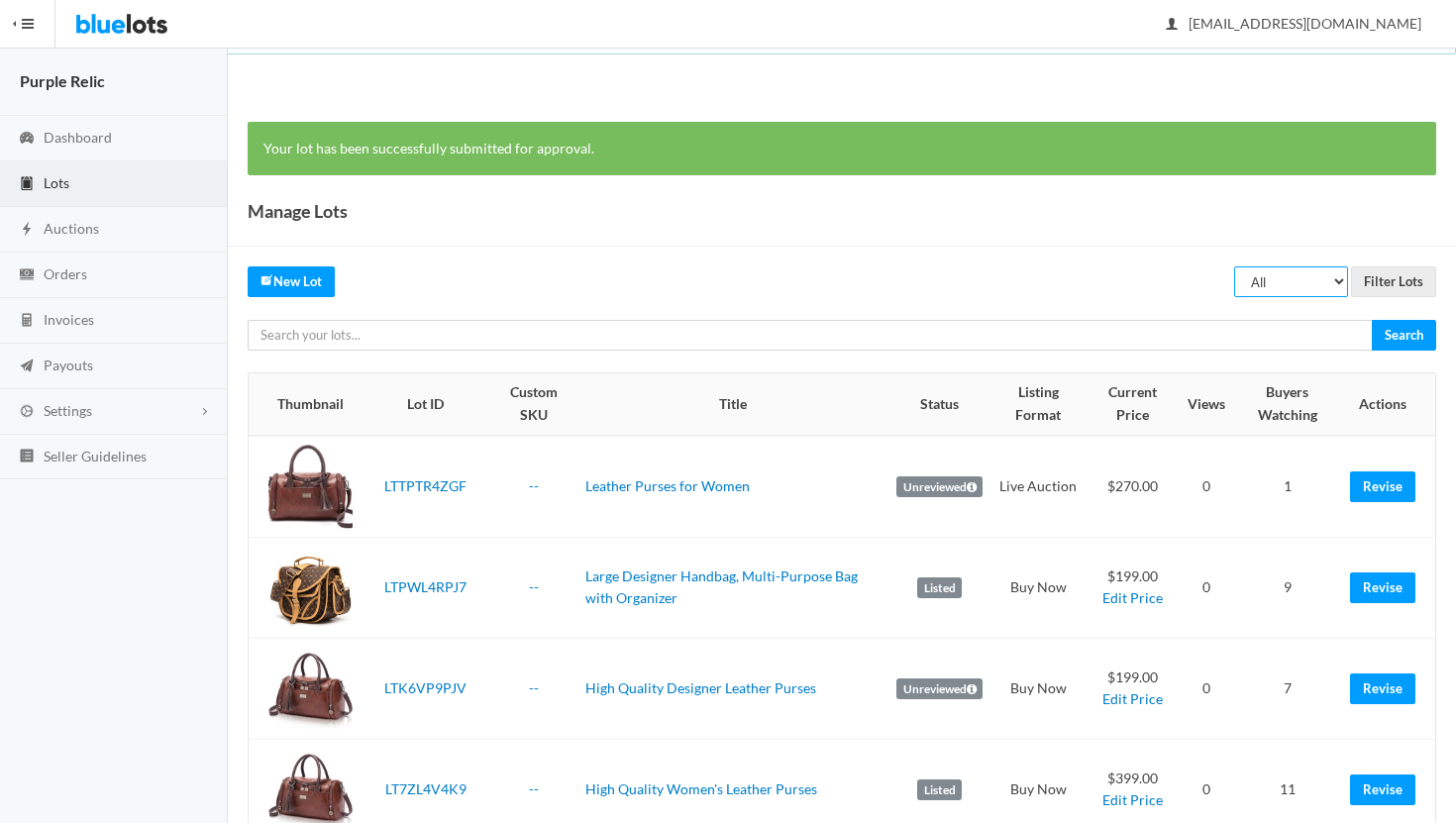 click on "All Draft
Unreviewed
Rejected
Scheduled
Listed
Sold
Ended" at bounding box center [1291, 281] 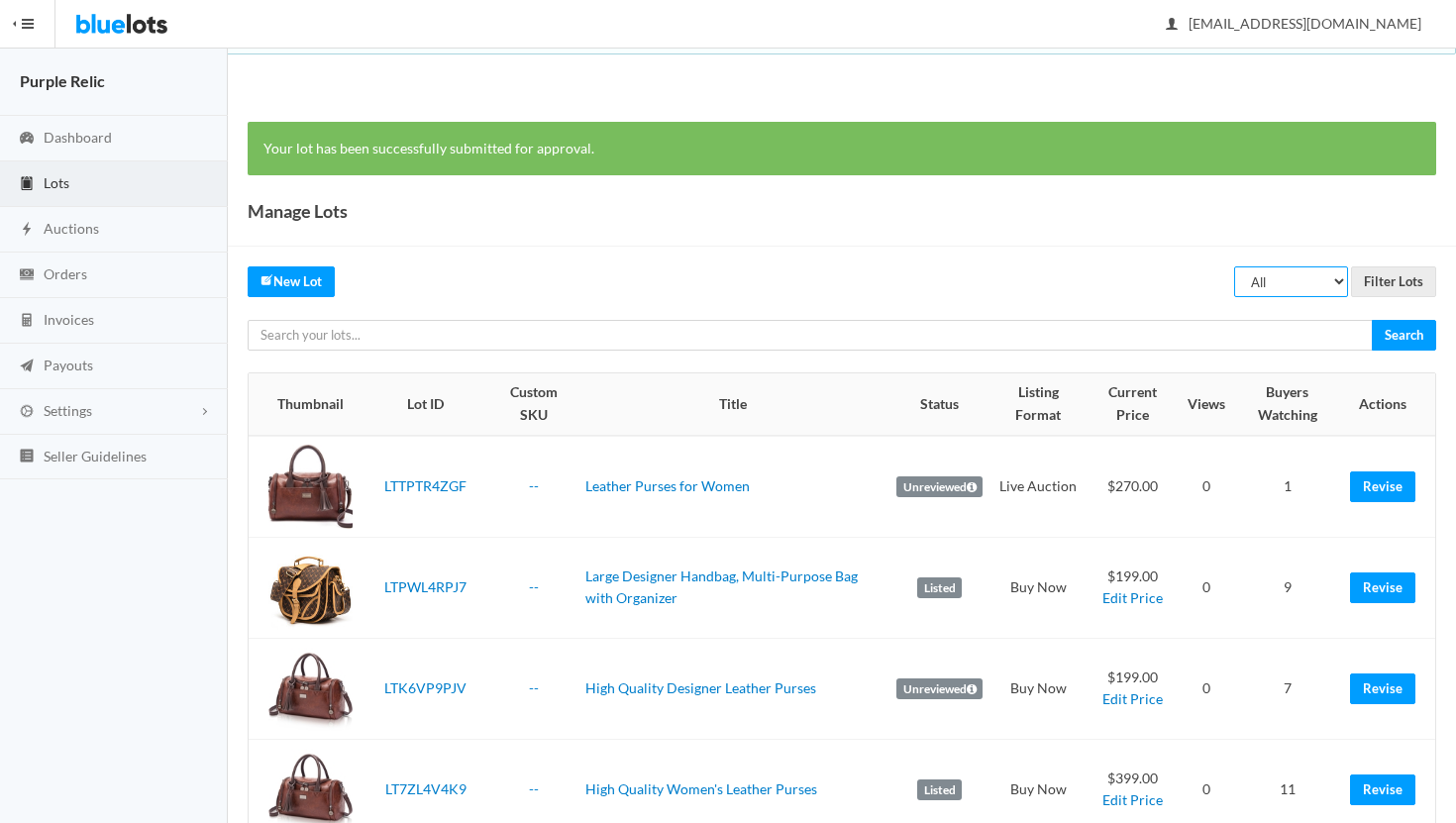 select on "ended" 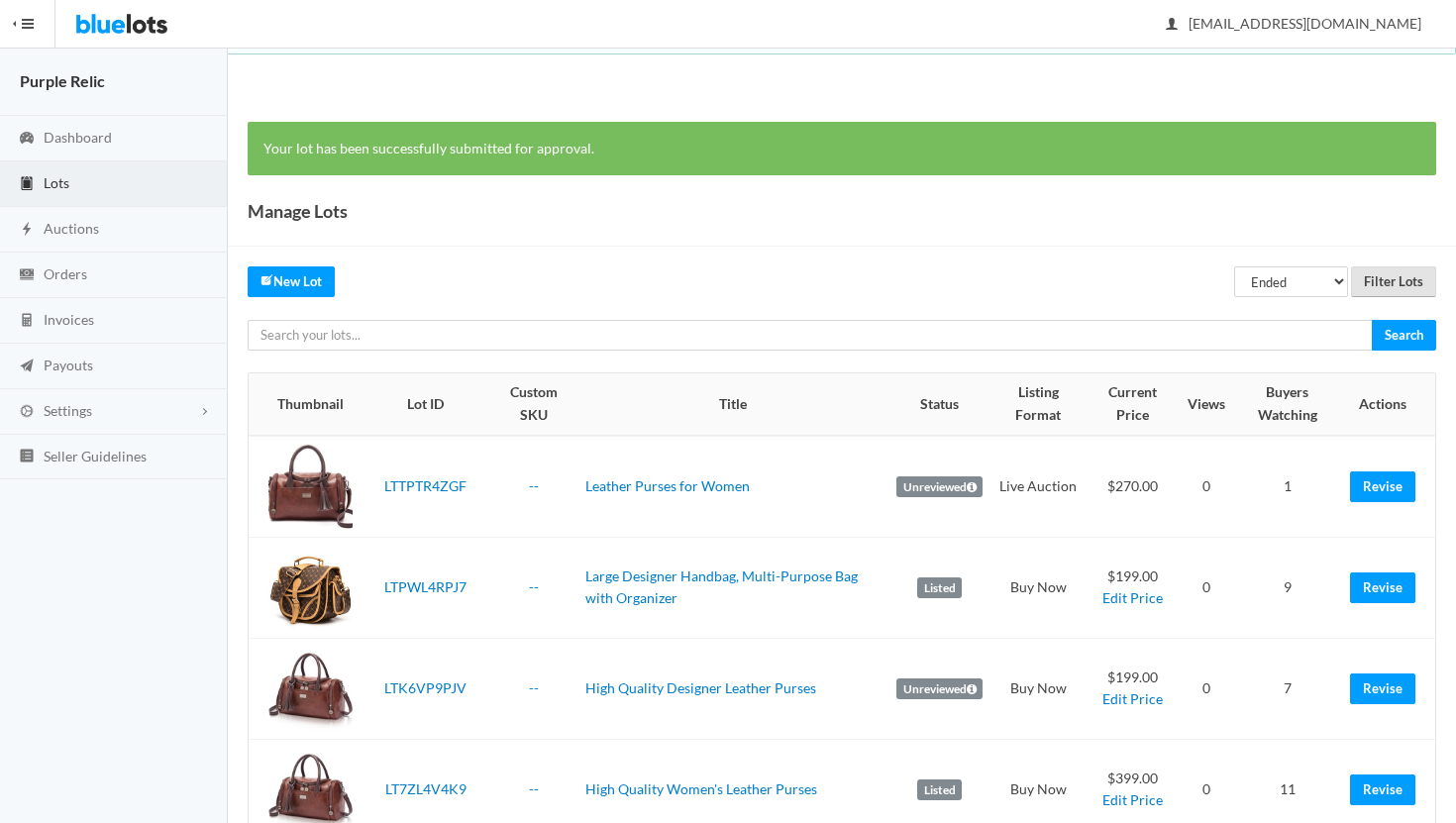 click on "Filter Lots" at bounding box center [1394, 281] 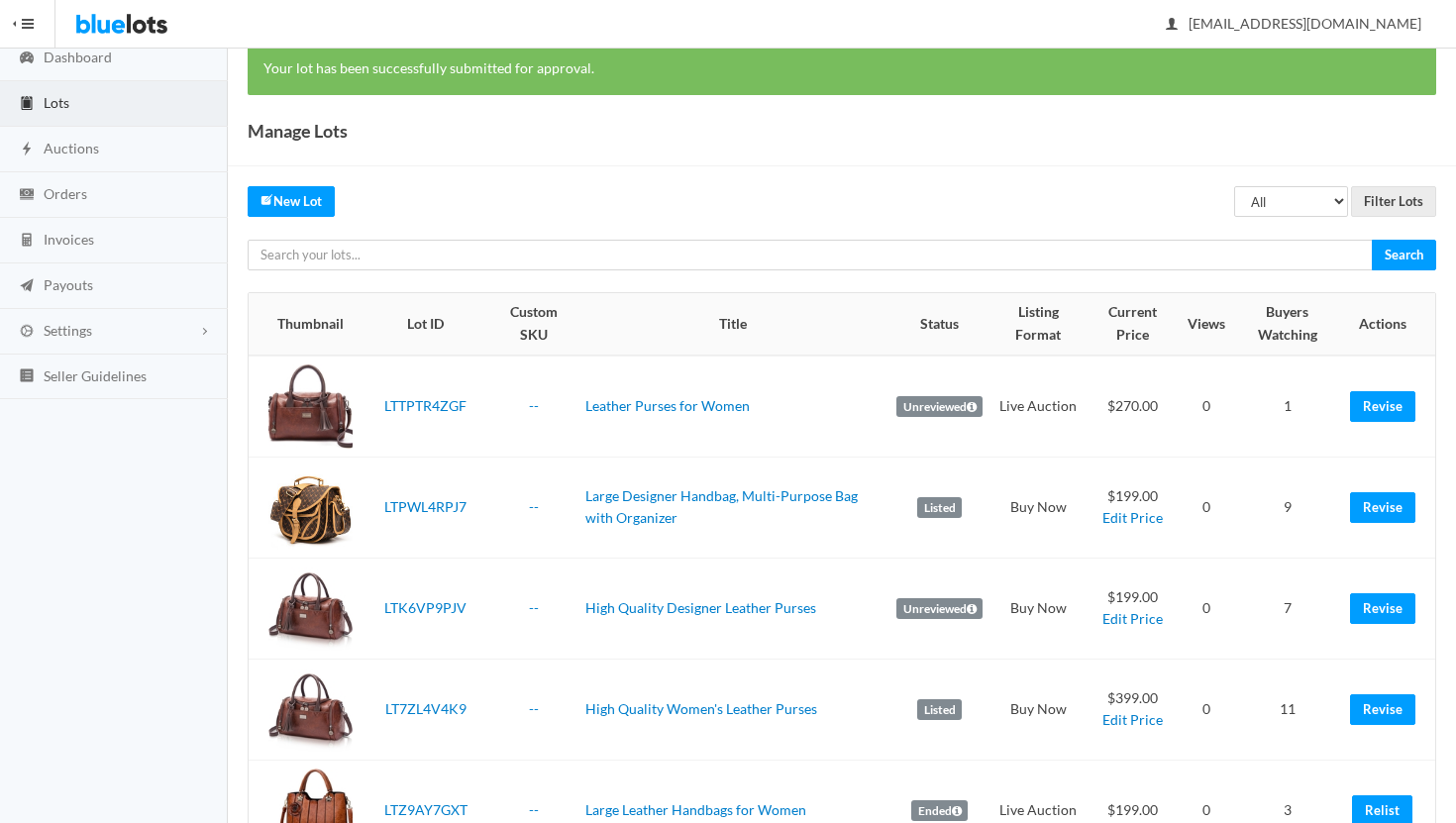scroll, scrollTop: 73, scrollLeft: 0, axis: vertical 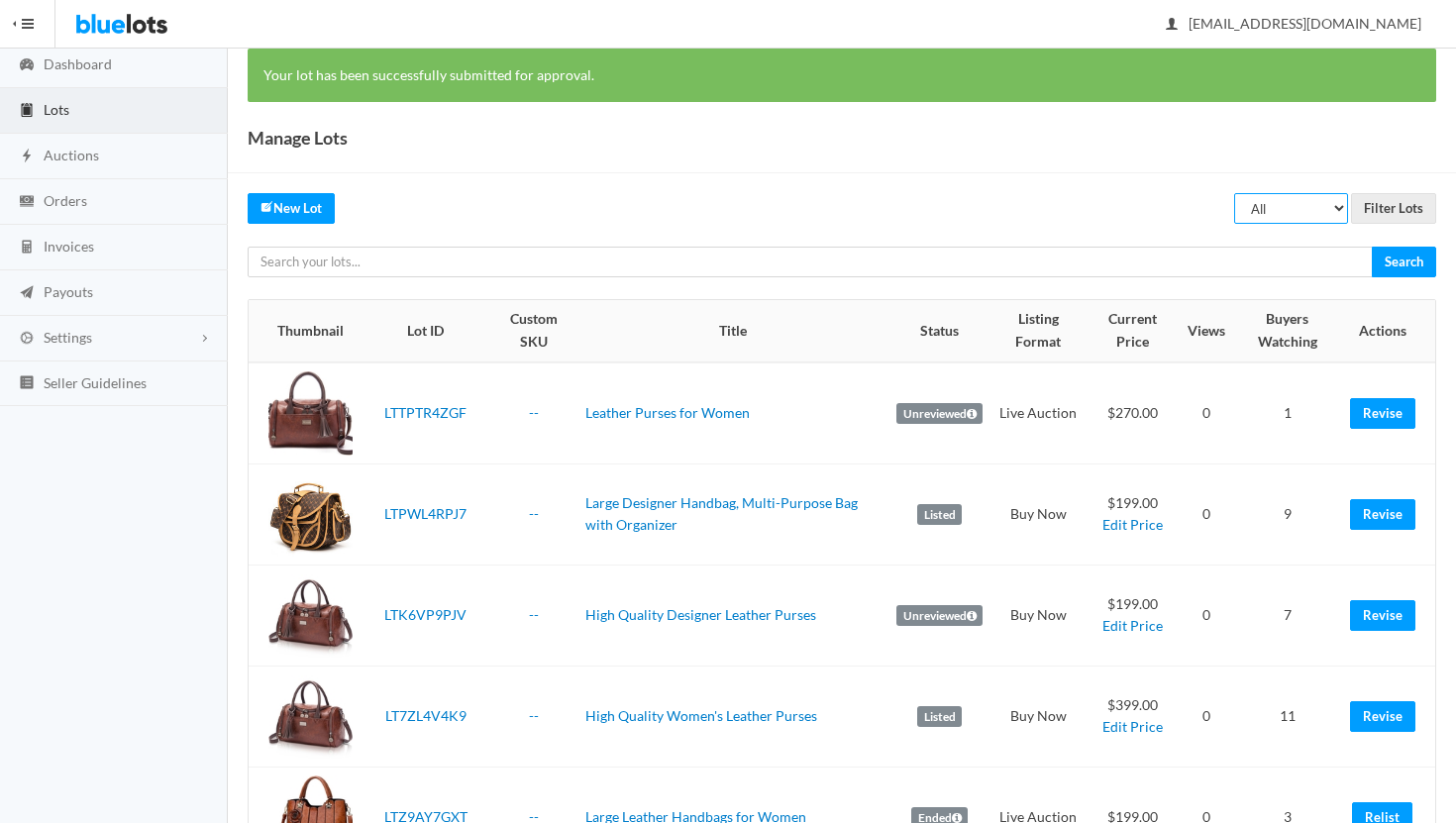 click on "All Draft
Unreviewed
Rejected
Scheduled
Listed
Sold
Ended" at bounding box center (1291, 208) 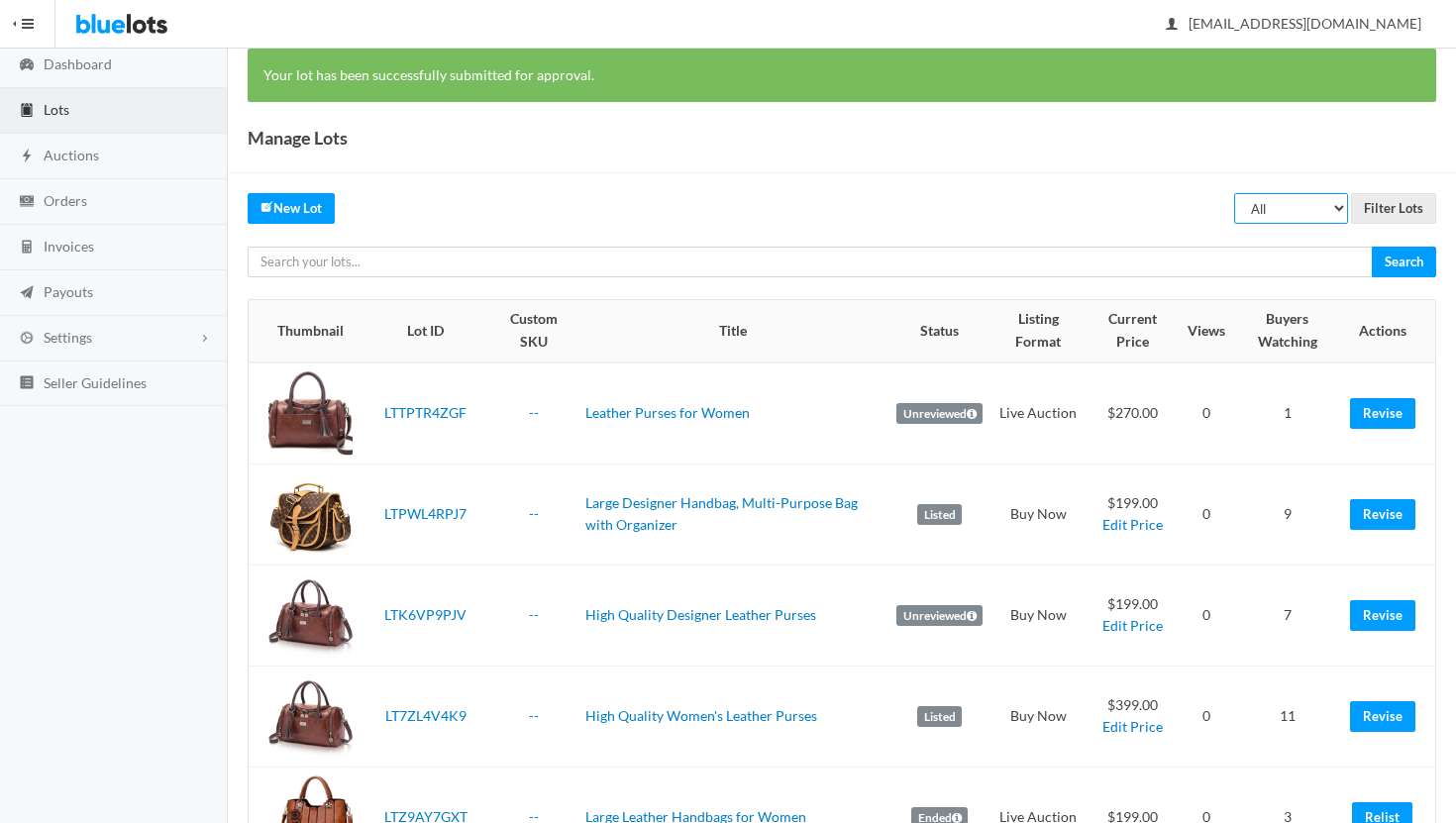 select on "ended" 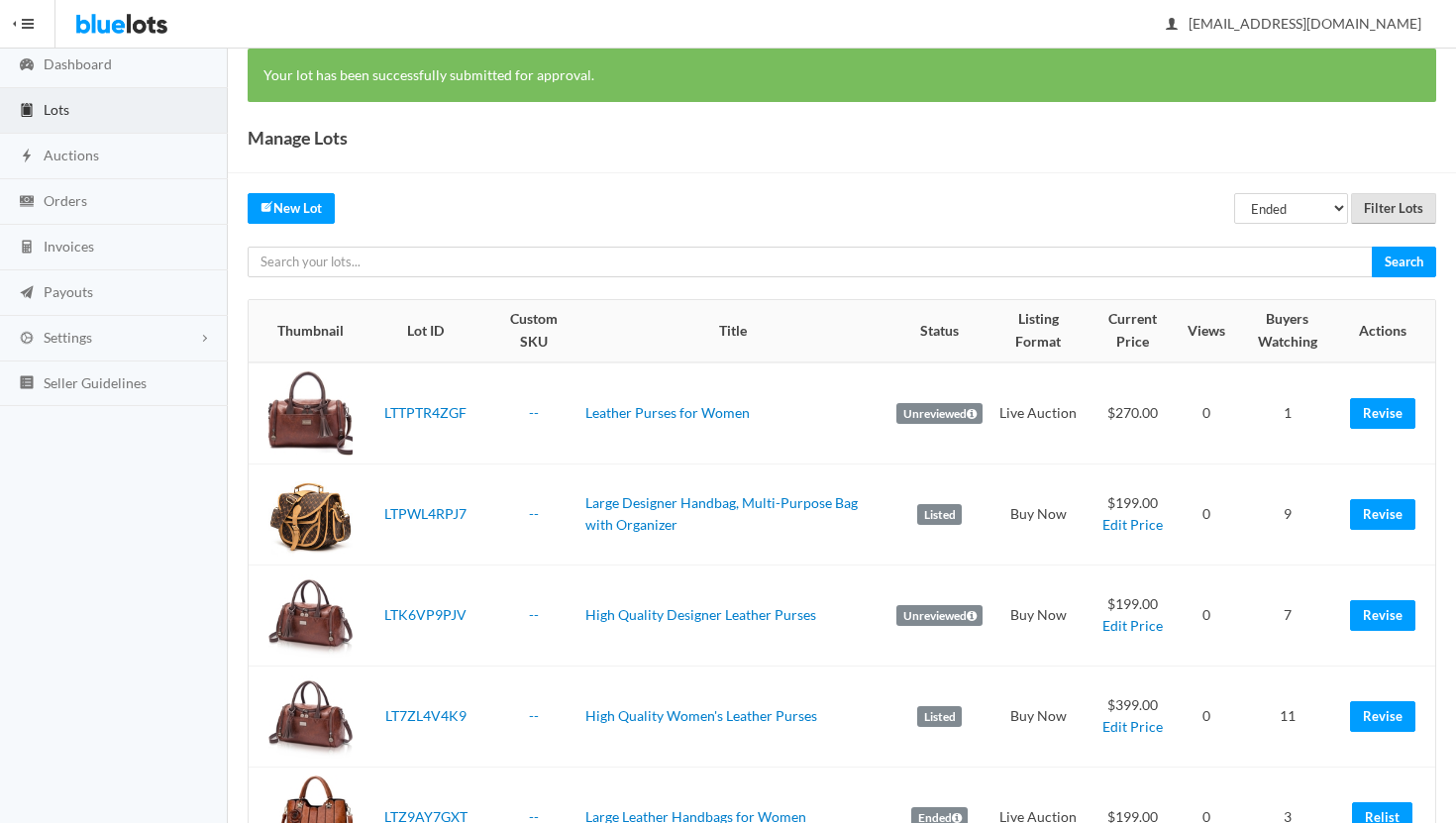 click on "Filter Lots" at bounding box center [1394, 208] 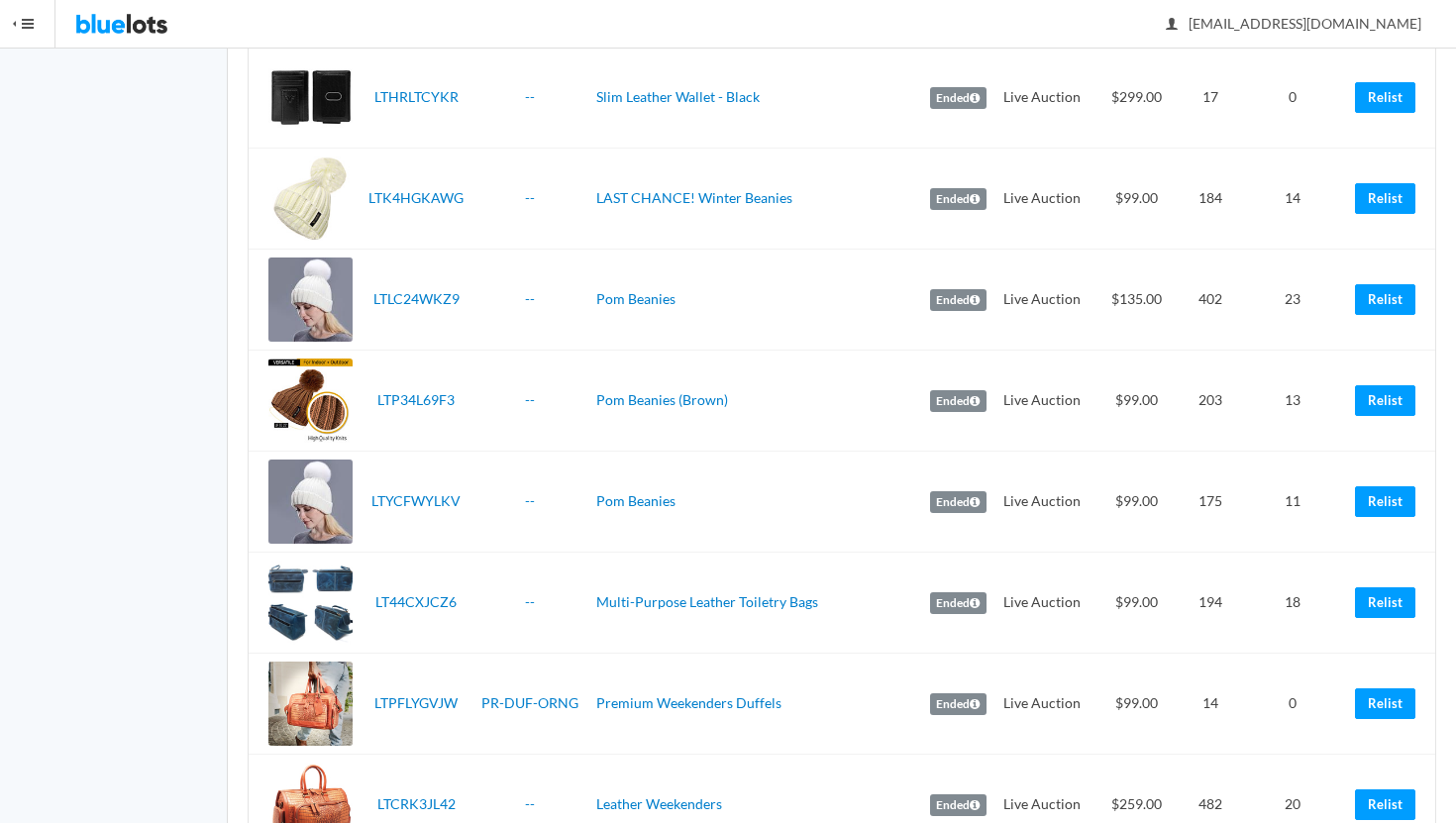 scroll, scrollTop: 3161, scrollLeft: 0, axis: vertical 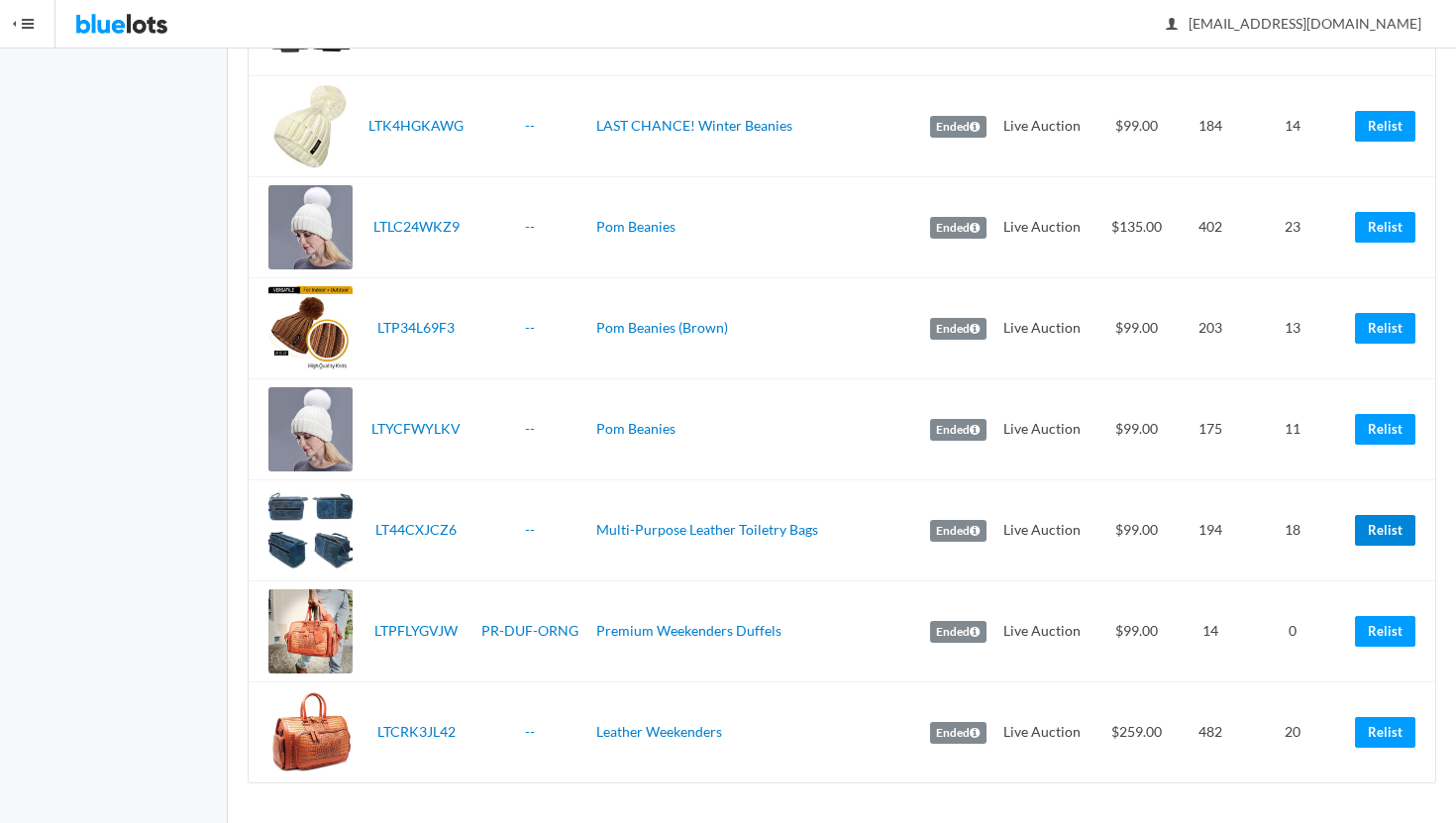 click on "Relist" at bounding box center (1385, 530) 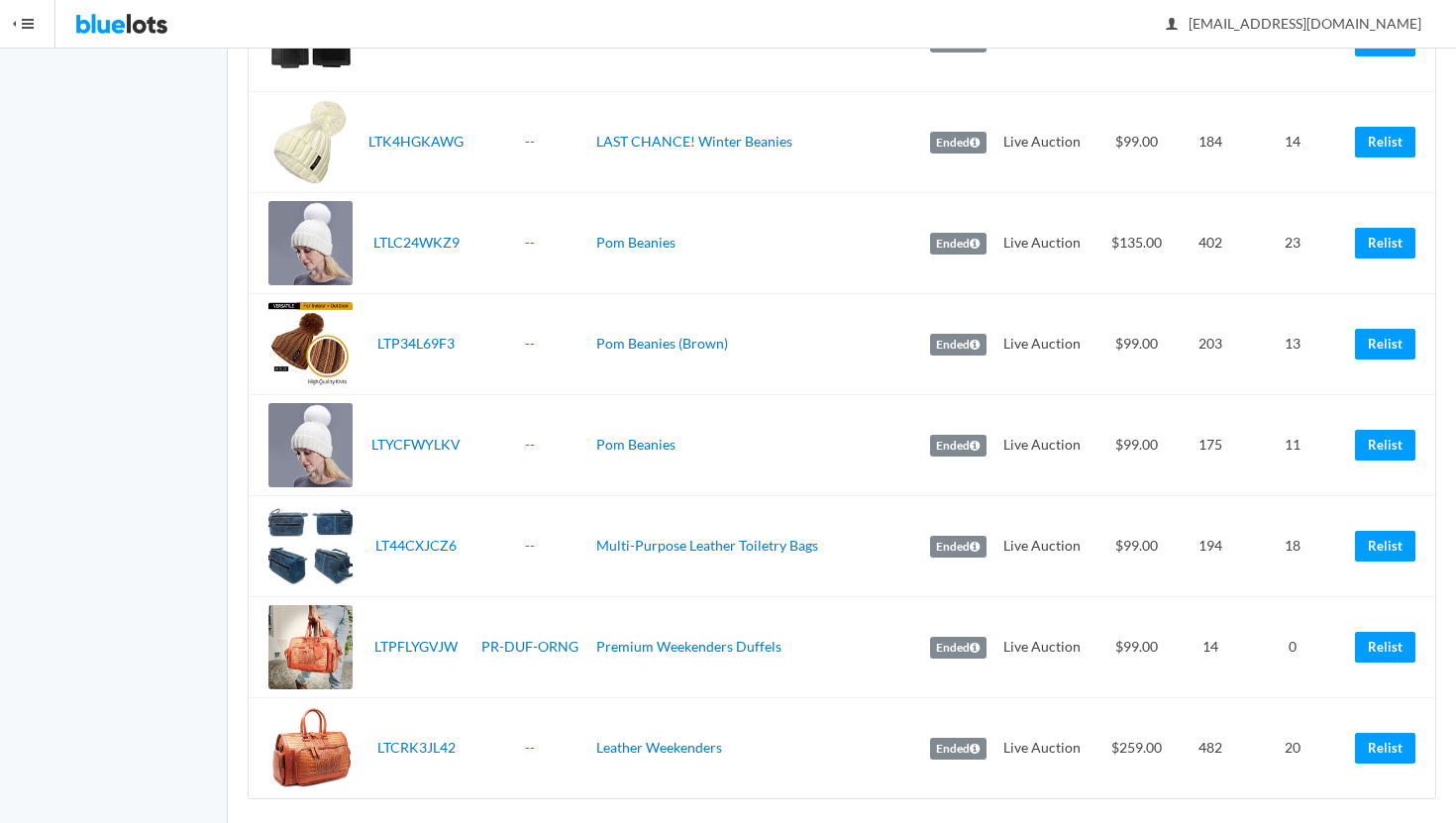 scroll, scrollTop: 3161, scrollLeft: 0, axis: vertical 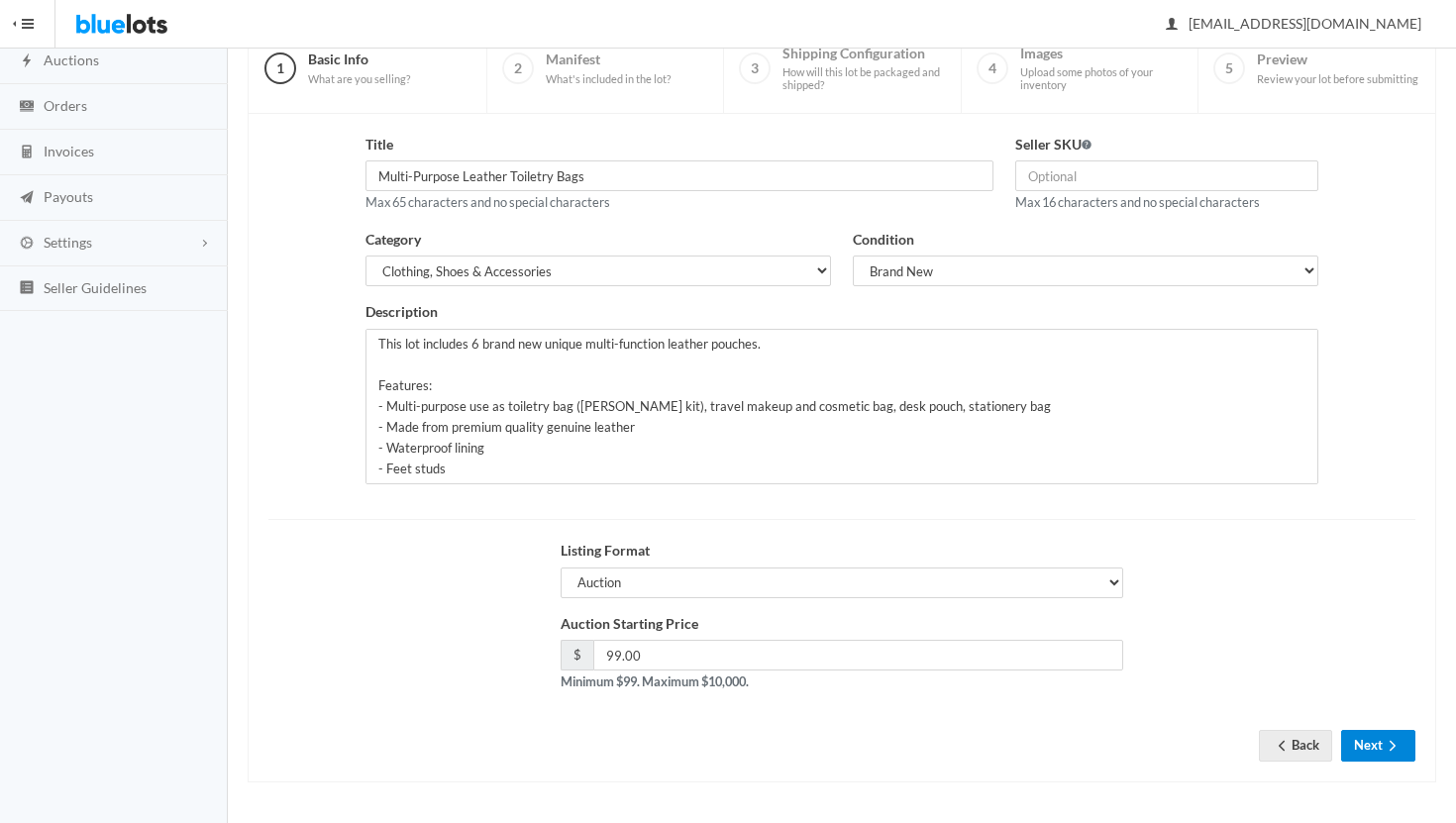 click 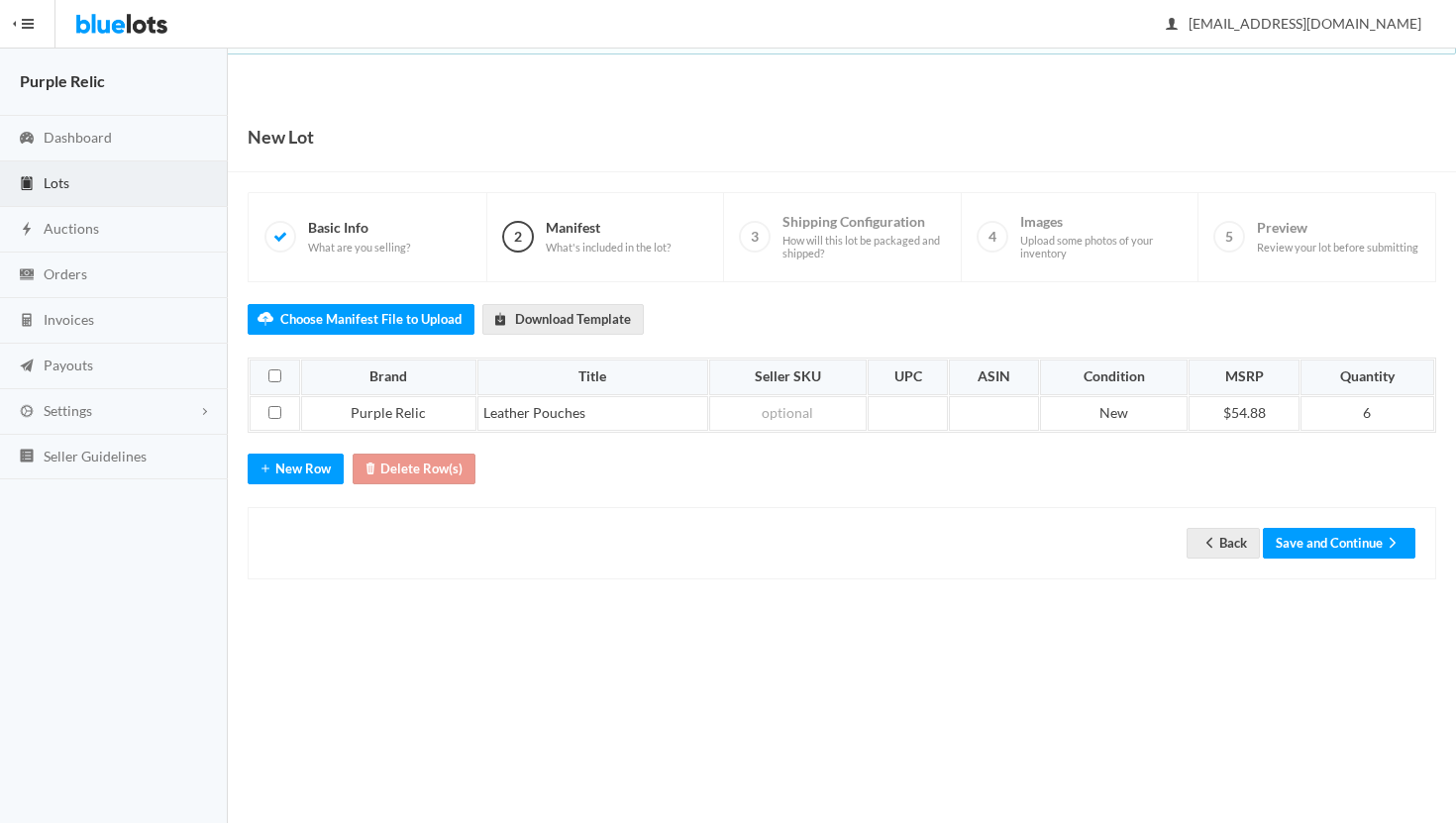 scroll, scrollTop: 0, scrollLeft: 0, axis: both 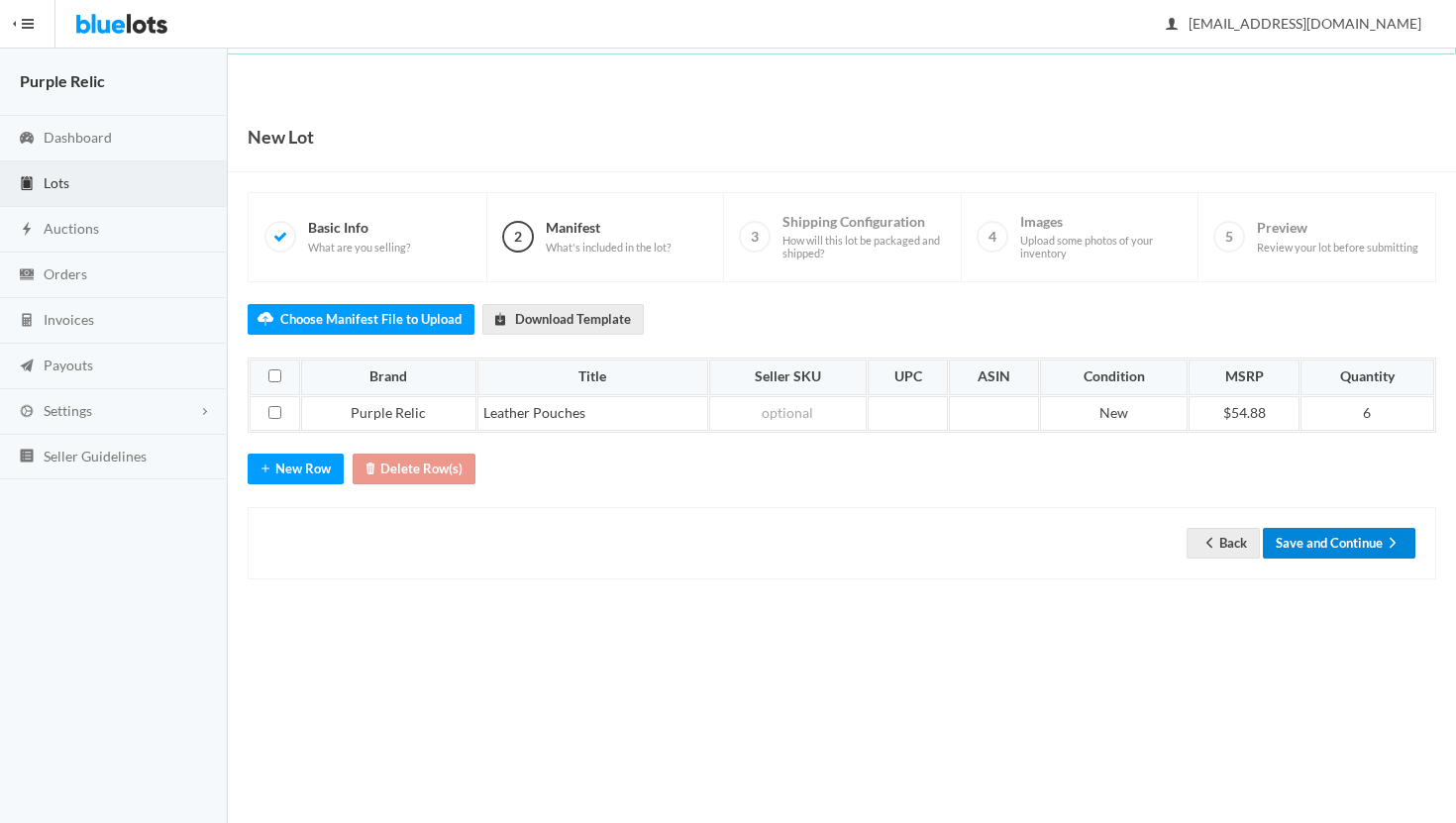 click on "Save and Continue" at bounding box center (1339, 543) 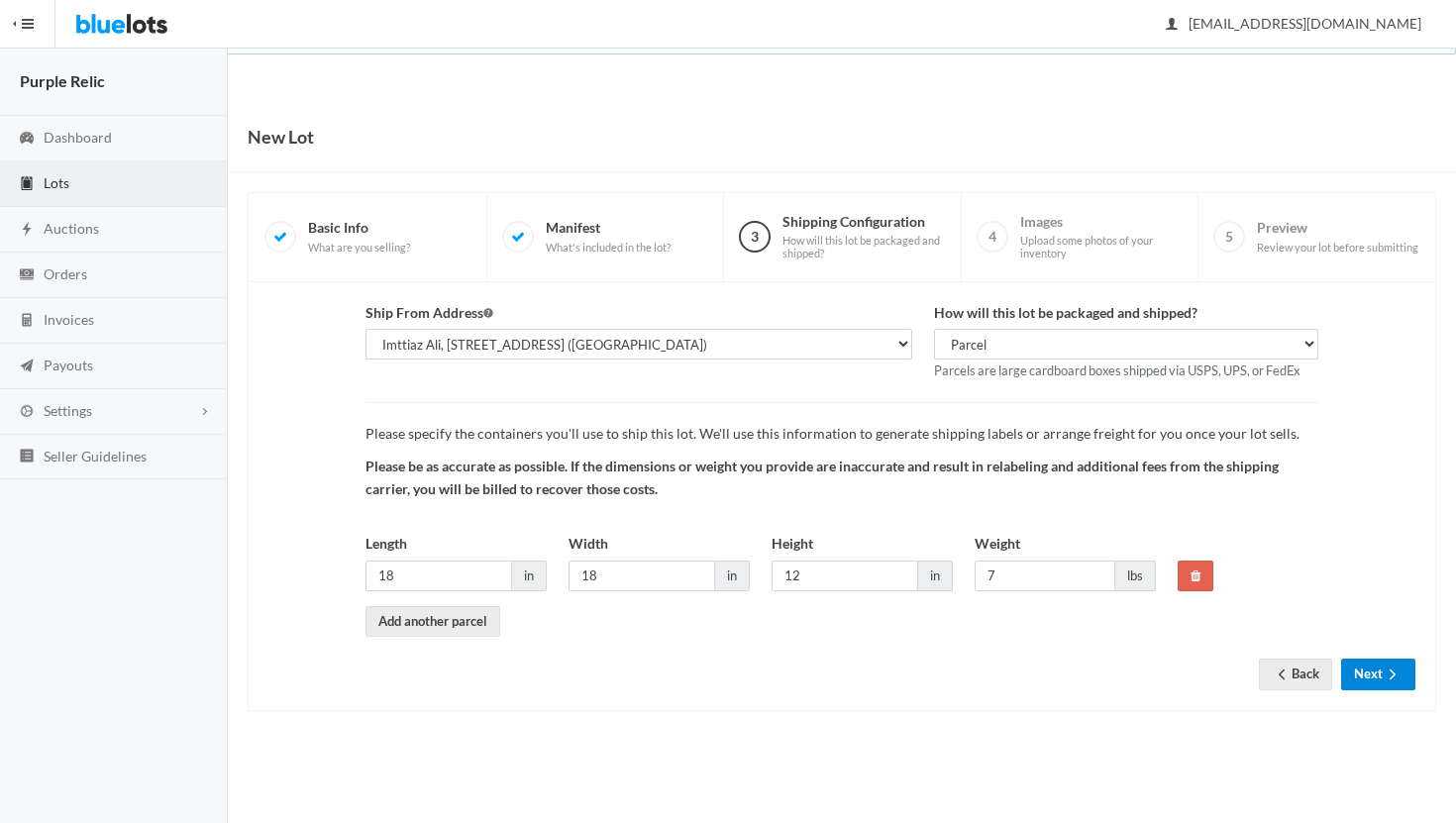scroll, scrollTop: 0, scrollLeft: 0, axis: both 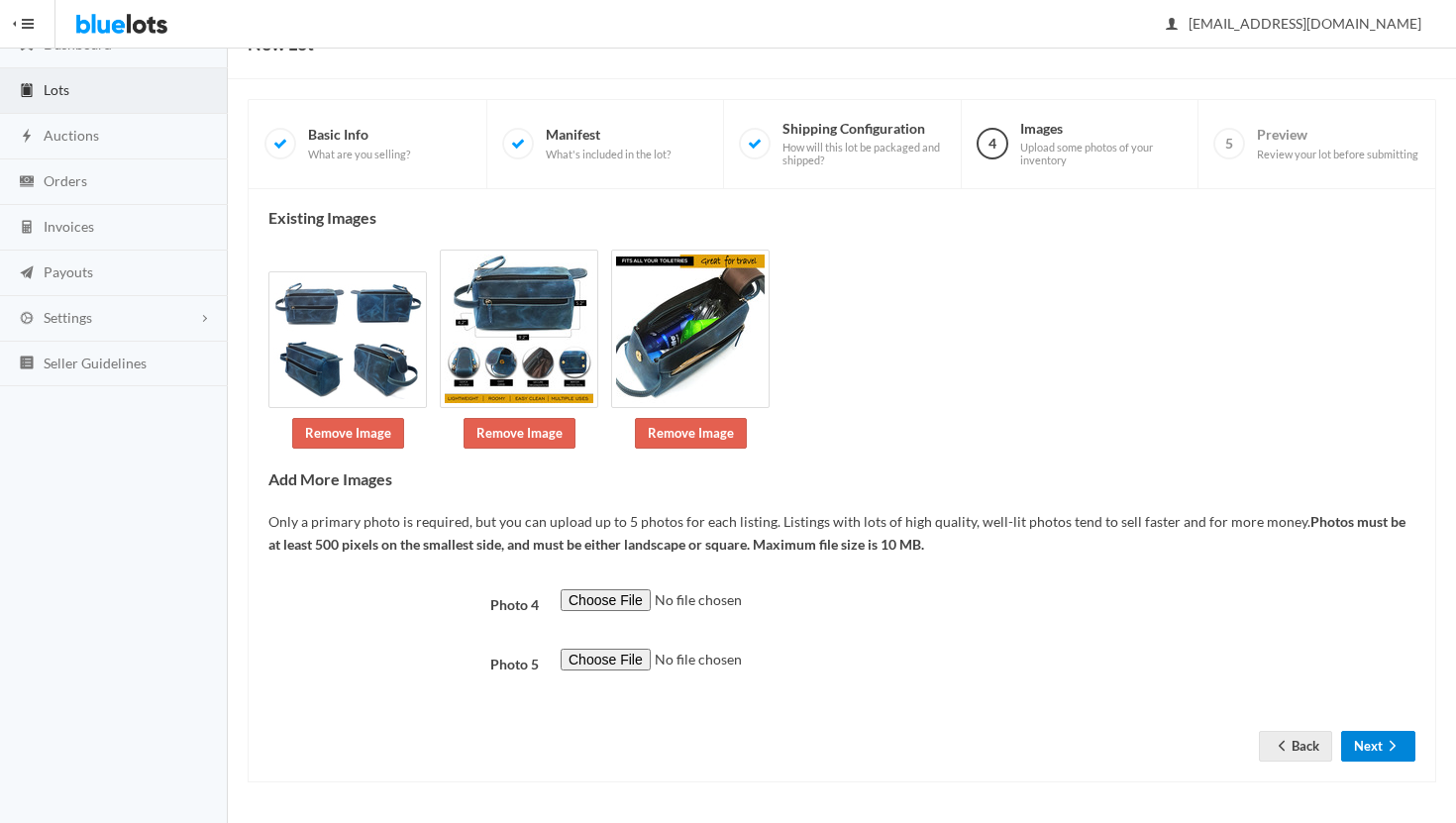 click on "Next" at bounding box center [1378, 746] 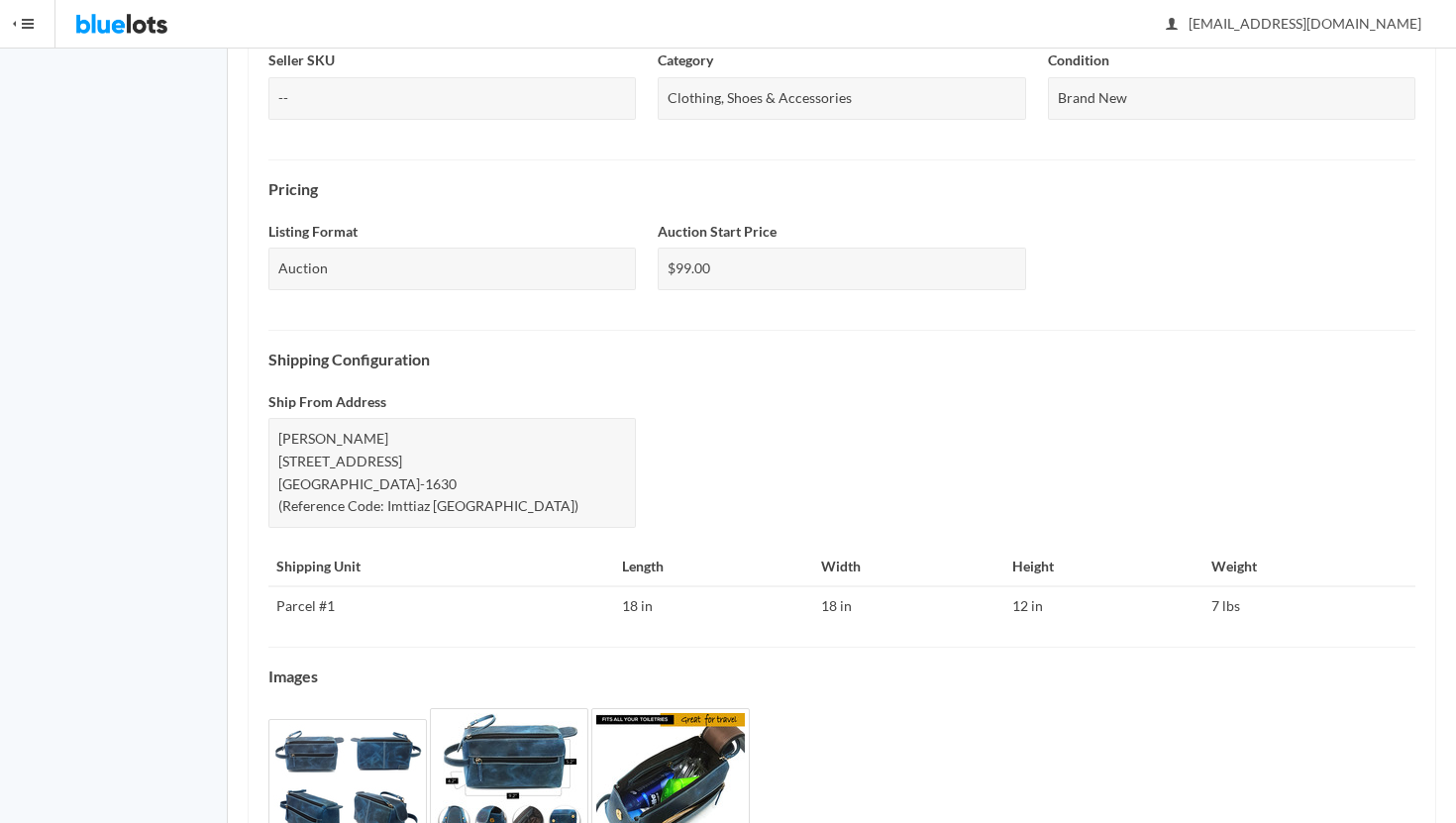 scroll, scrollTop: 685, scrollLeft: 0, axis: vertical 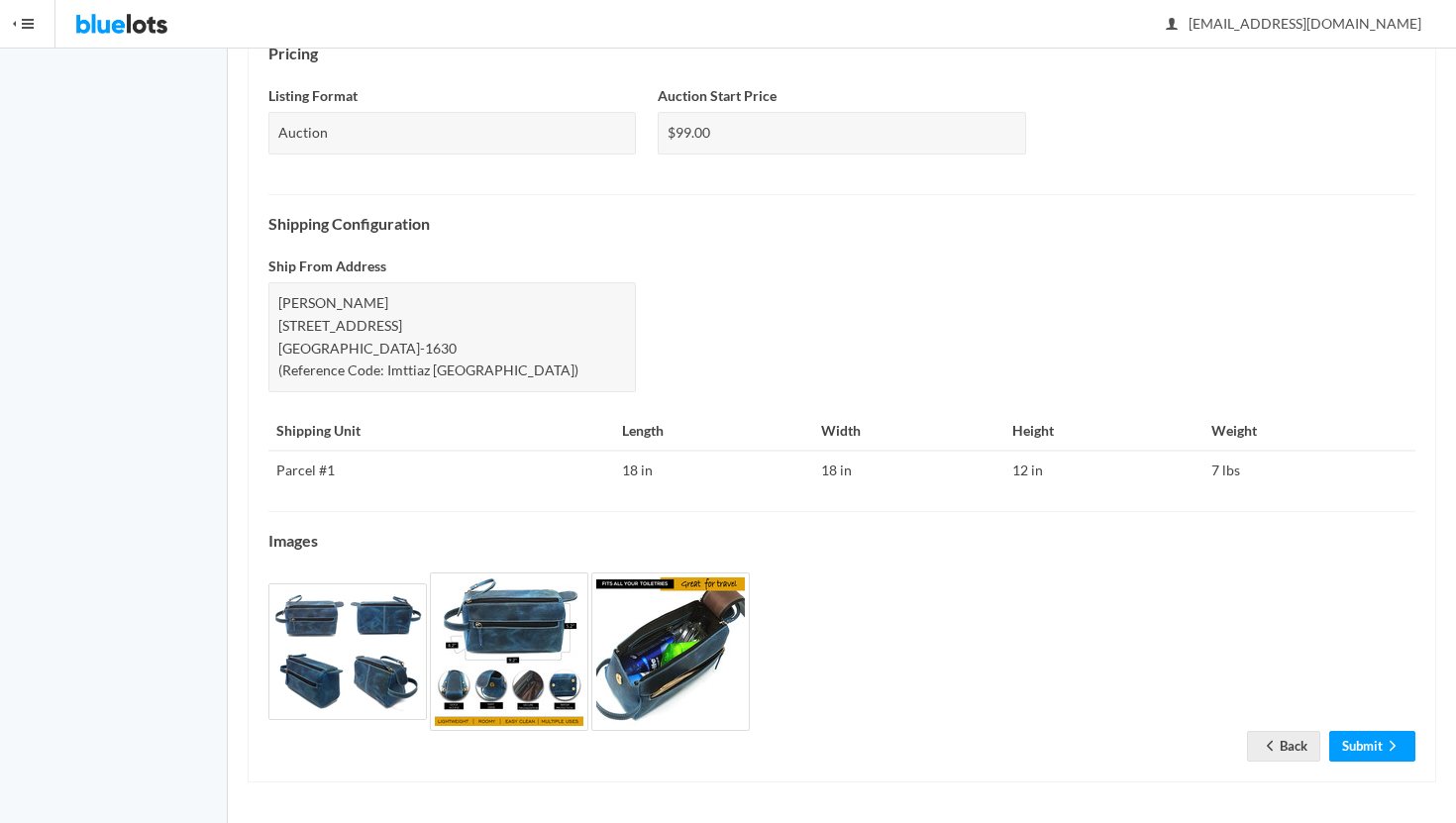 click on "Check the details below and make sure everything is correct before submitting your lot for approval.
Basic Info
UID
LT44CXJCZ6
Title
Multi-Purpose Leather Toiletry Bags
Description
This lot includes 6 brand new unique multi-function leather pouches.
Features:
- Multi-purpose use as toiletry bag ([PERSON_NAME] kit), travel makeup and cosmetic bag, desk pouch, stationery bag
- Made from premium quality genuine leather
- Waterproof lining
- Feet studs
- Ideal size
- Lots of pockets inside and outside
- Popular choice for casual everyday carrying, travel, gifts
- Packaged in beautiful brand dust bag
Seller SKU
--
Category
Clothing, Shoes & Accessories
Condition" at bounding box center [842, 190] 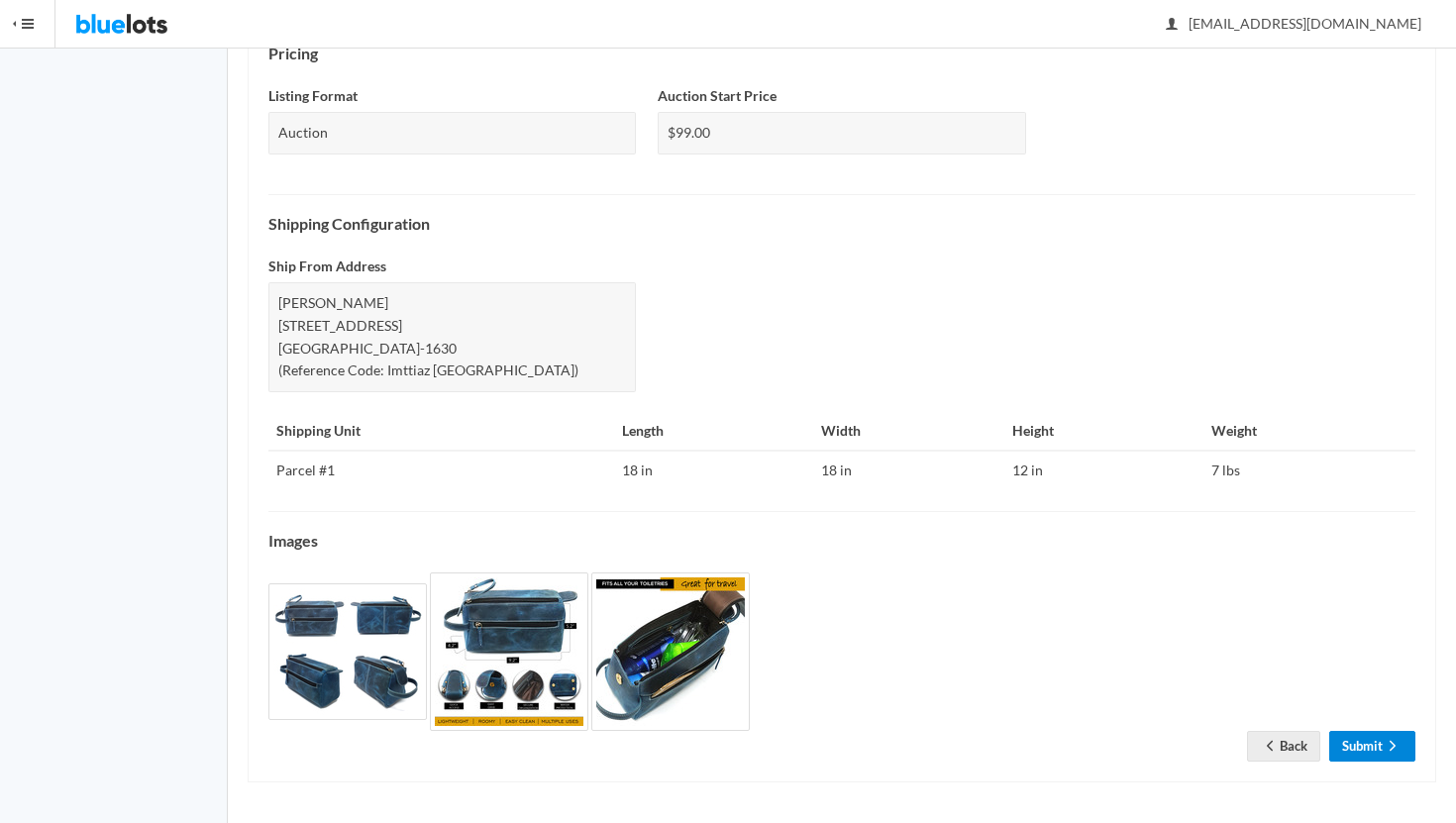 click on "Submit" at bounding box center (1372, 746) 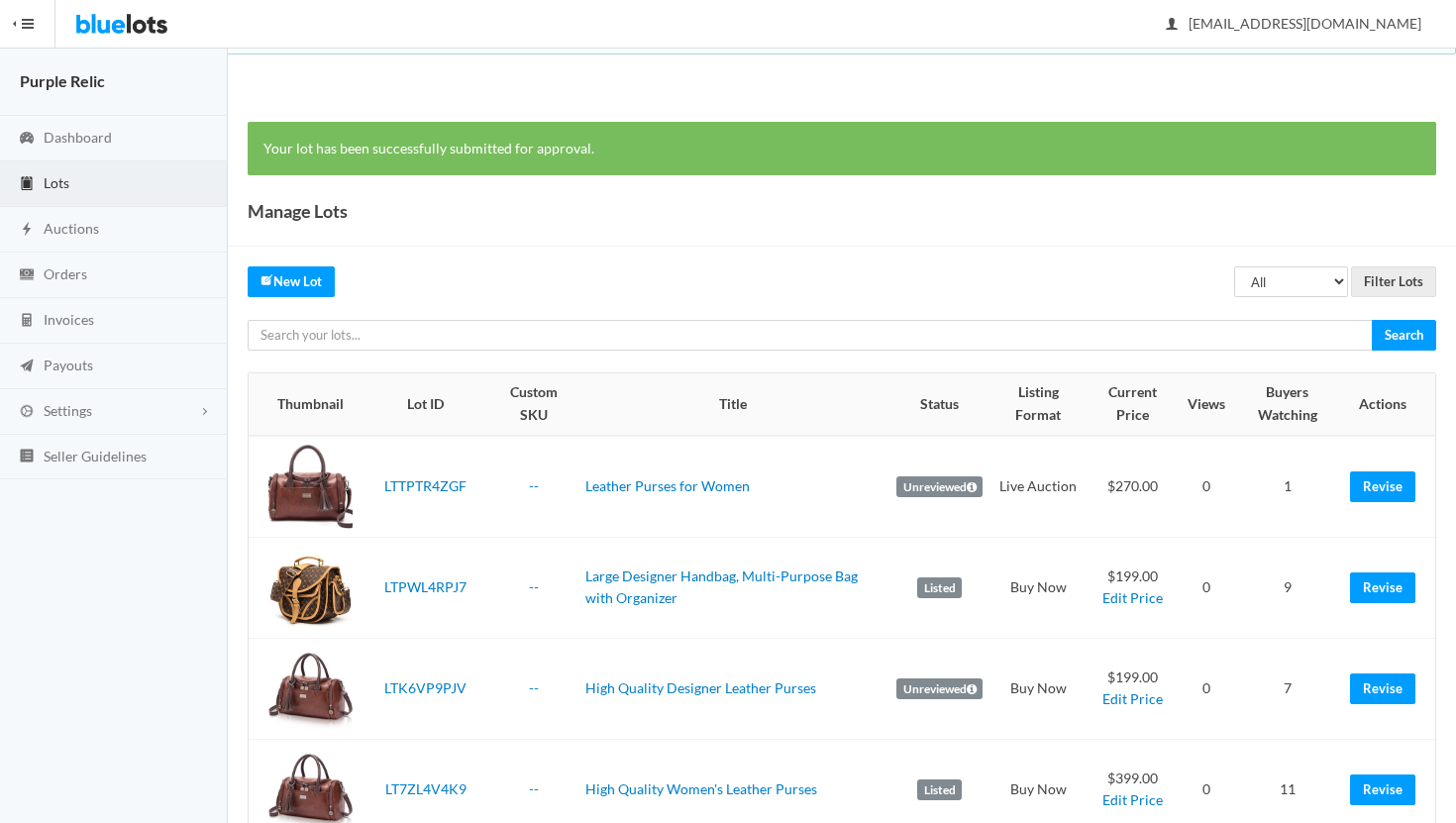 scroll, scrollTop: 0, scrollLeft: 0, axis: both 